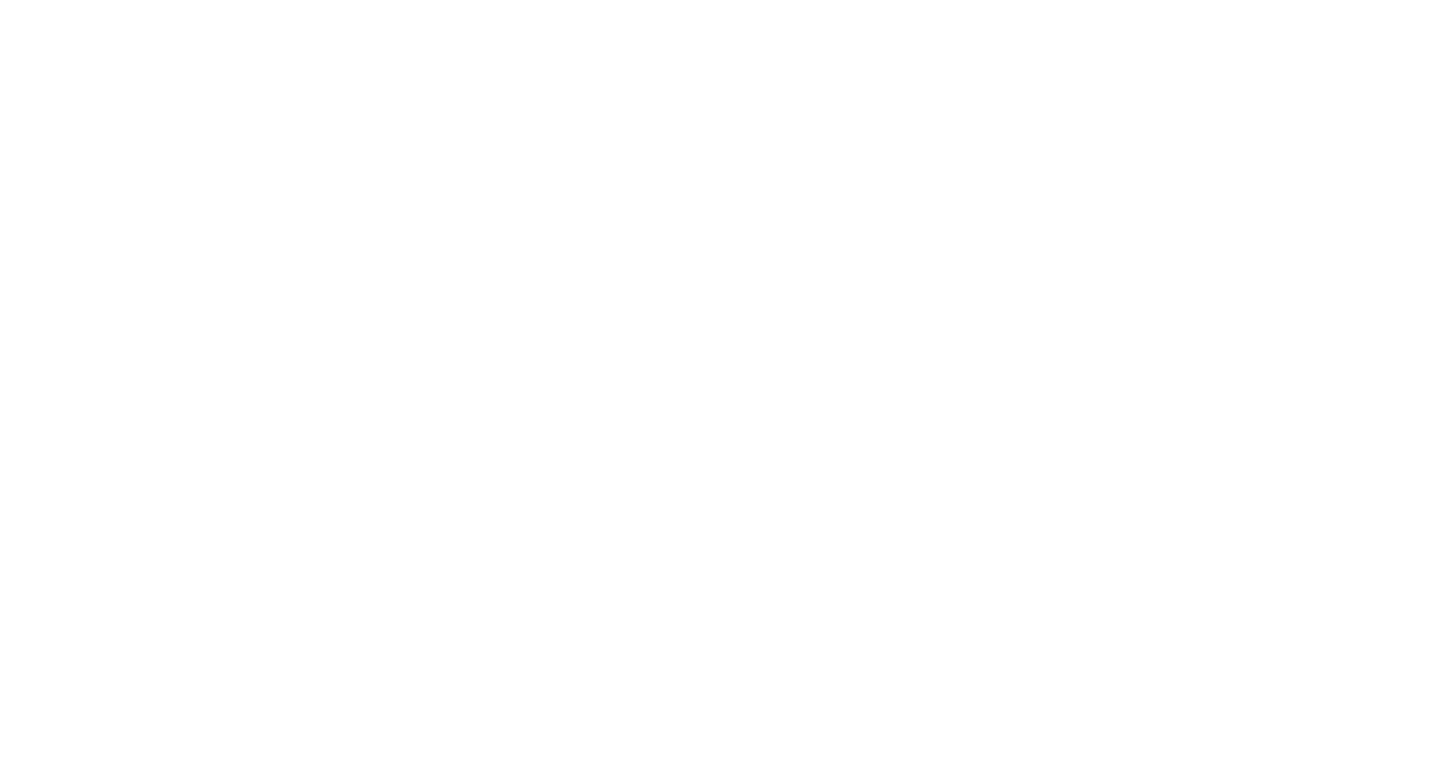 scroll, scrollTop: 0, scrollLeft: 0, axis: both 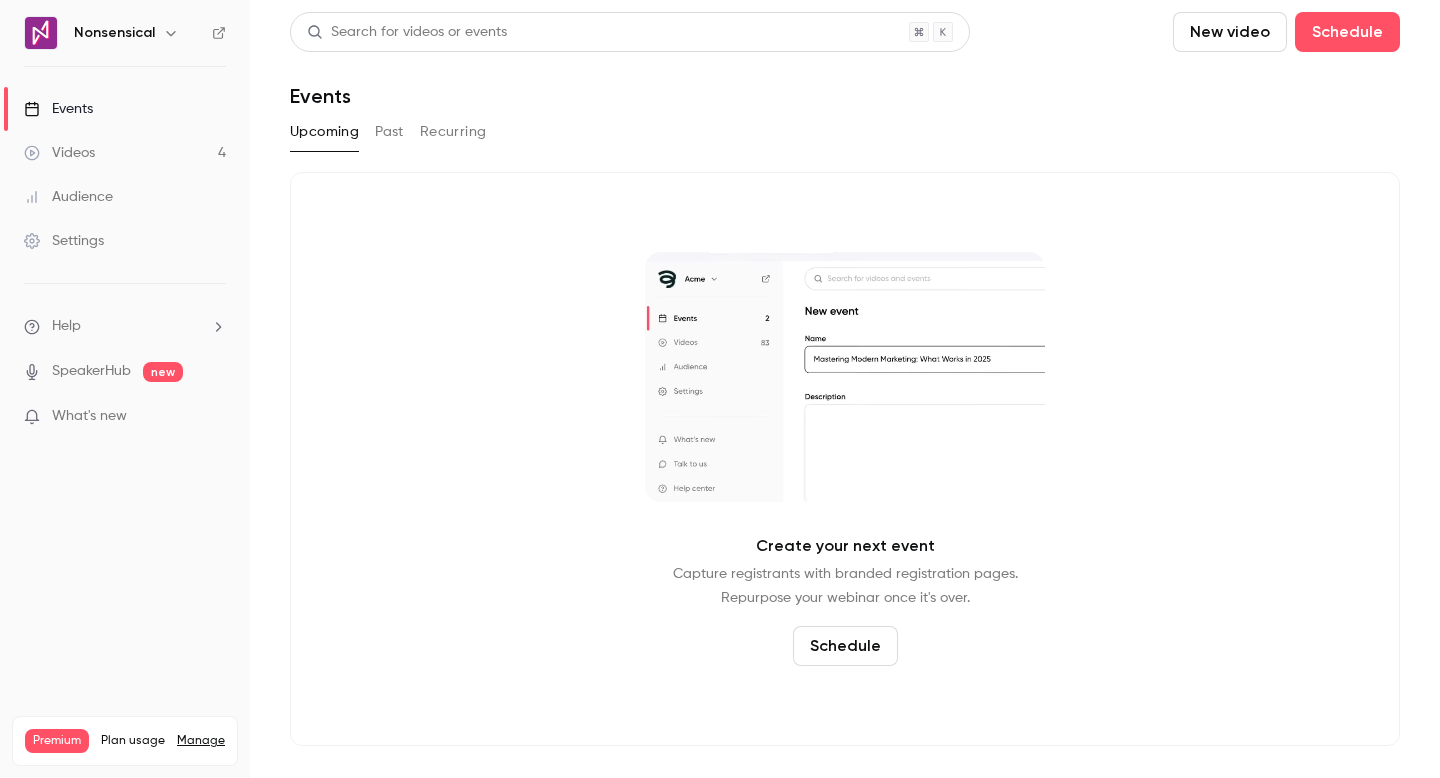 click on "Videos 4" at bounding box center (125, 153) 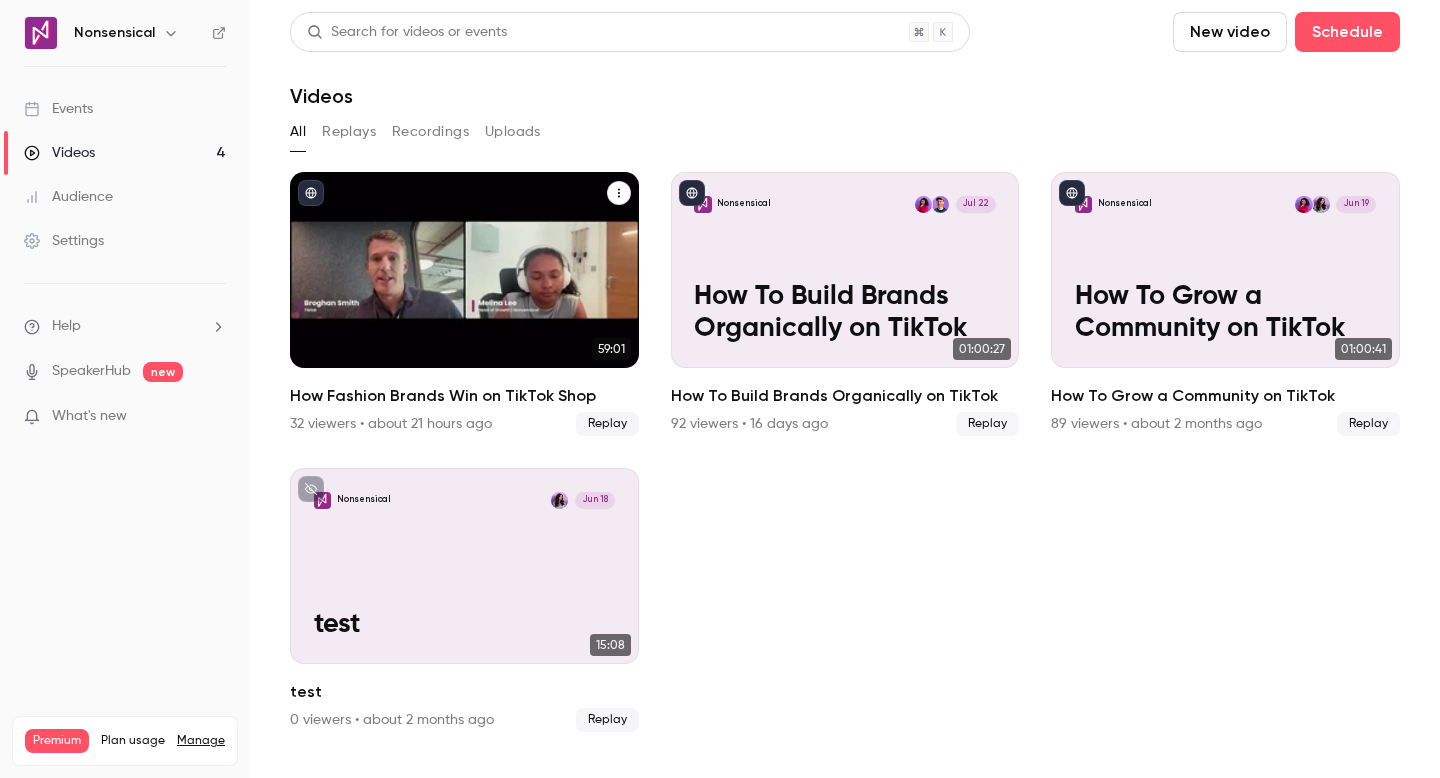 click on "Nonsensical Aug 6 How Fashion Brands Win on TikTok Shop" at bounding box center (464, 270) 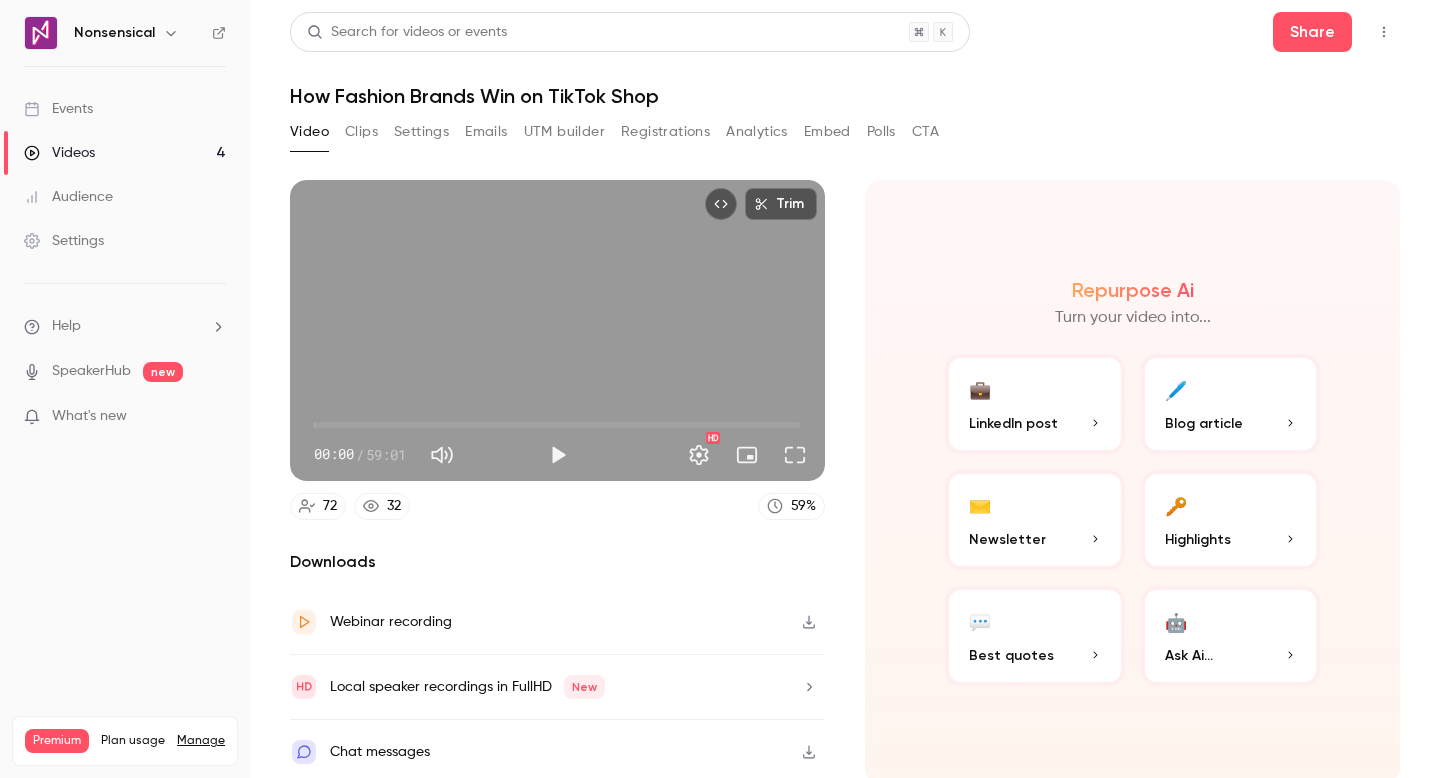 scroll, scrollTop: 1, scrollLeft: 0, axis: vertical 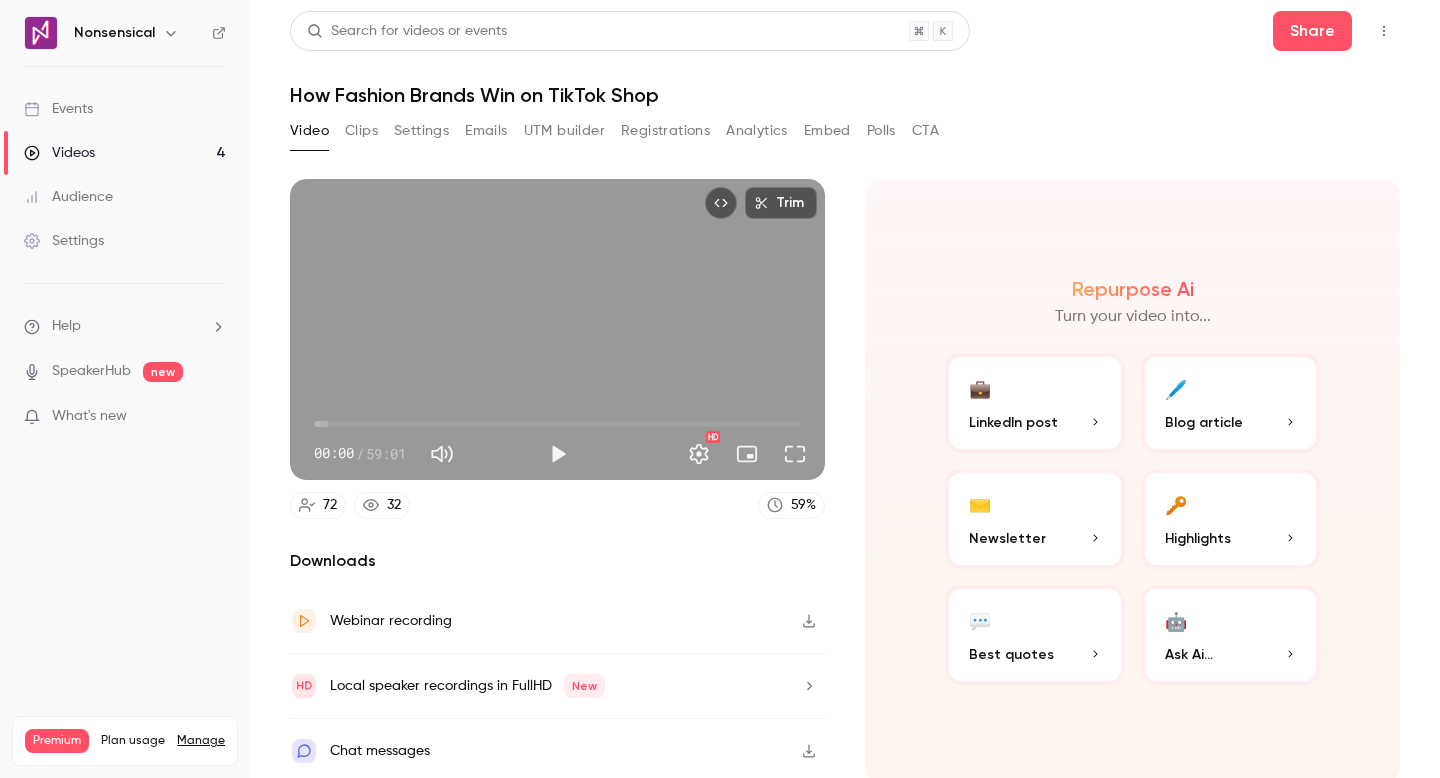 click 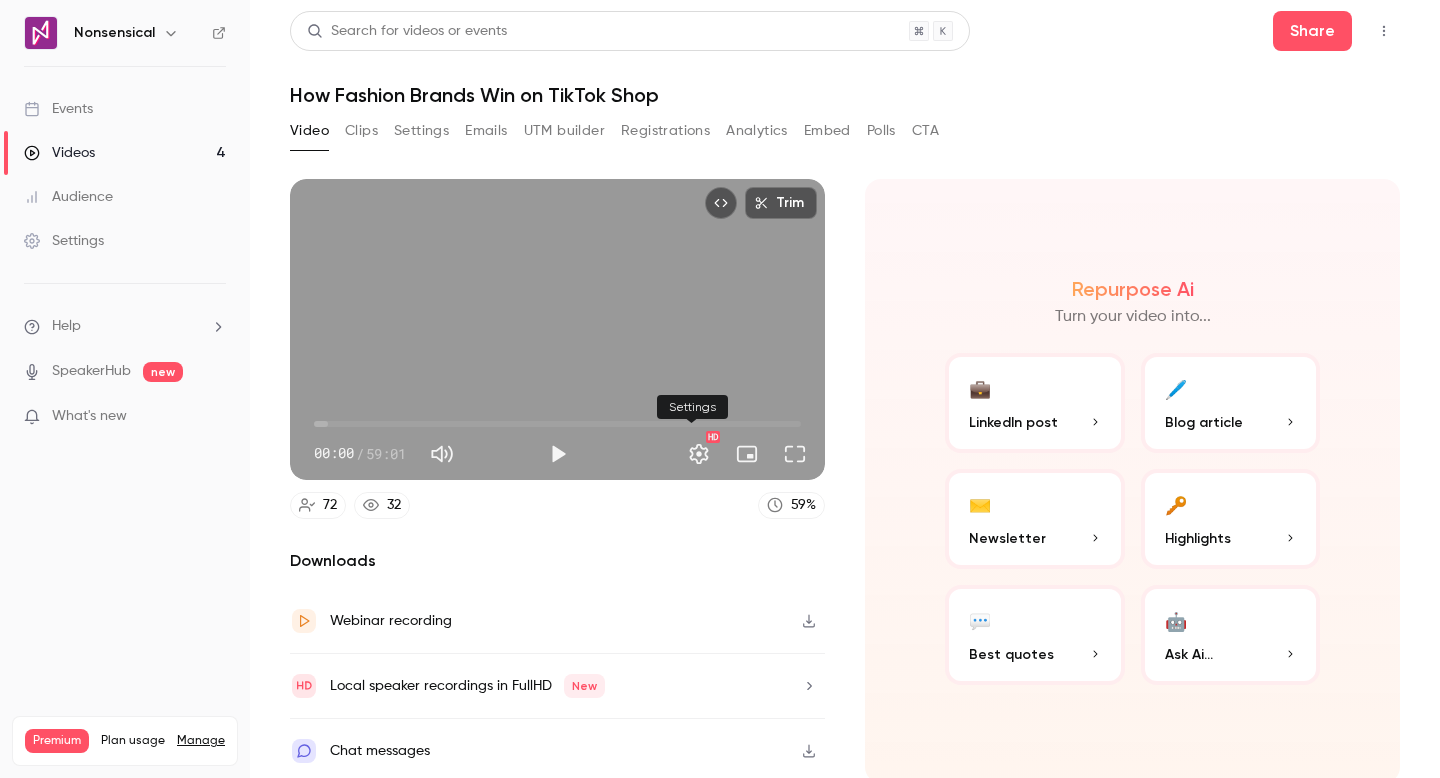 click at bounding box center [699, 454] 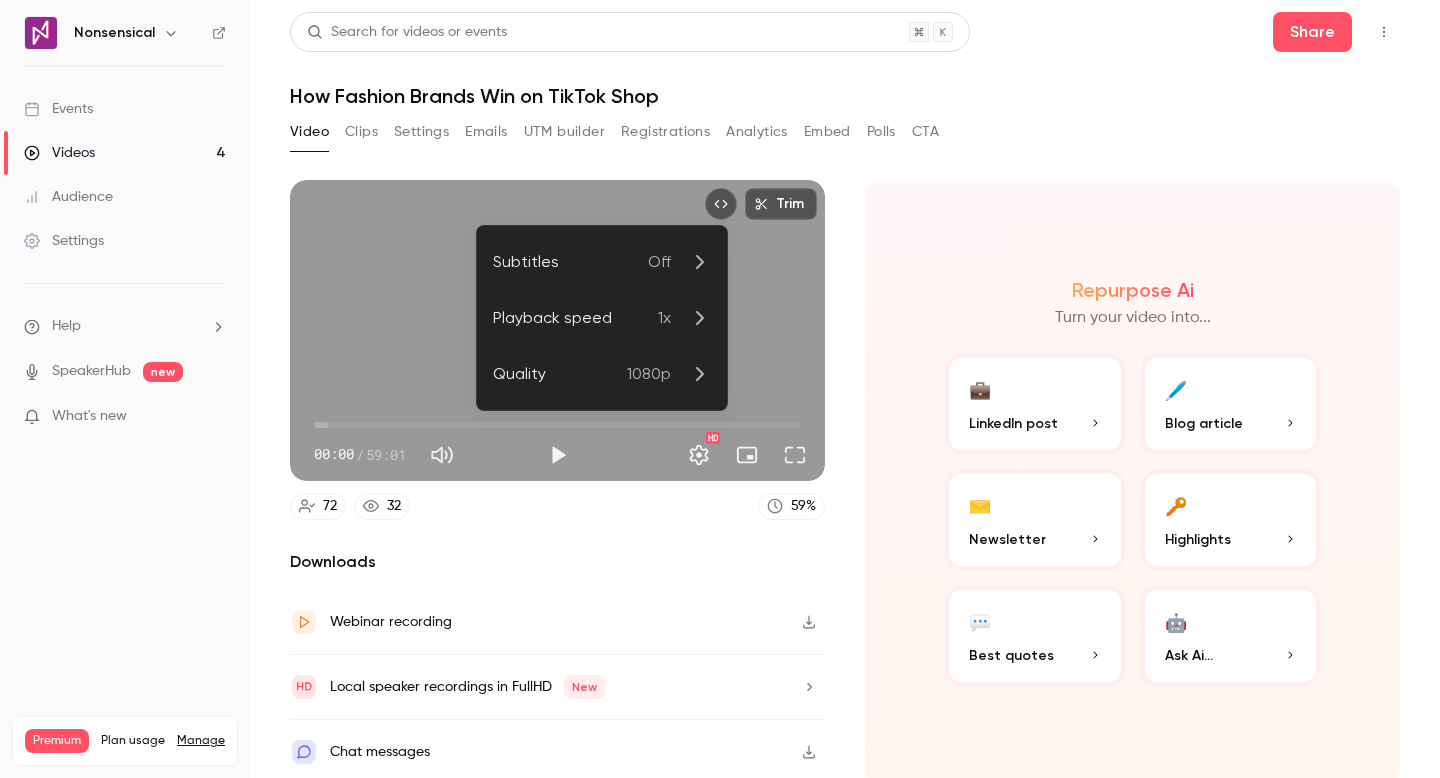 click at bounding box center [720, 389] 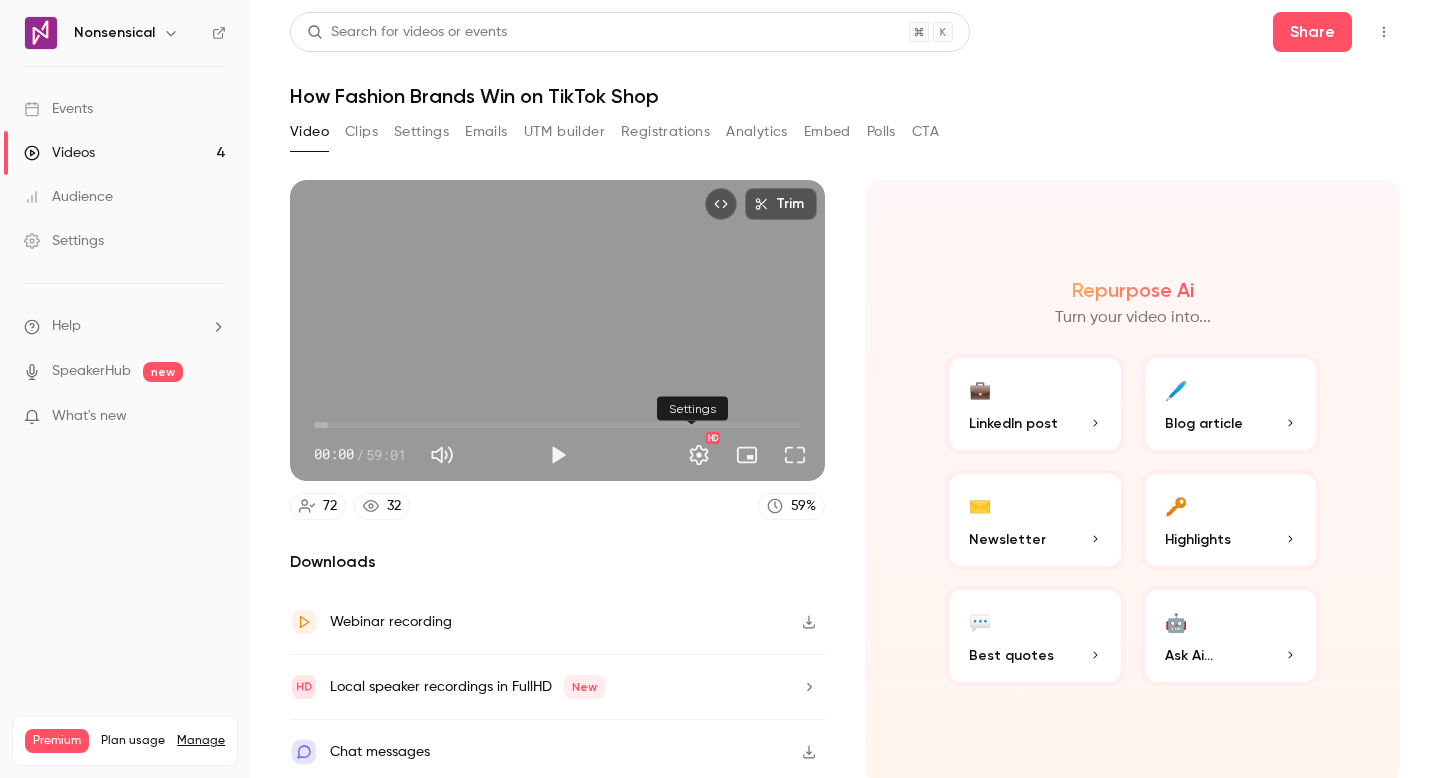 click at bounding box center [699, 455] 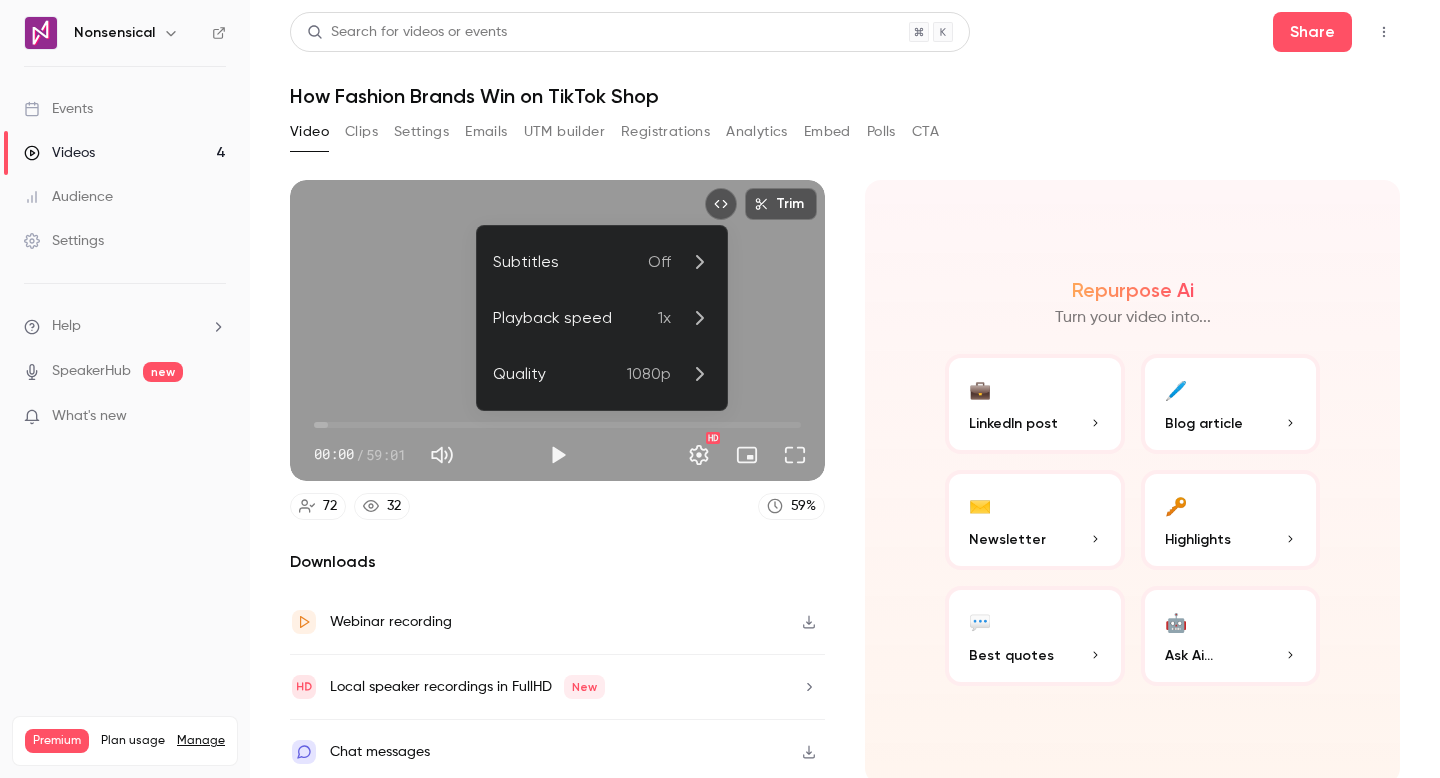click on "Subtitles" at bounding box center [570, 262] 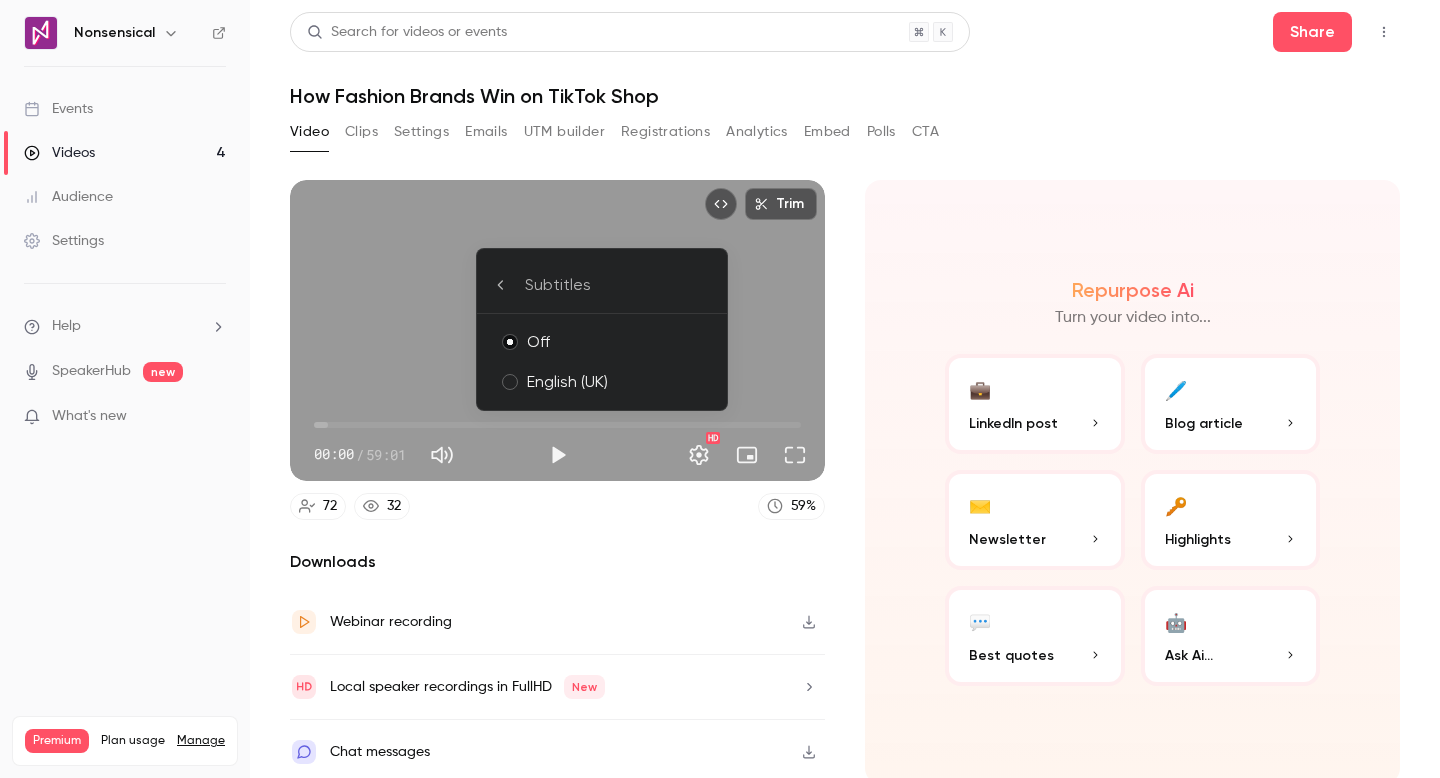 click on "English (UK)" at bounding box center (619, 382) 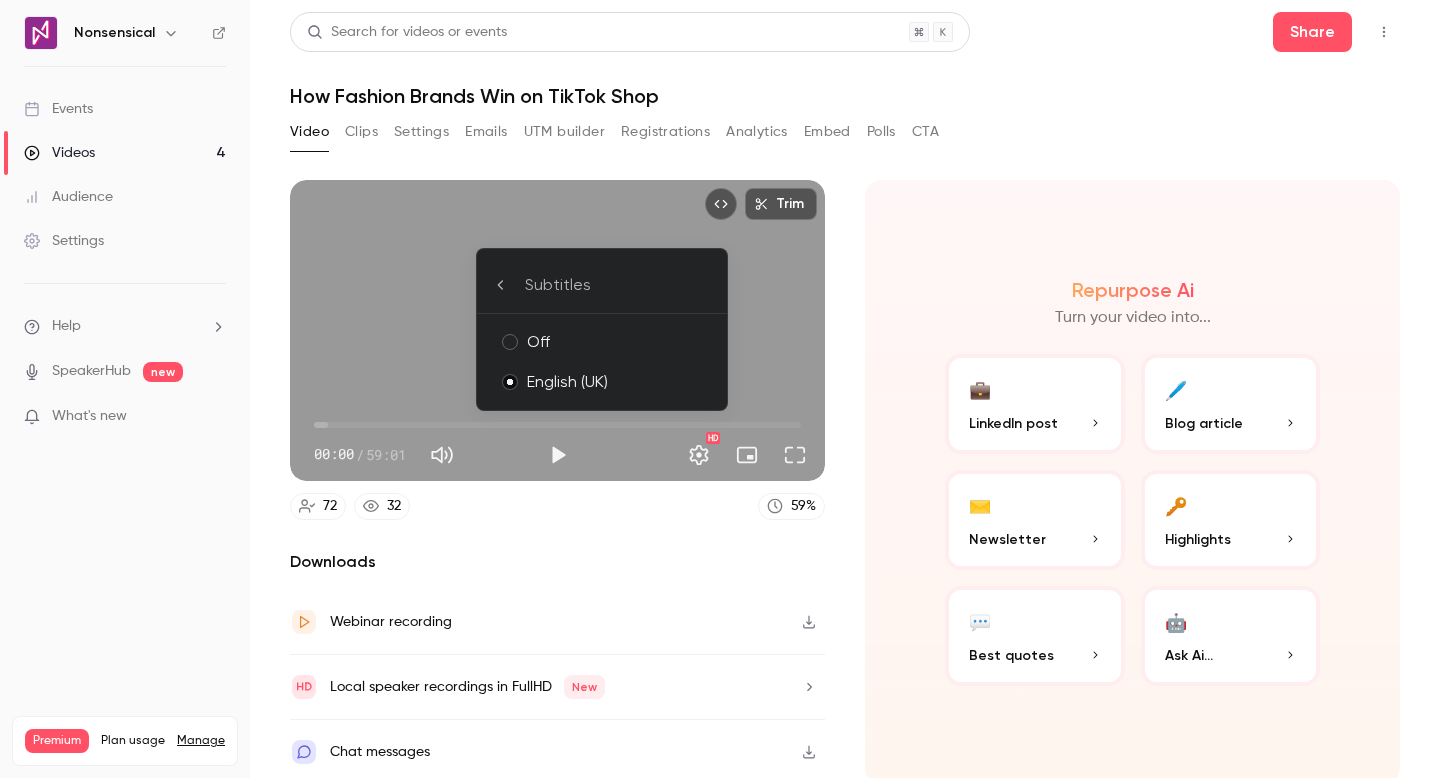 click at bounding box center [720, 389] 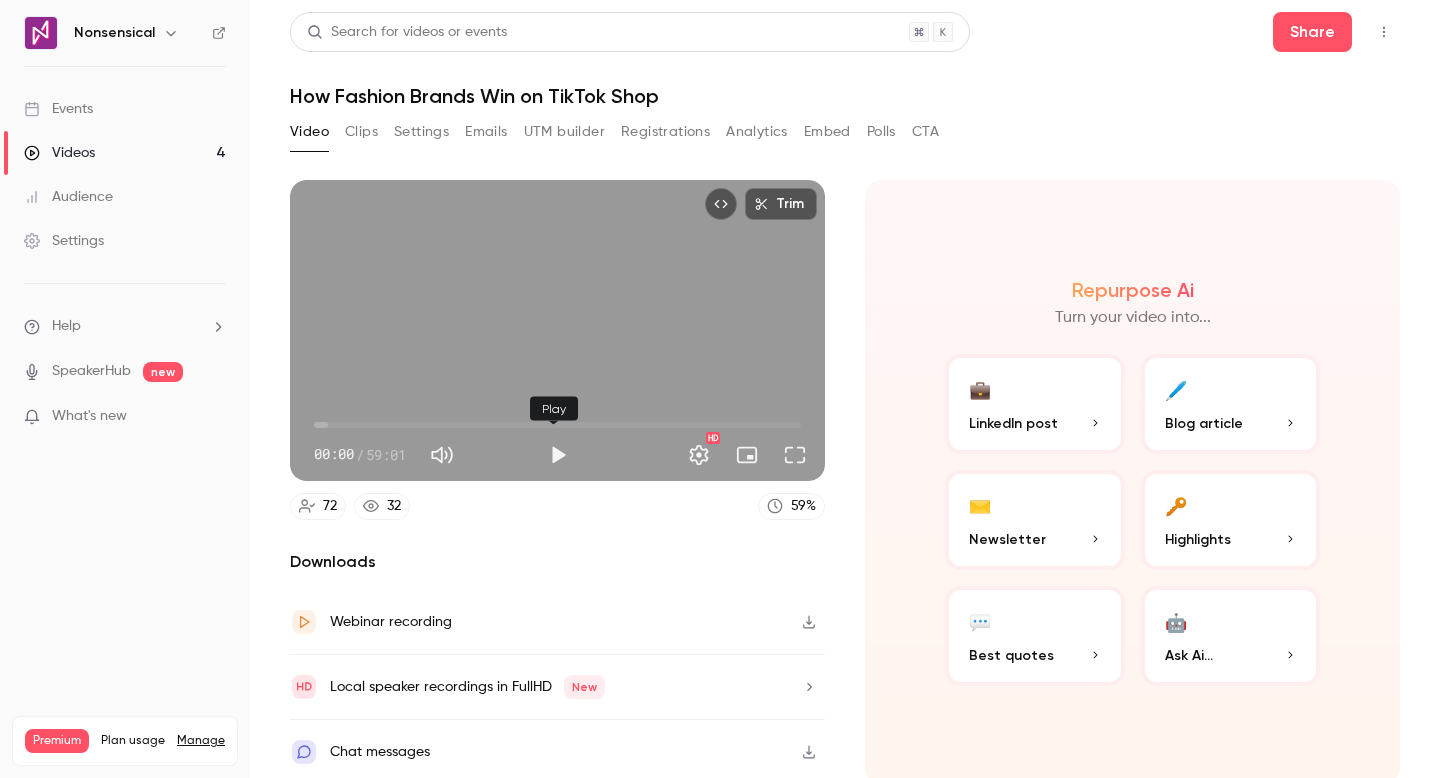 click at bounding box center (558, 455) 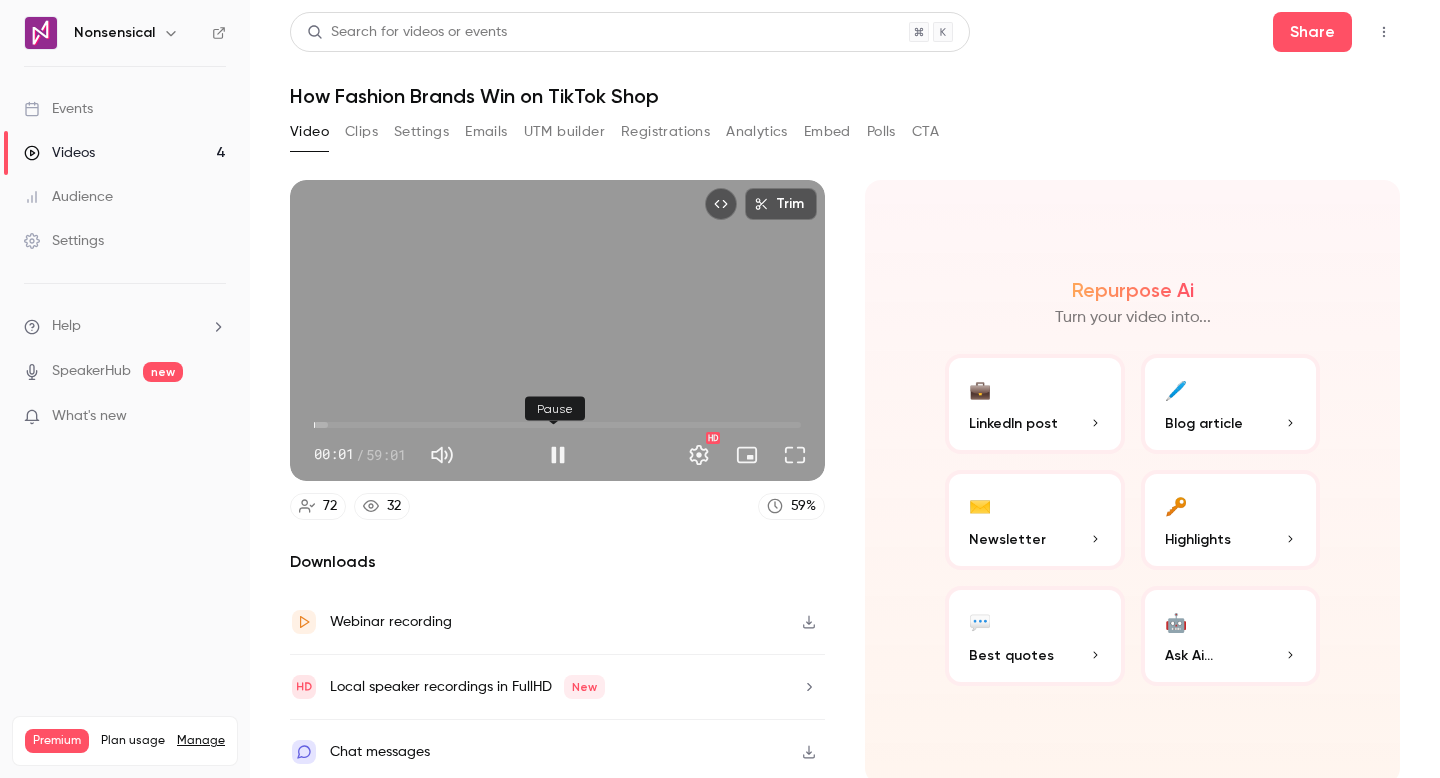 click at bounding box center (558, 455) 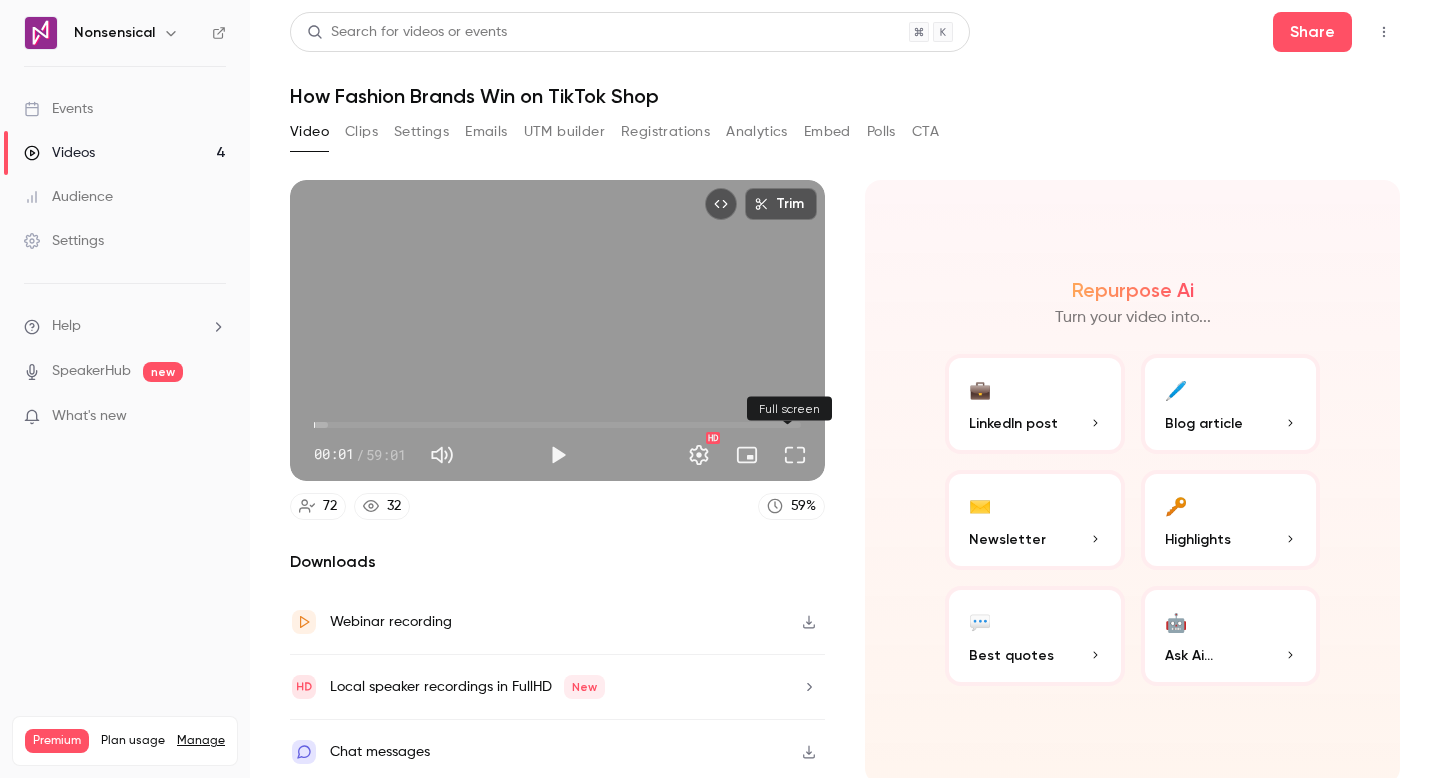 type on "***" 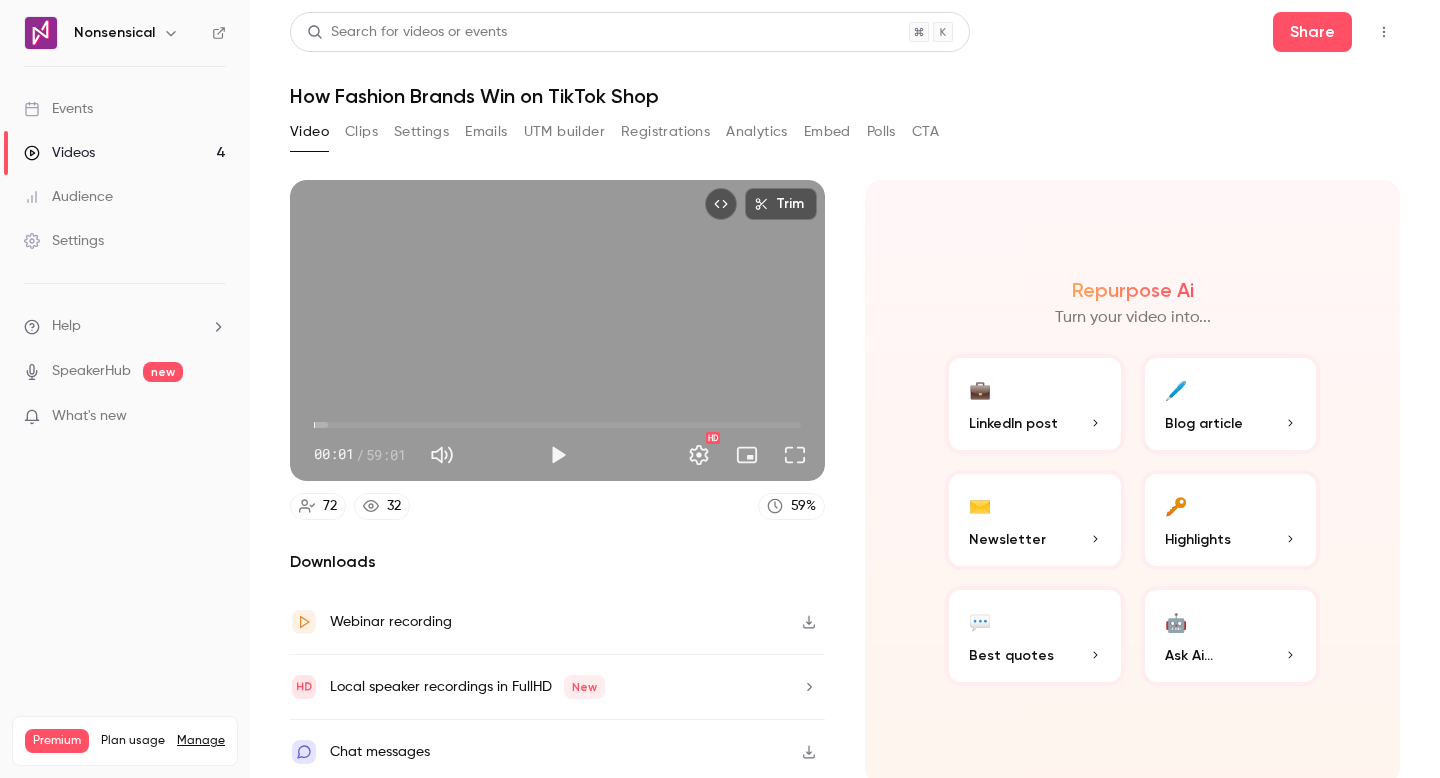 scroll, scrollTop: 1, scrollLeft: 0, axis: vertical 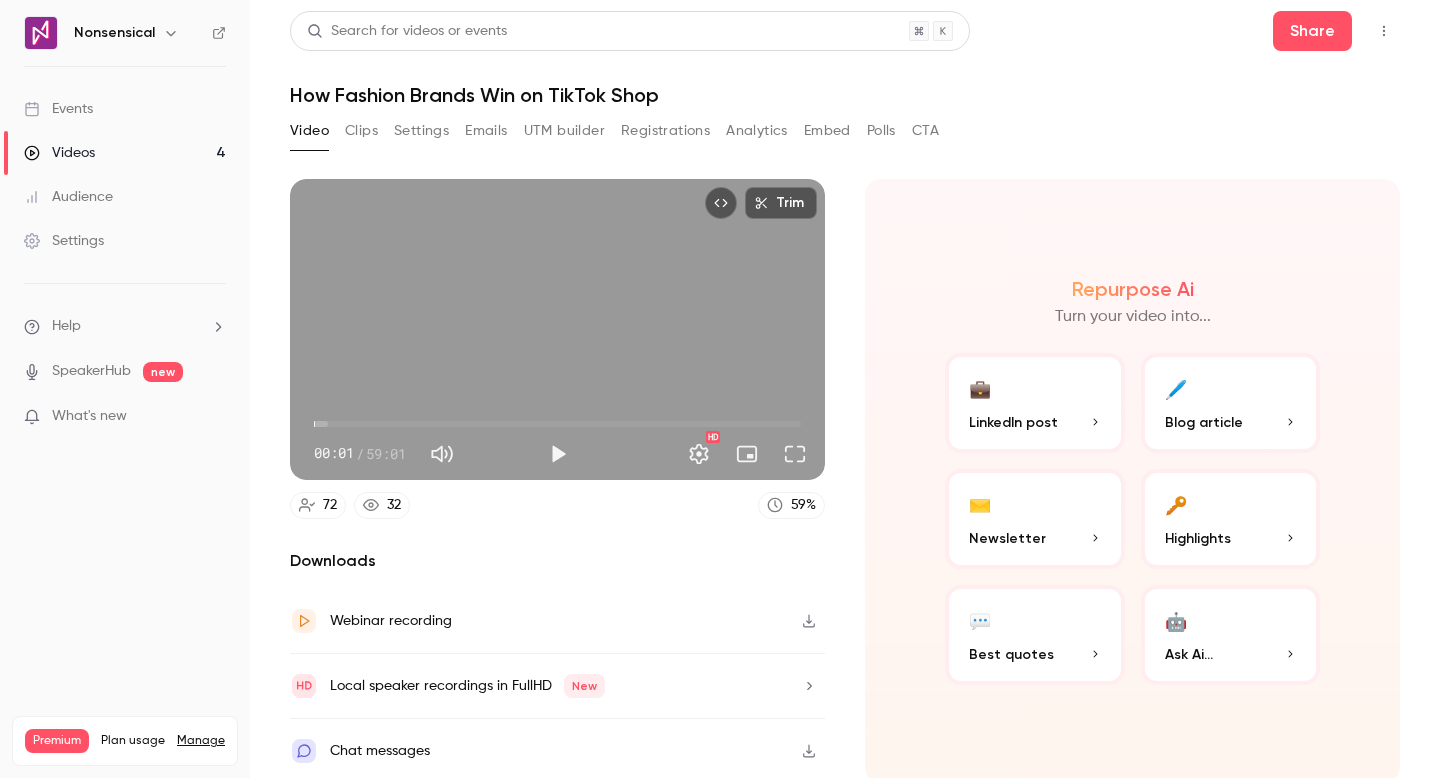 click on "Ask Ai..." at bounding box center (1189, 654) 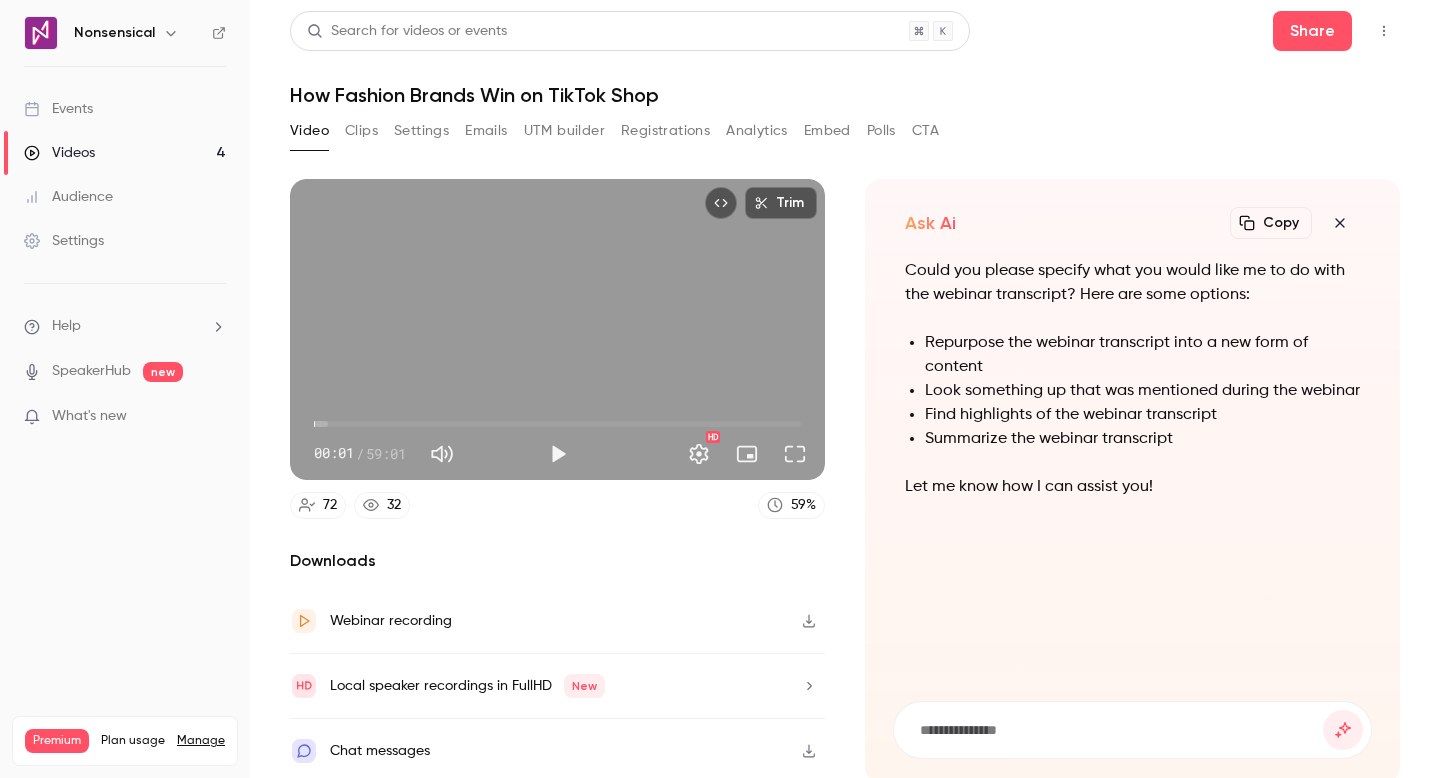 click at bounding box center [1120, 730] 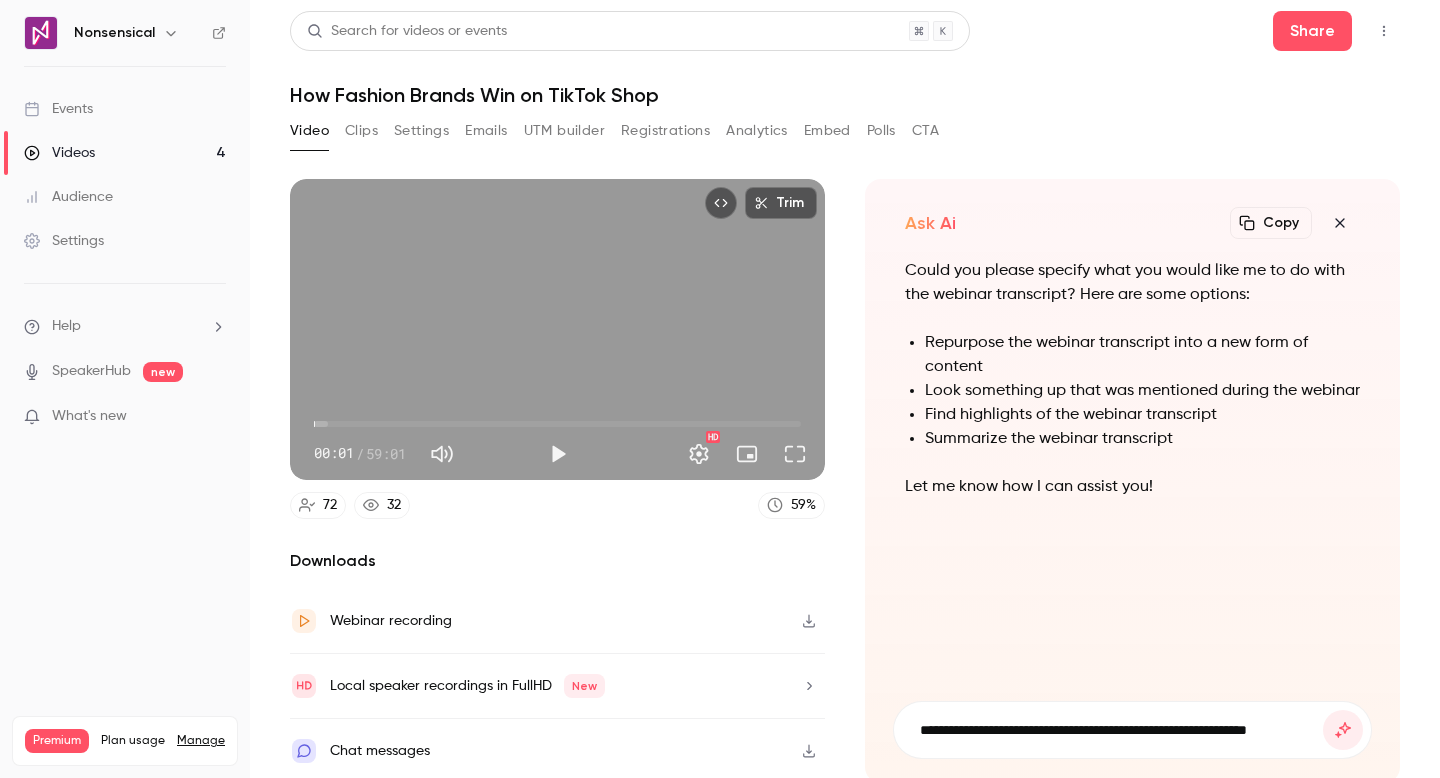 scroll, scrollTop: 0, scrollLeft: 31, axis: horizontal 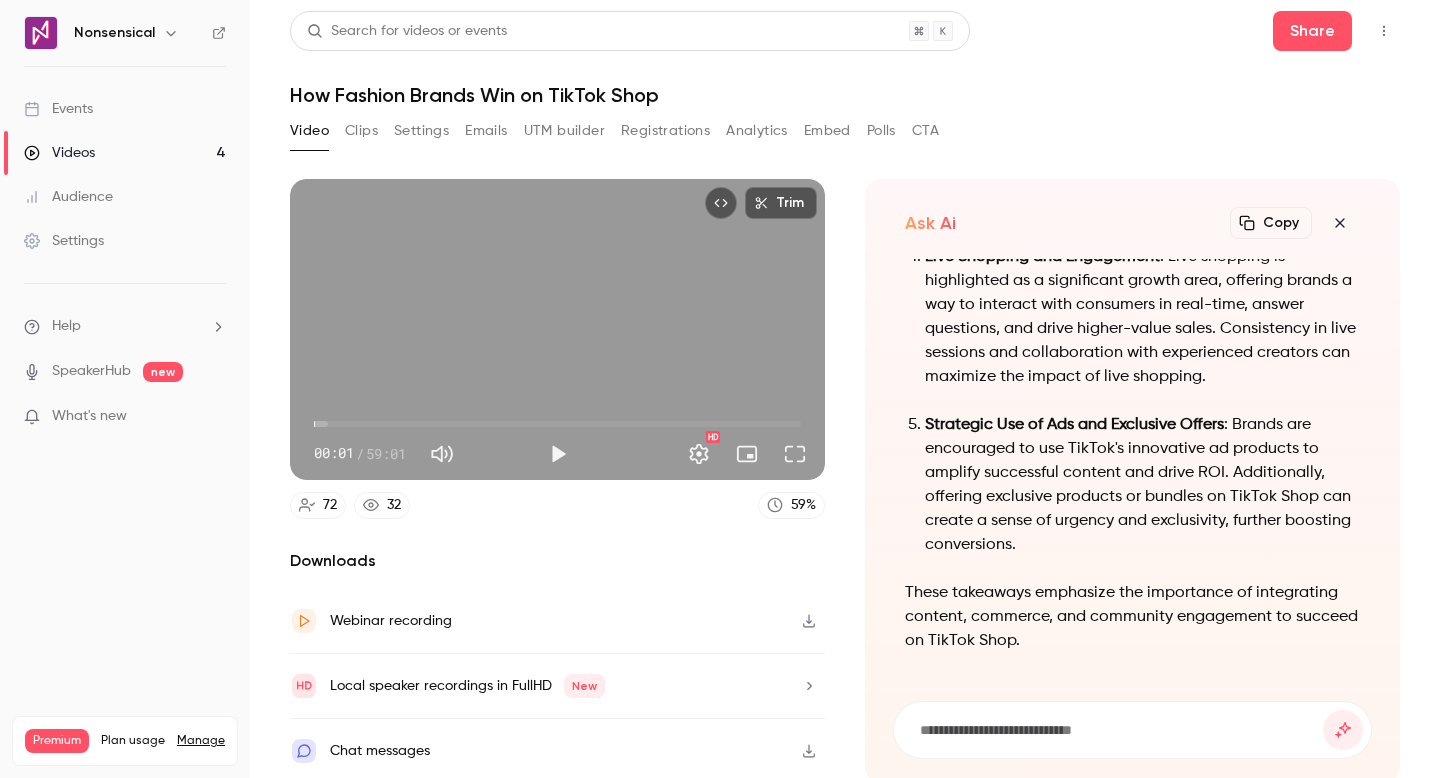 click at bounding box center [1117, 730] 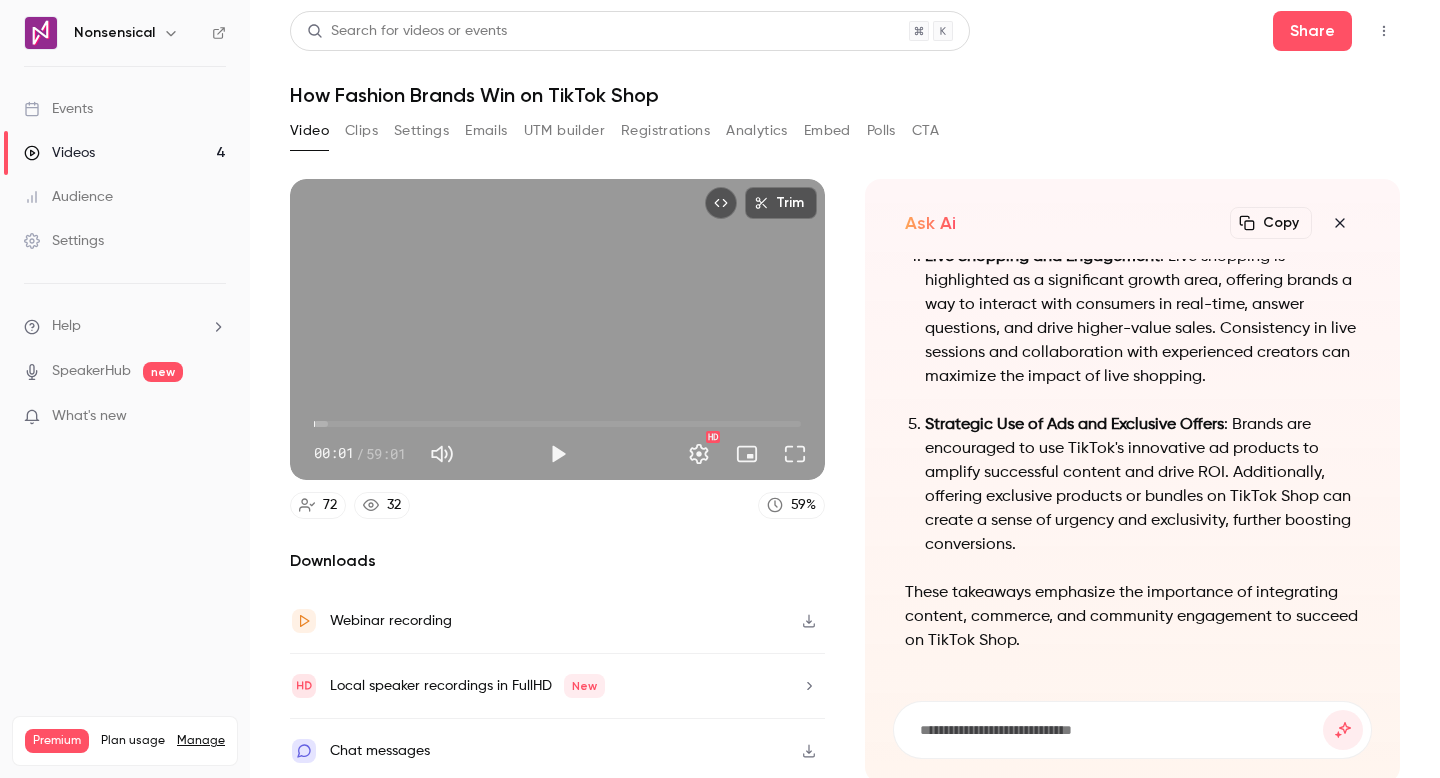 type on "***" 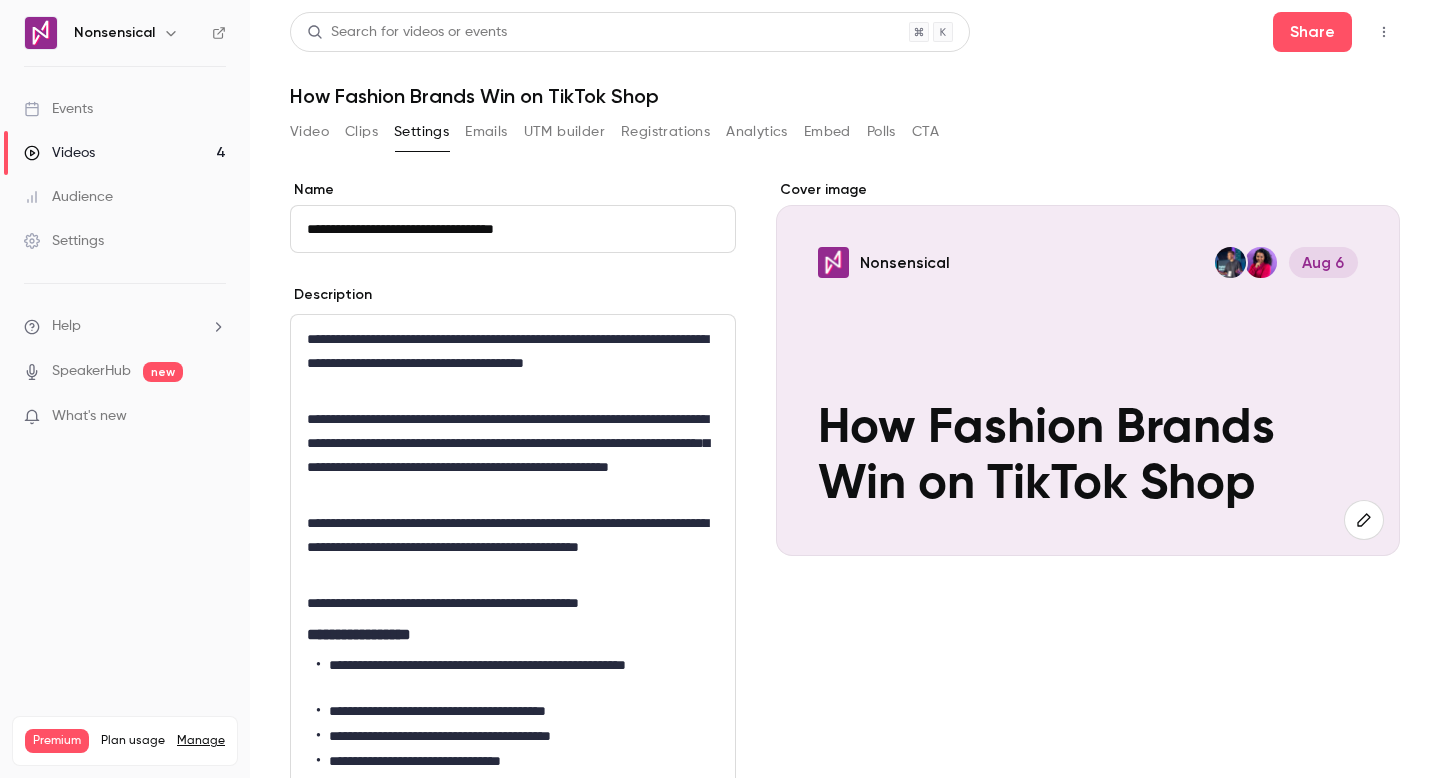 click on "Analytics" at bounding box center (757, 132) 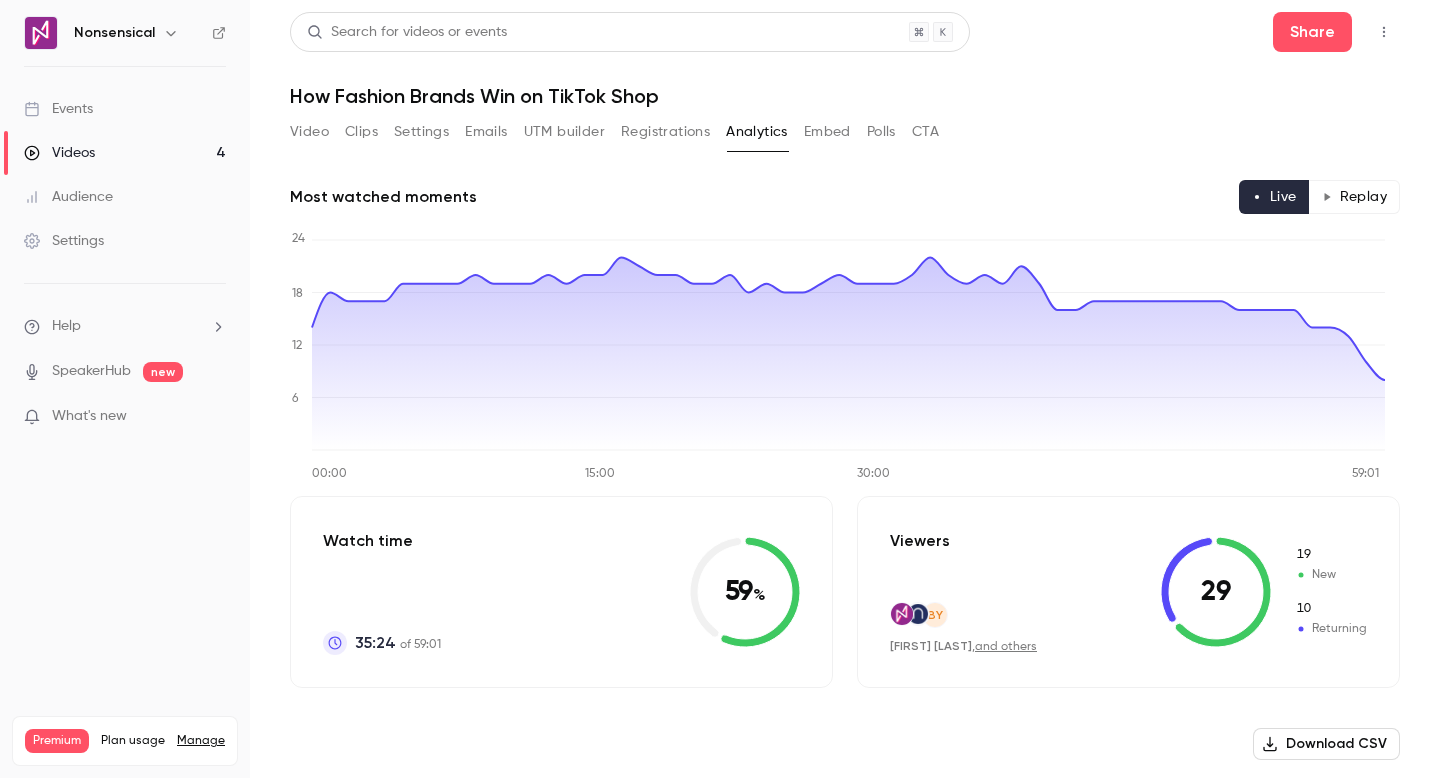 click on "Polls" at bounding box center [881, 132] 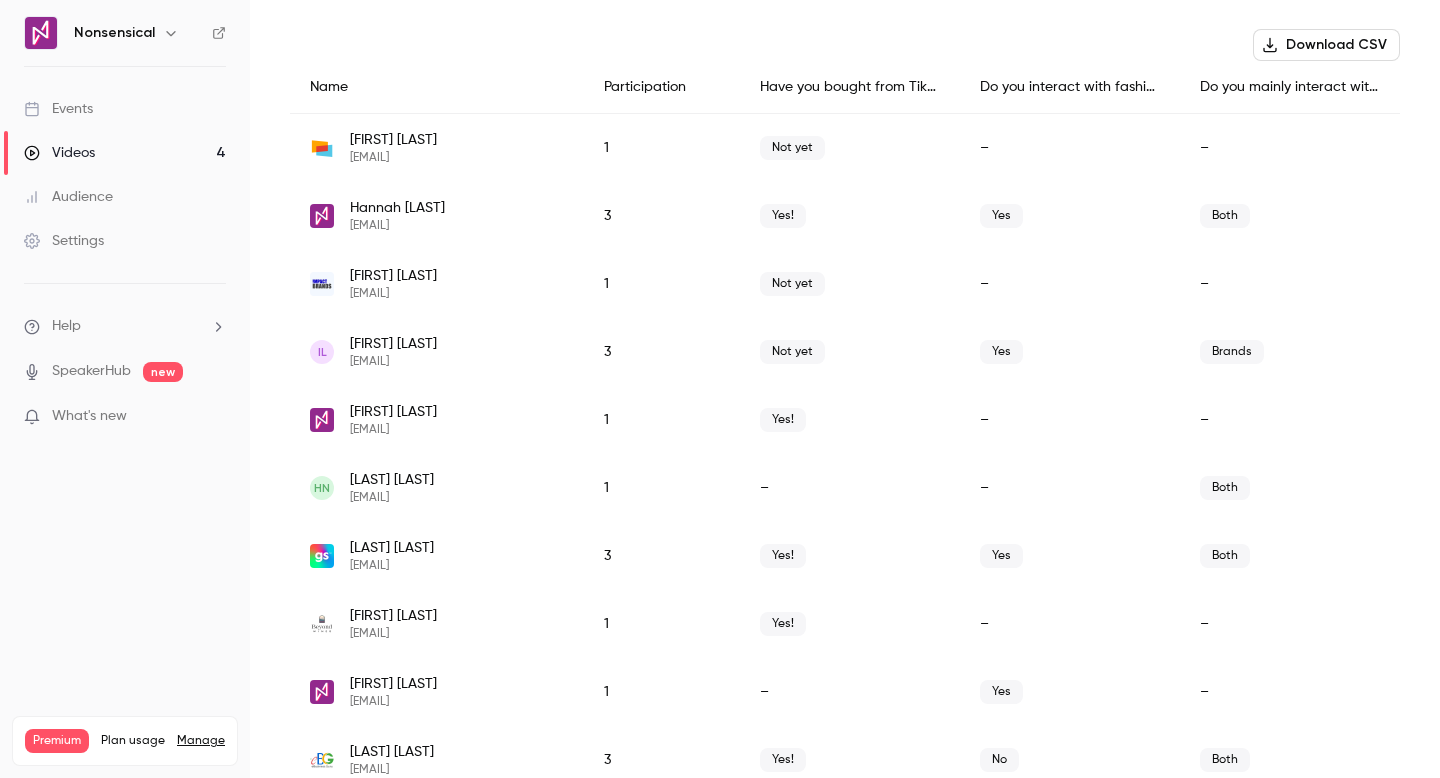 scroll, scrollTop: 0, scrollLeft: 0, axis: both 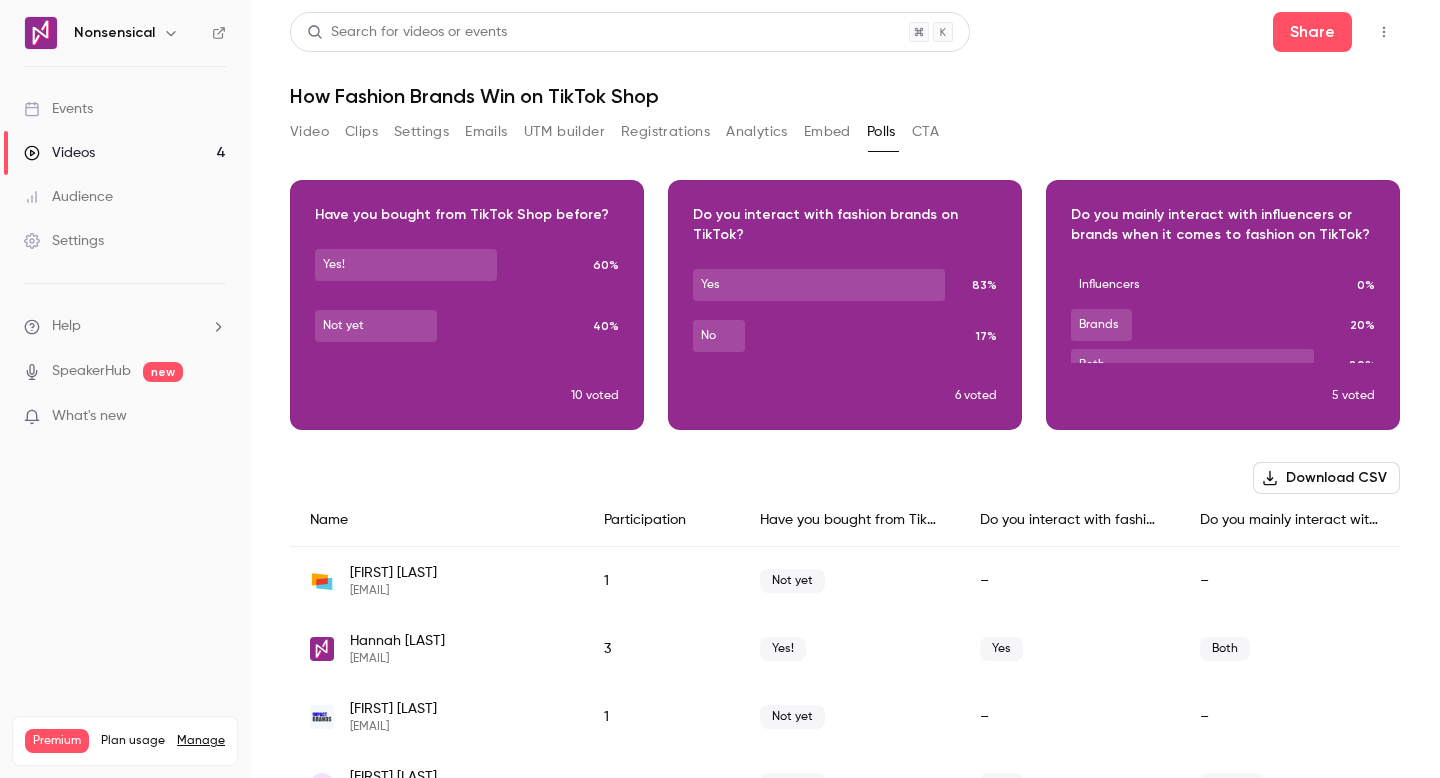 click on "CTA" at bounding box center (925, 132) 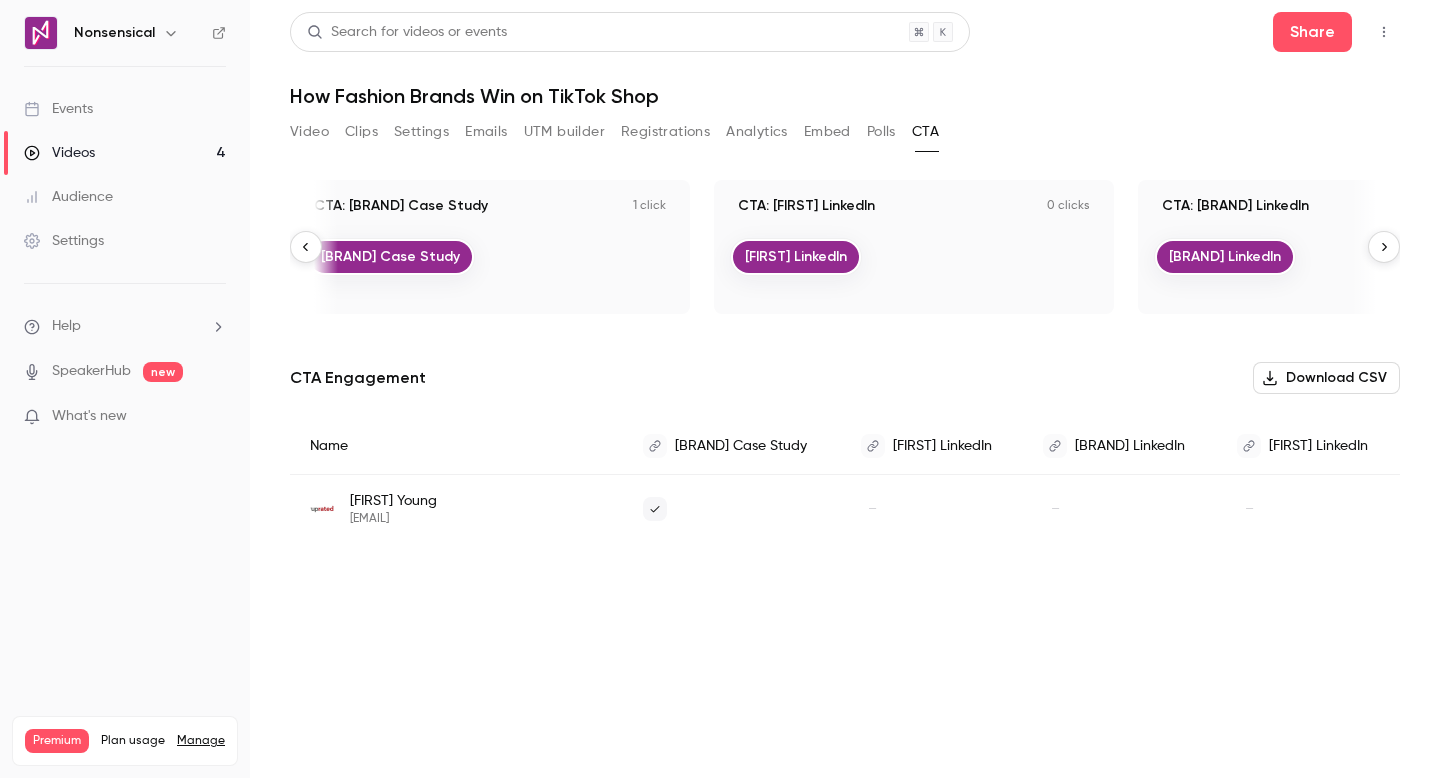 scroll, scrollTop: 0, scrollLeft: 0, axis: both 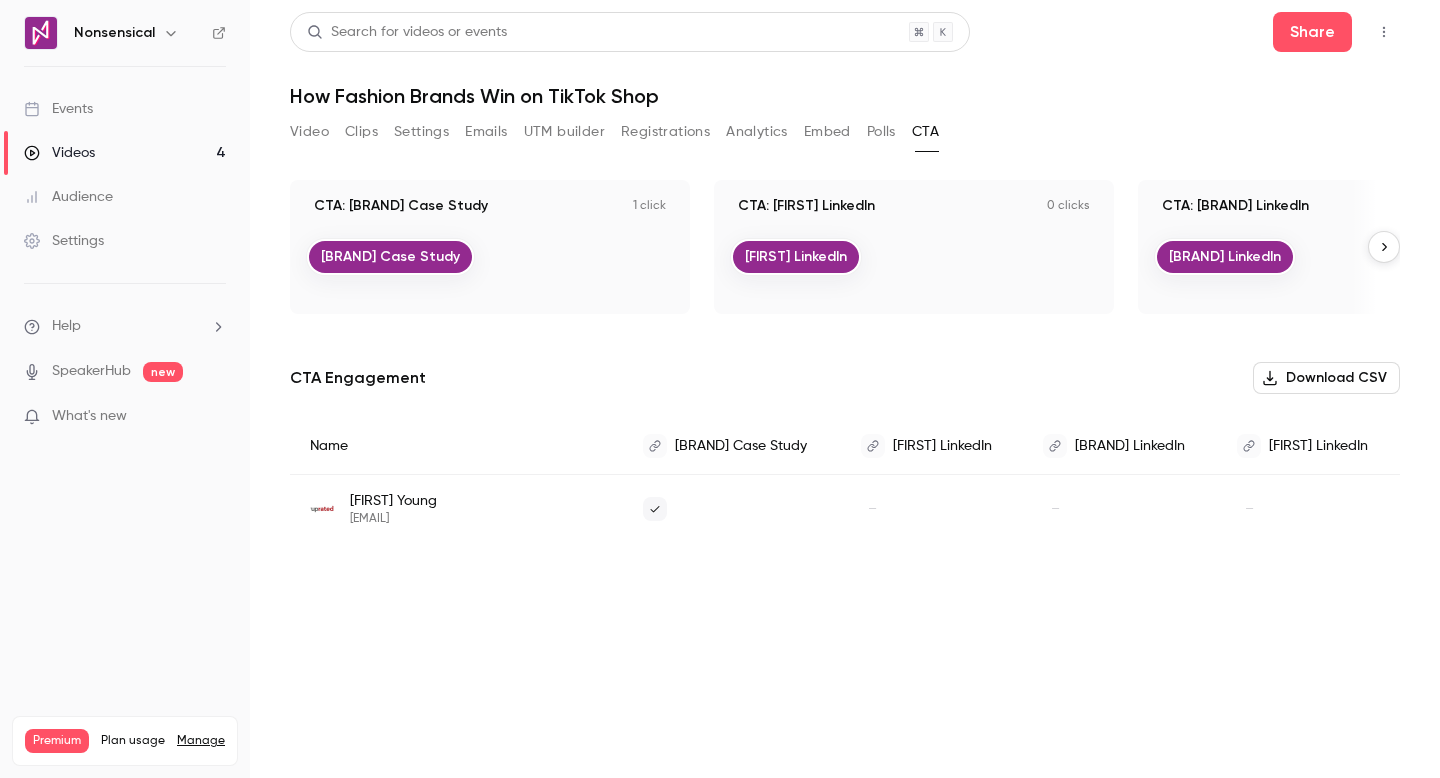 click on "Polls" at bounding box center (881, 132) 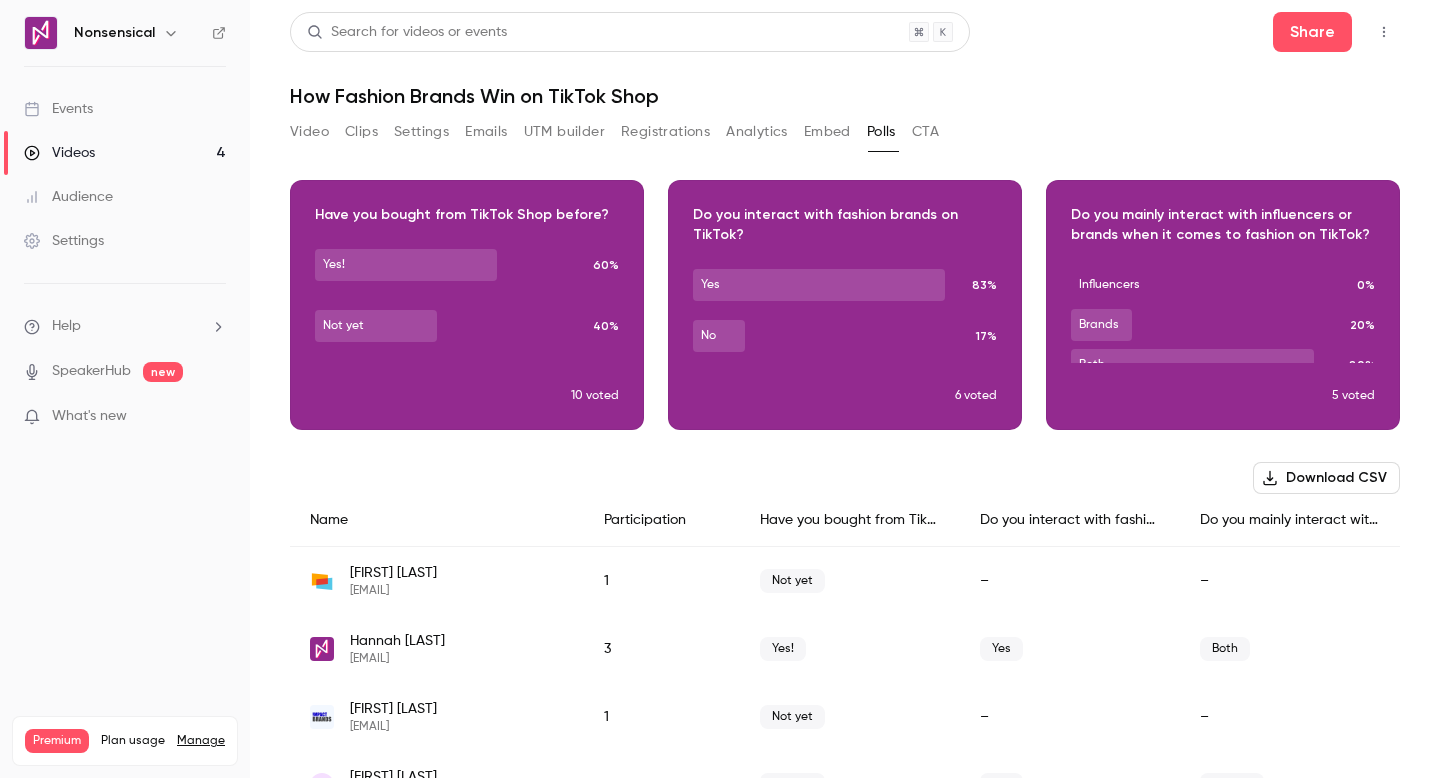 click on "Embed" at bounding box center [827, 132] 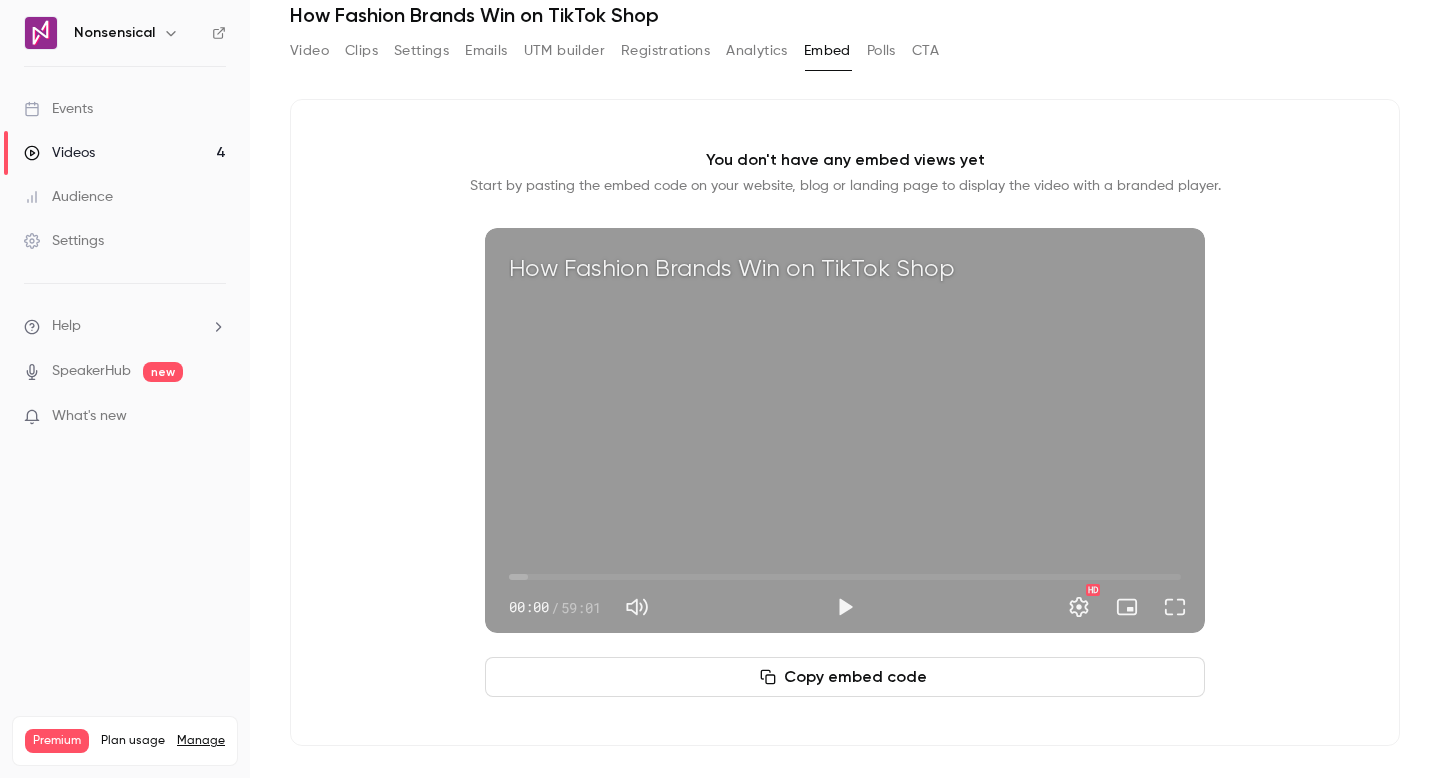 scroll, scrollTop: 0, scrollLeft: 0, axis: both 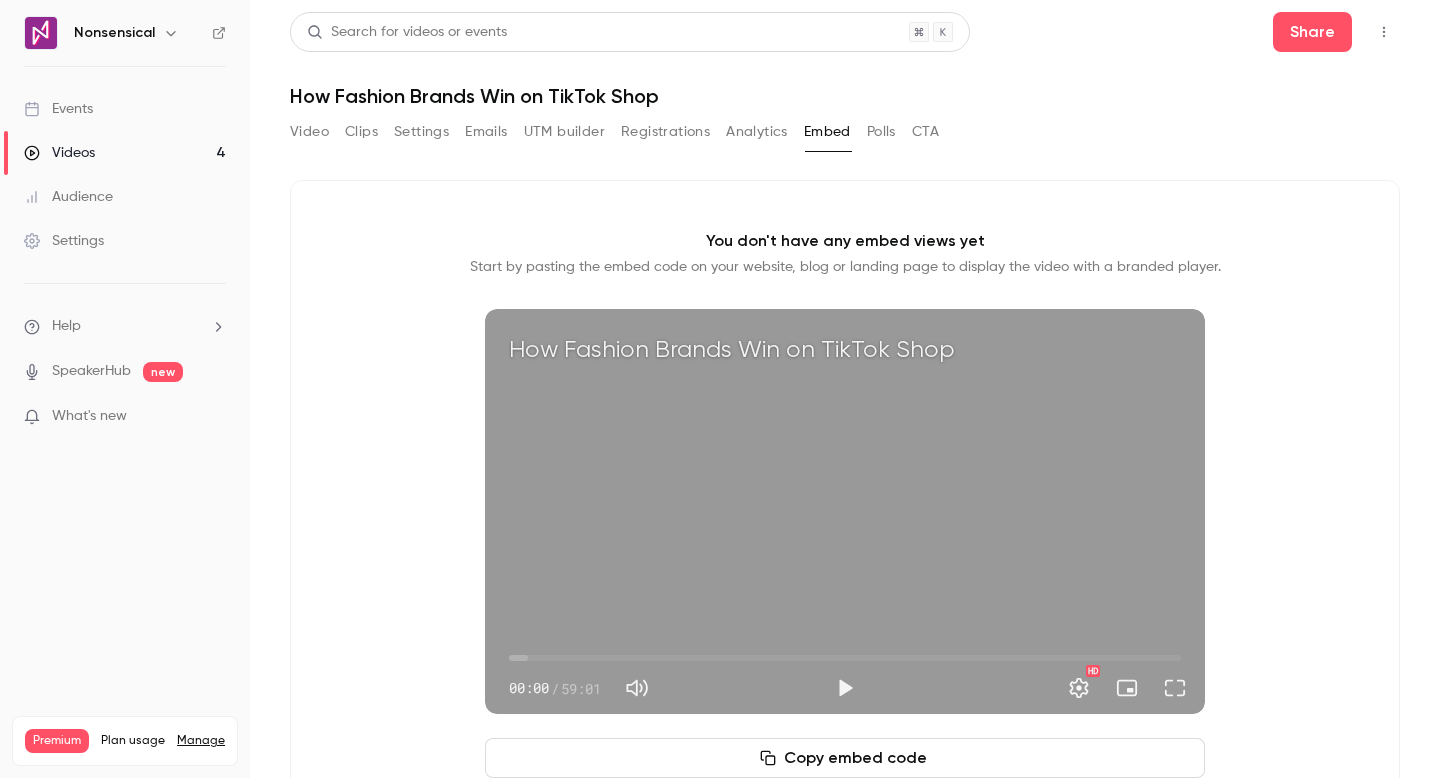 click on "Video" at bounding box center [309, 132] 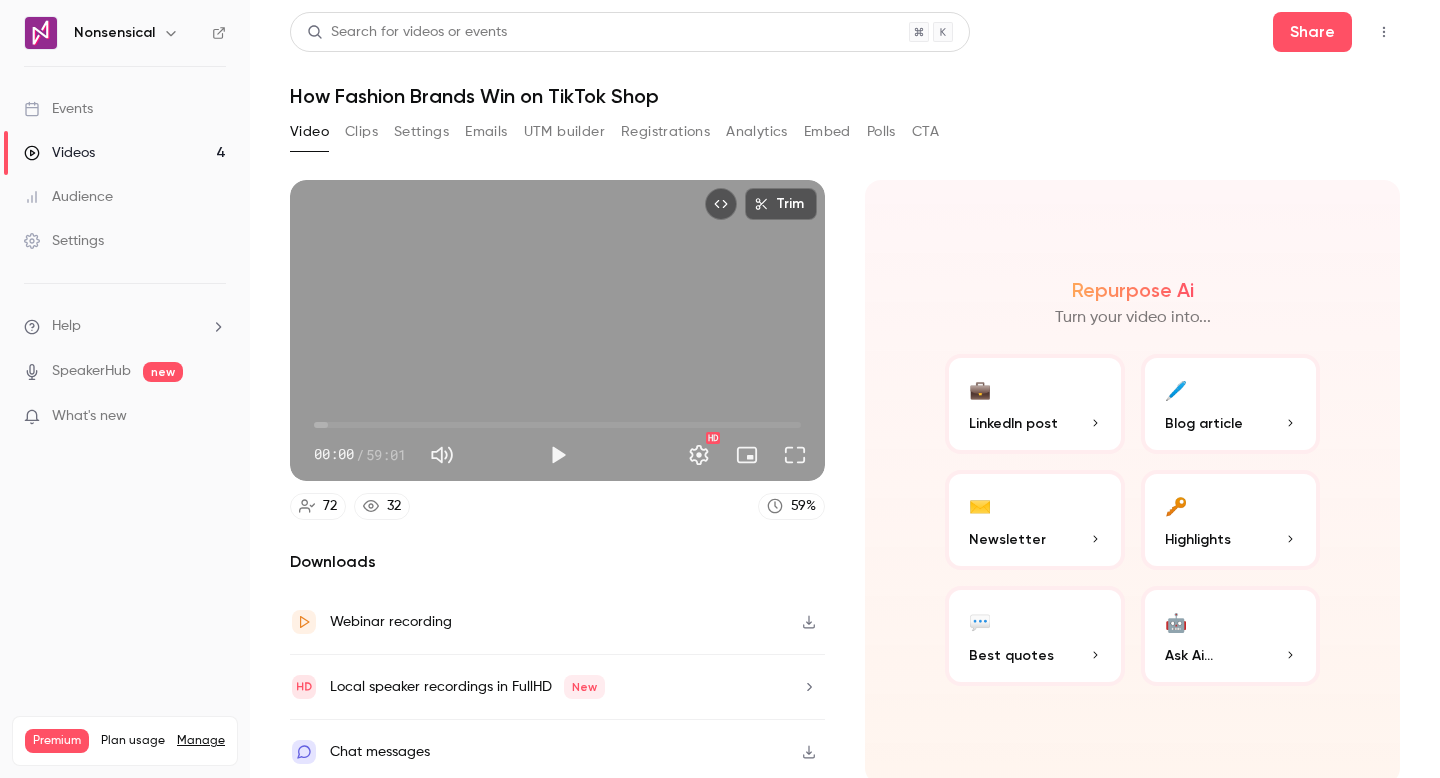 click on "Settings" at bounding box center [125, 241] 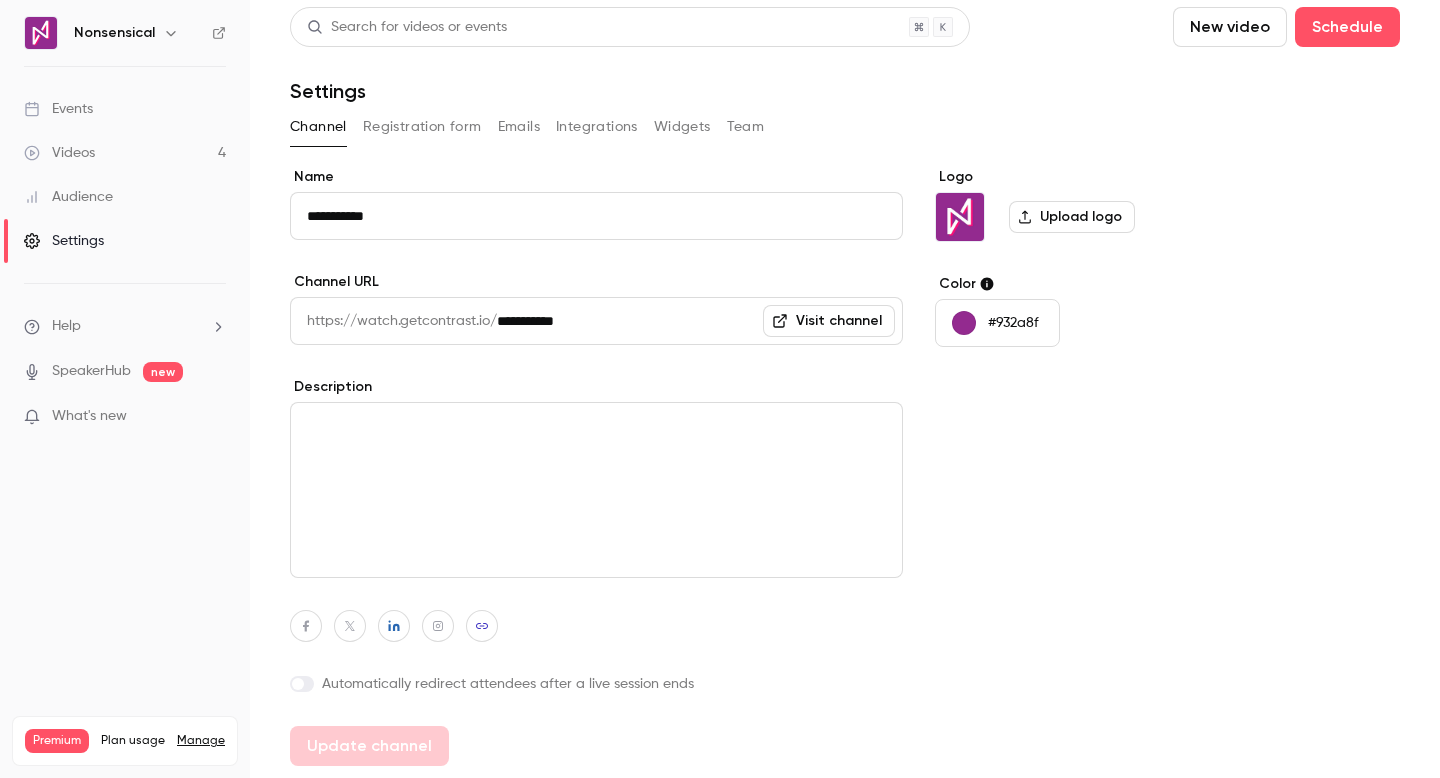 scroll, scrollTop: 0, scrollLeft: 0, axis: both 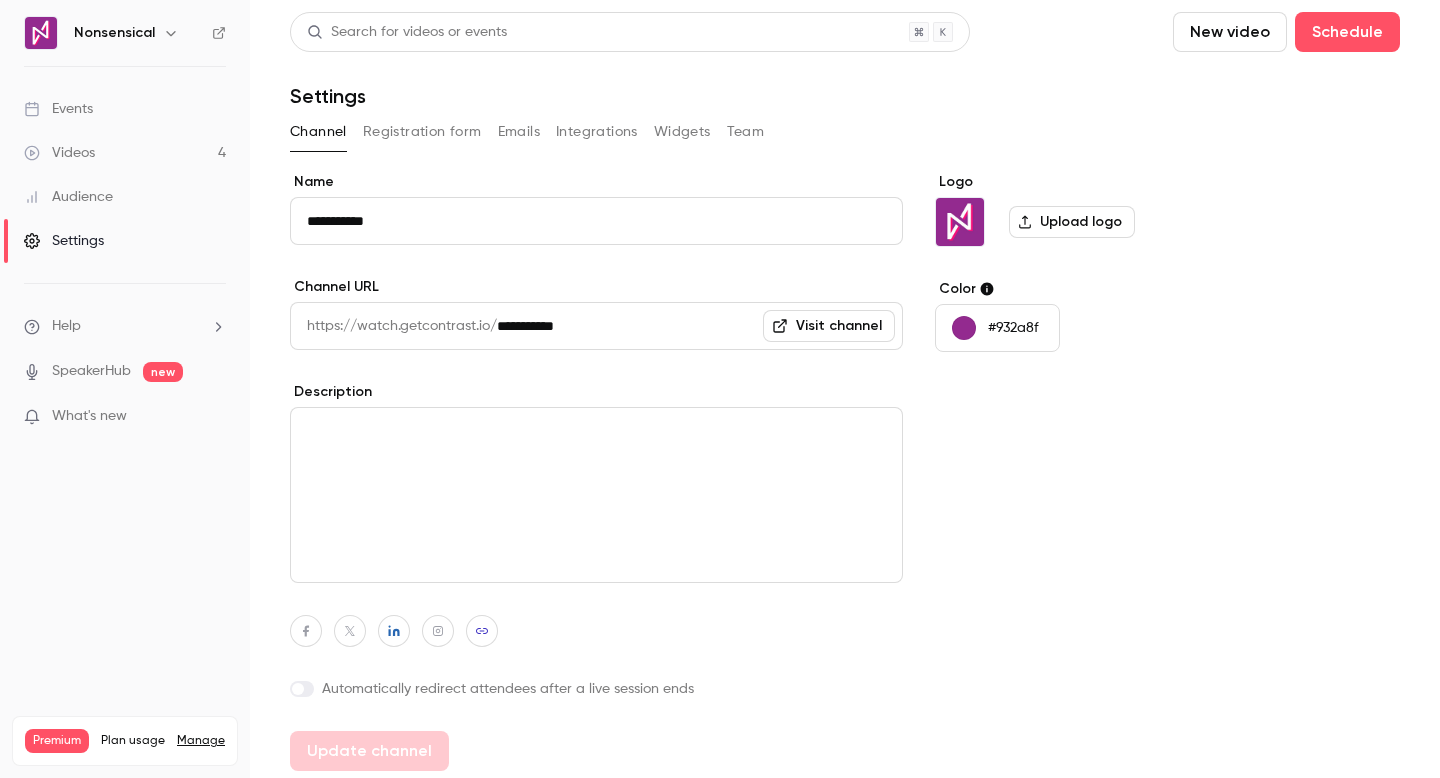 click on "Registration form" at bounding box center [422, 132] 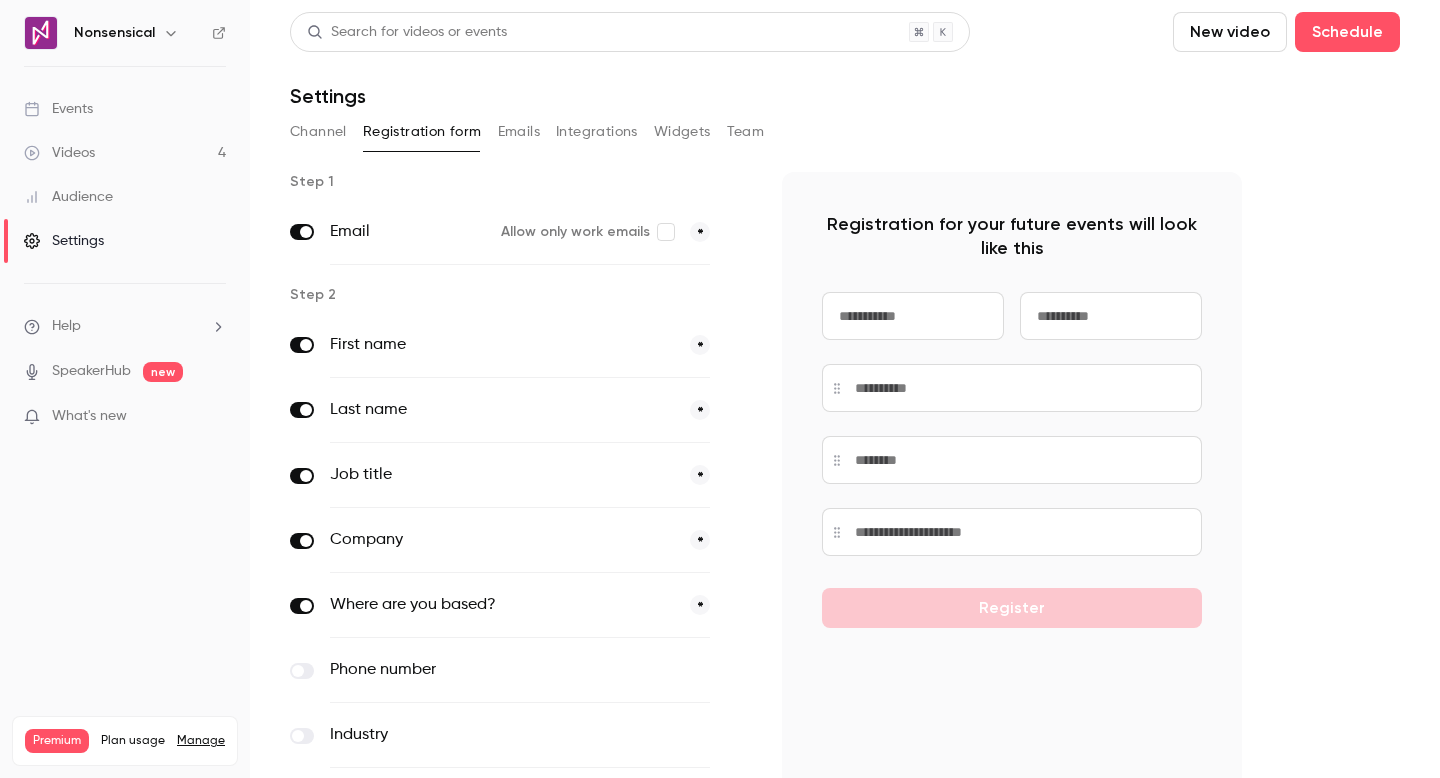 click on "Emails" at bounding box center (519, 132) 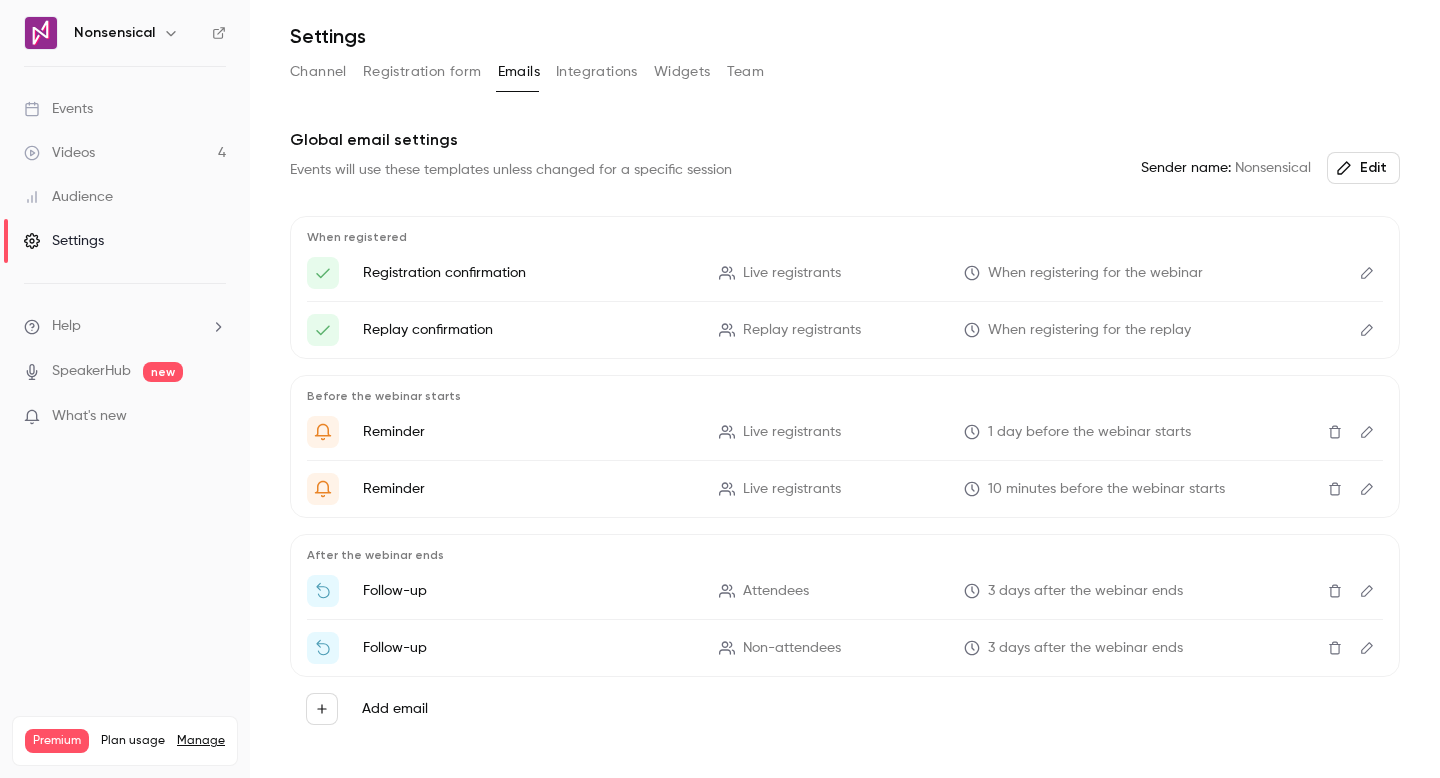 scroll, scrollTop: 107, scrollLeft: 0, axis: vertical 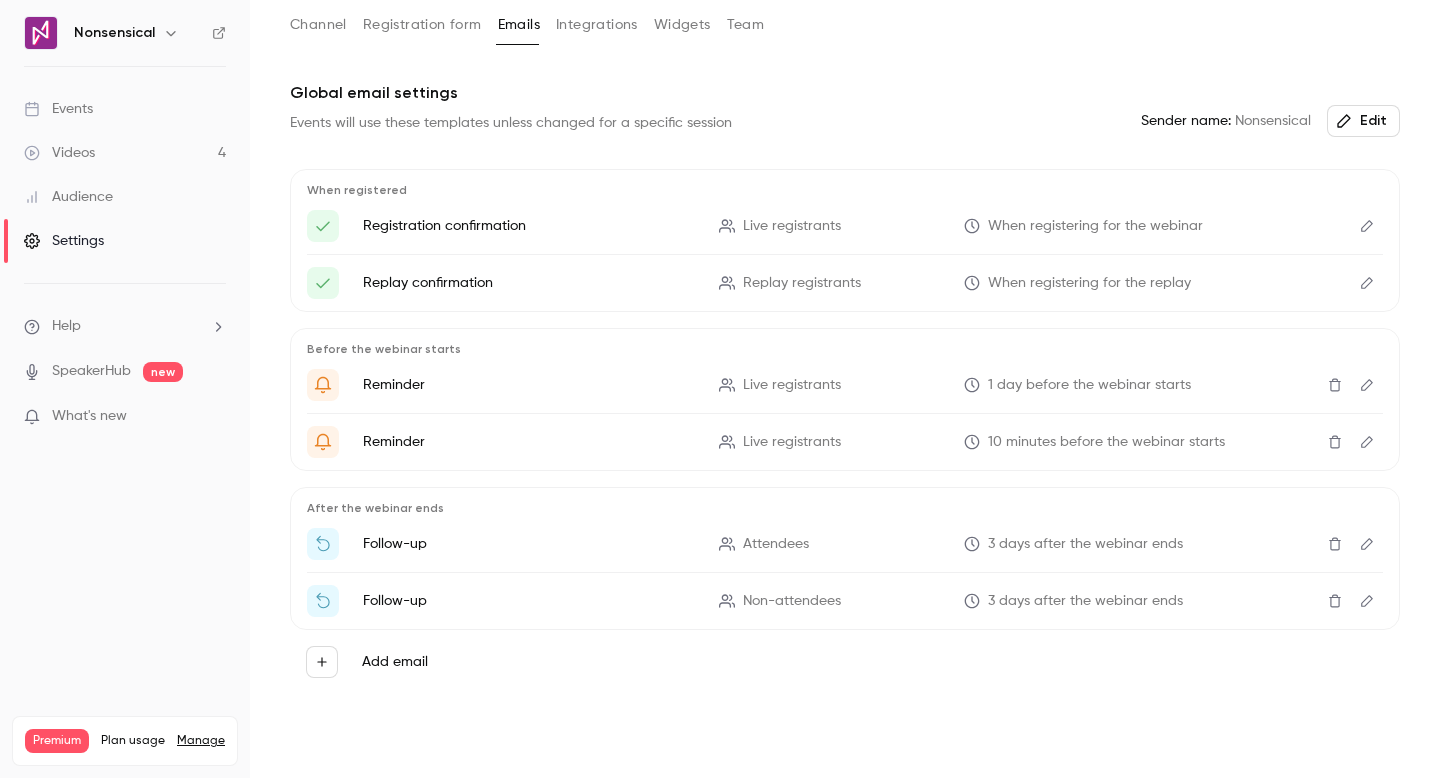 click 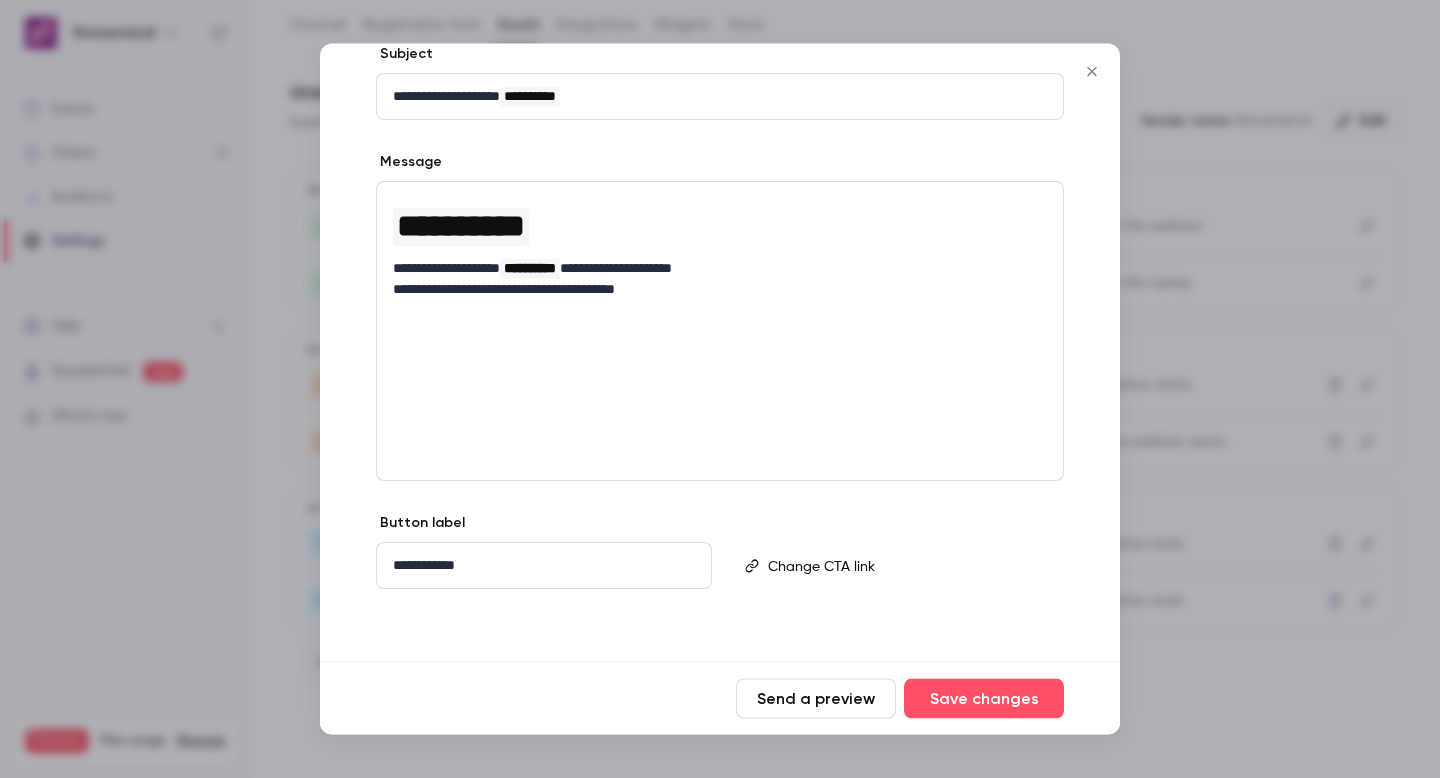 scroll, scrollTop: 0, scrollLeft: 0, axis: both 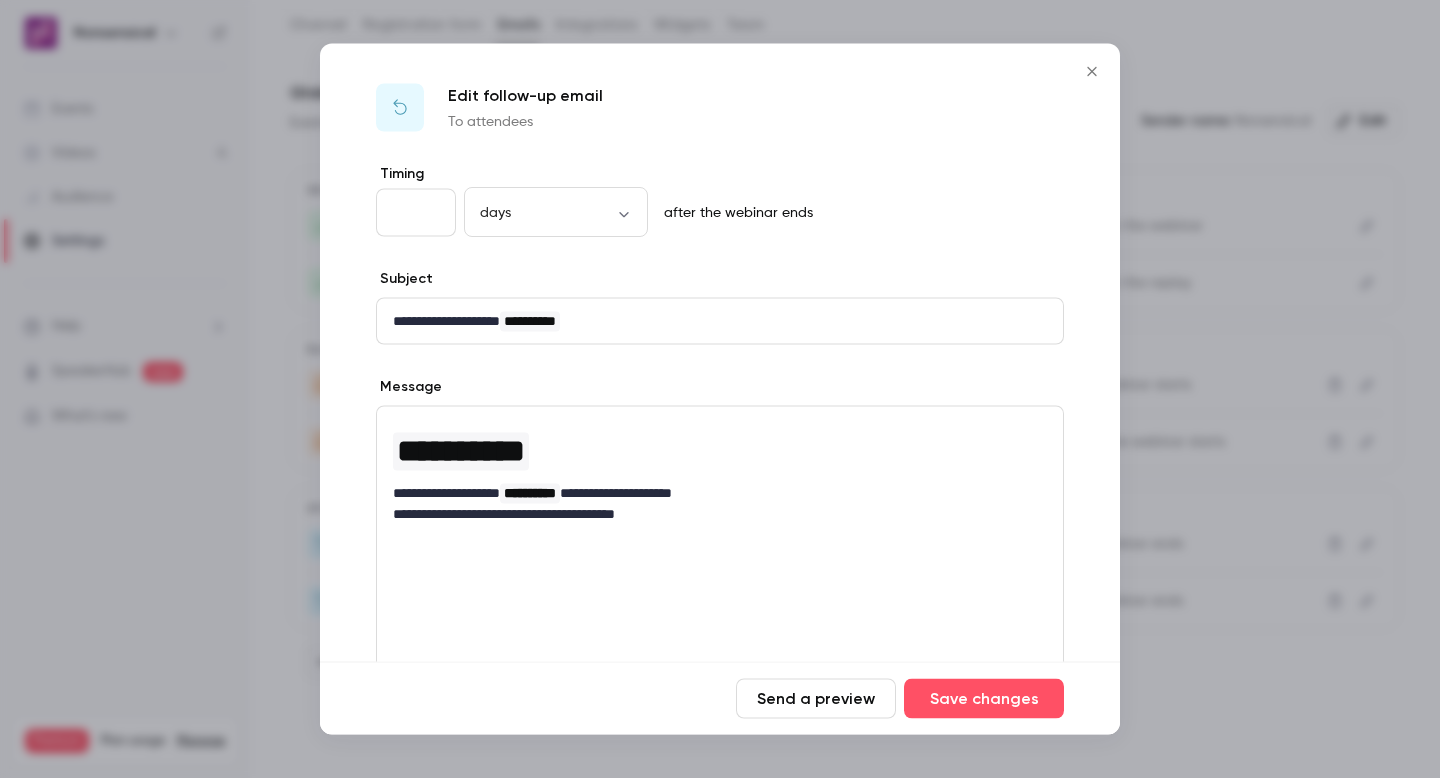 click 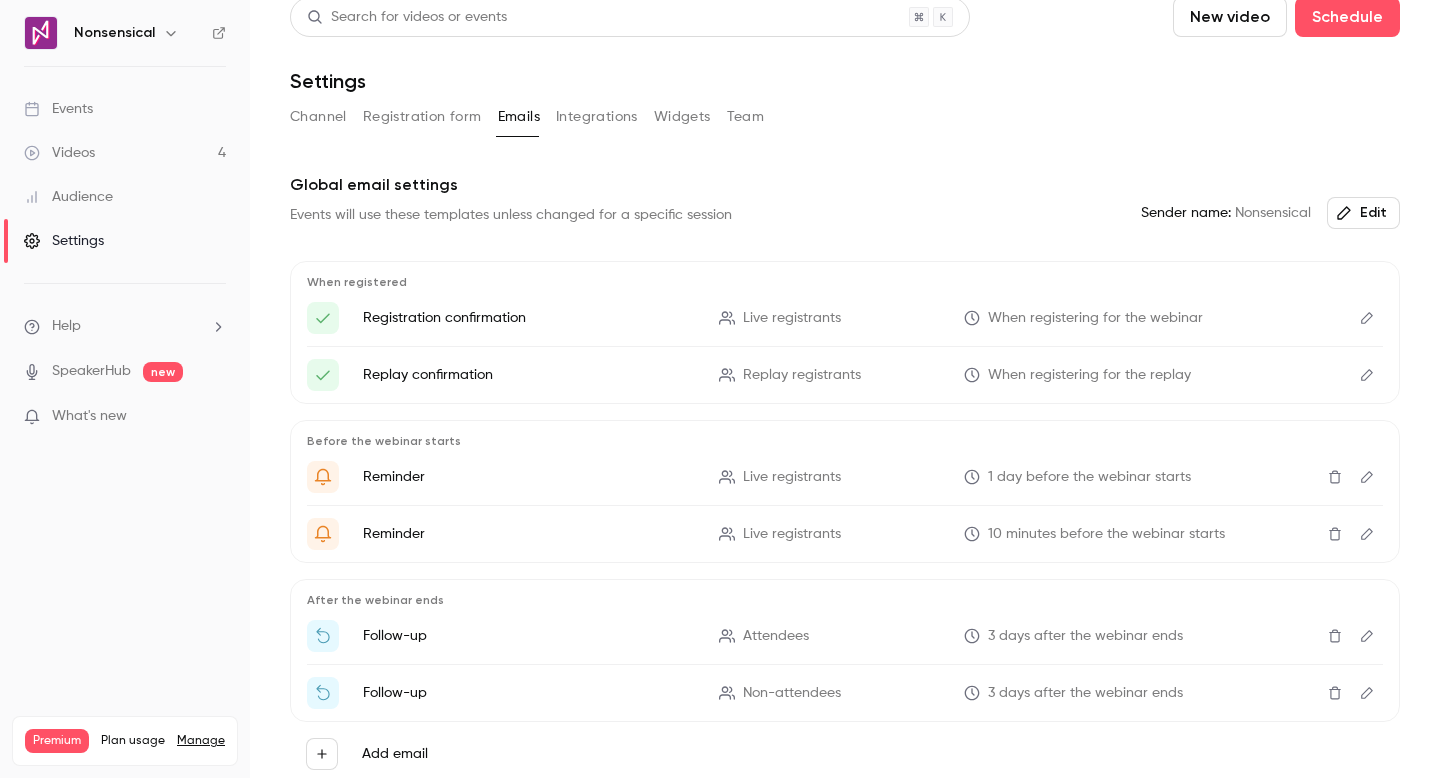 scroll, scrollTop: 0, scrollLeft: 0, axis: both 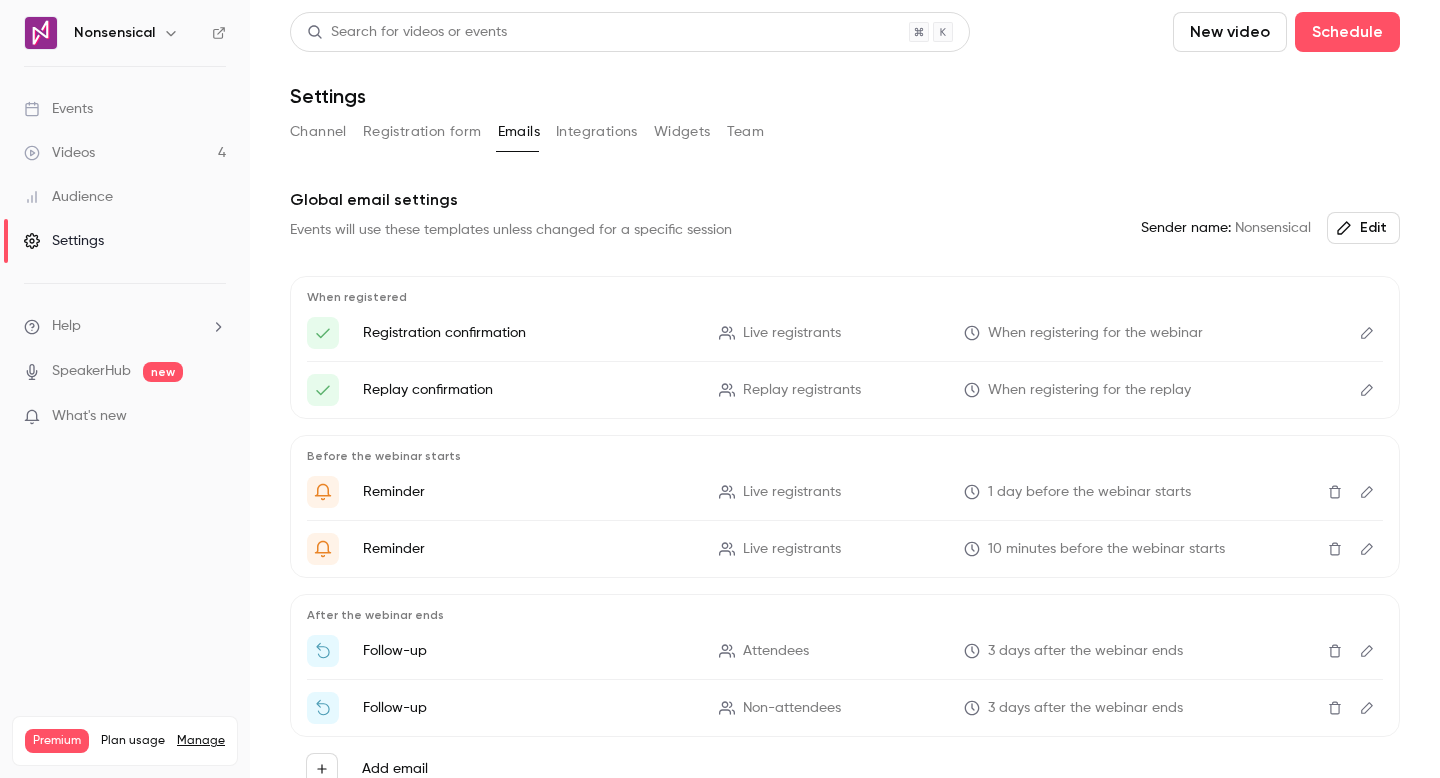 click on "Videos 4" at bounding box center [125, 153] 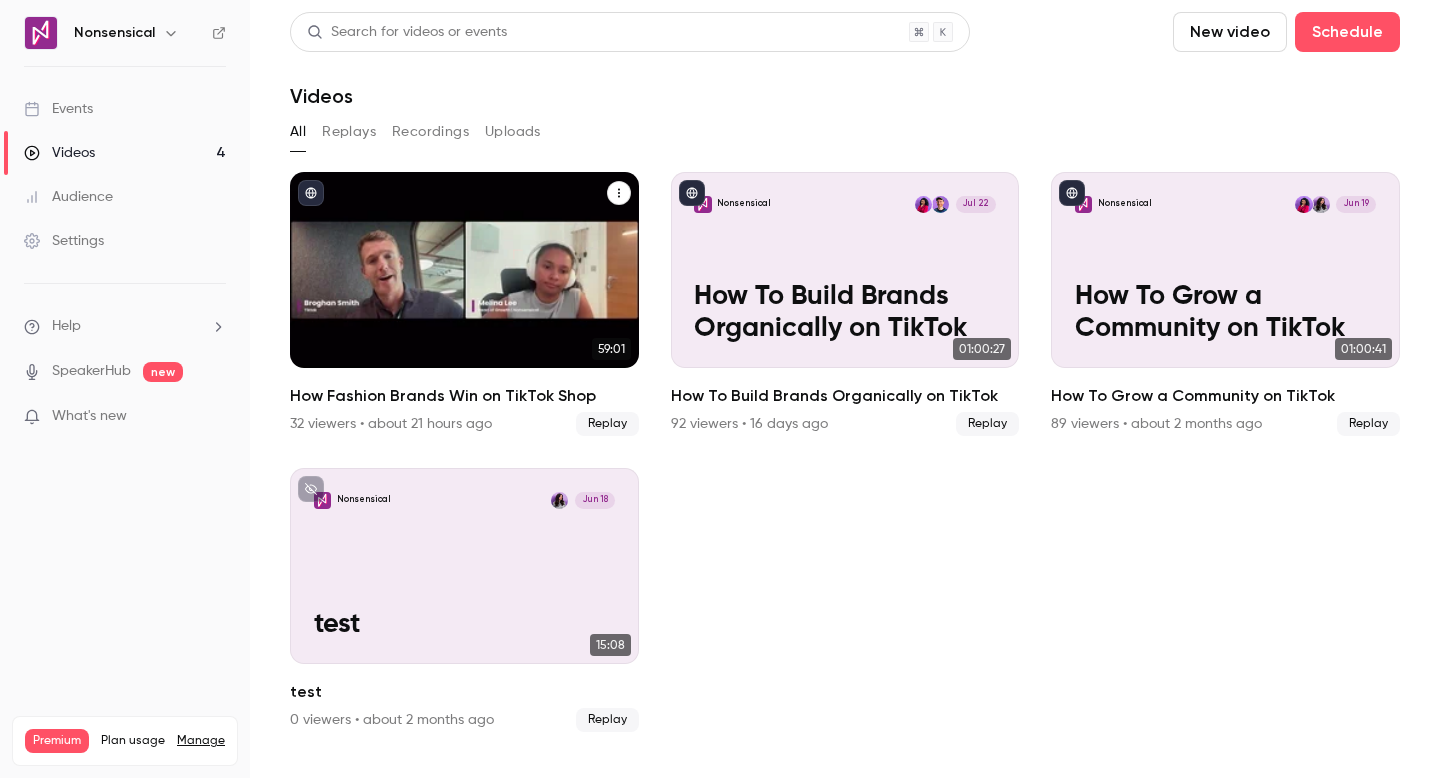 click 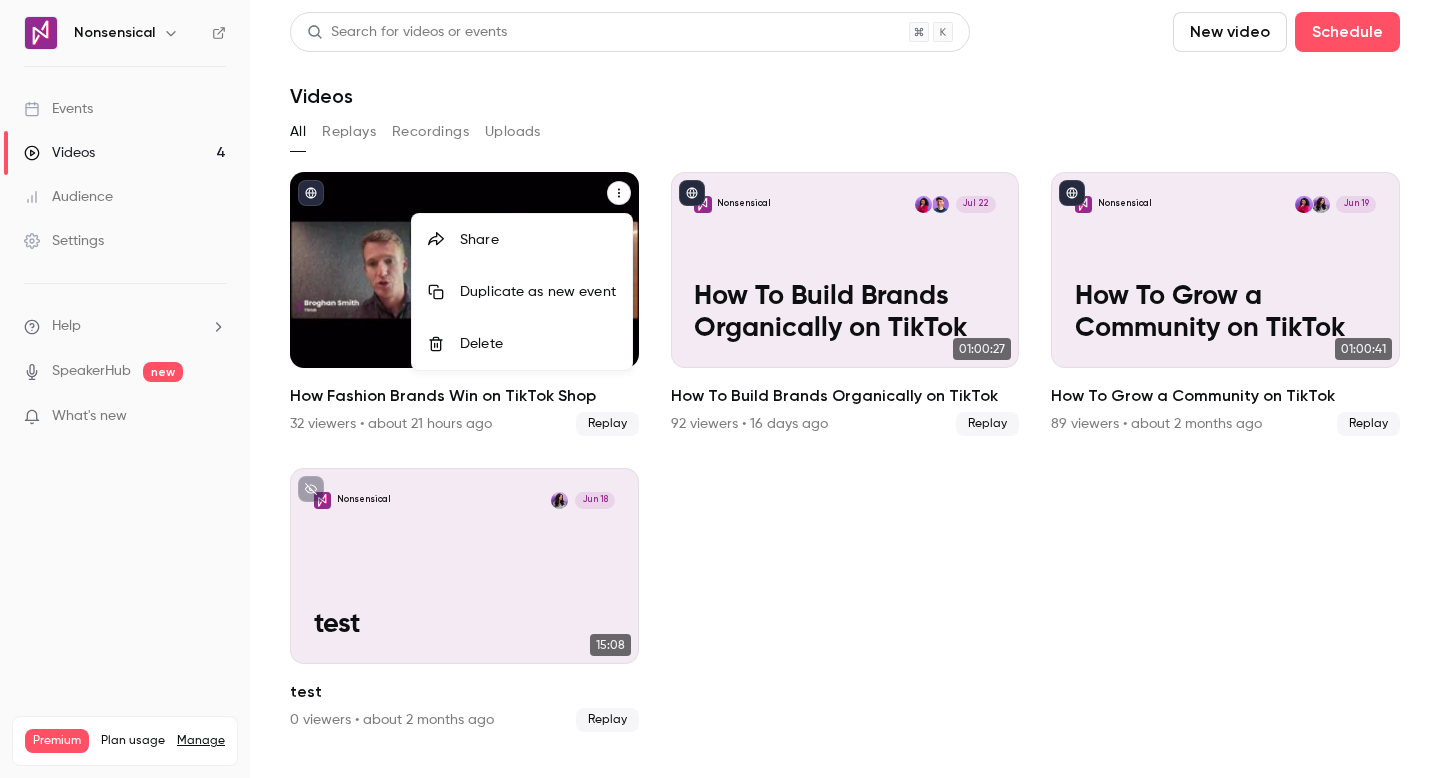 click at bounding box center [720, 389] 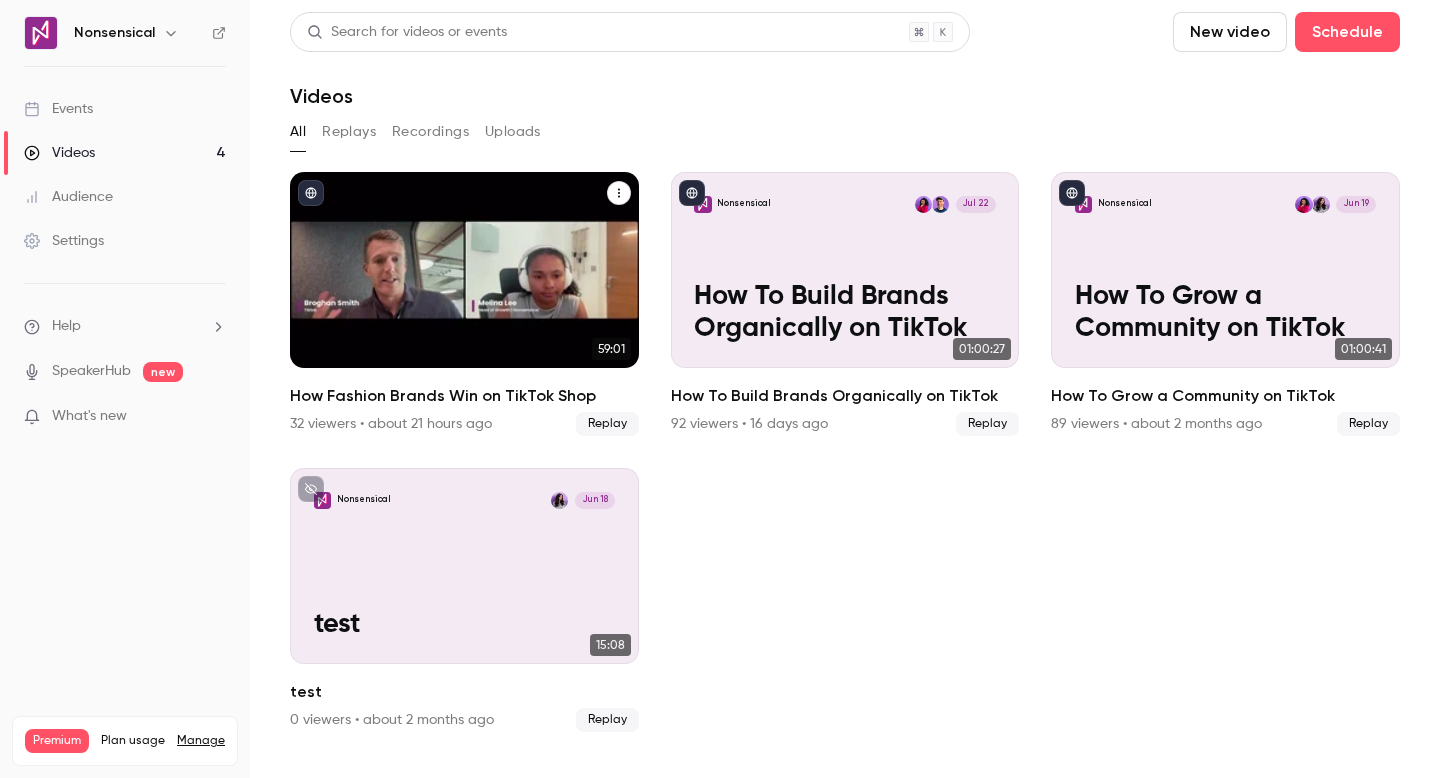 click on "Nonsensical Aug 6 How Fashion Brands Win on TikTok Shop" at bounding box center [464, 270] 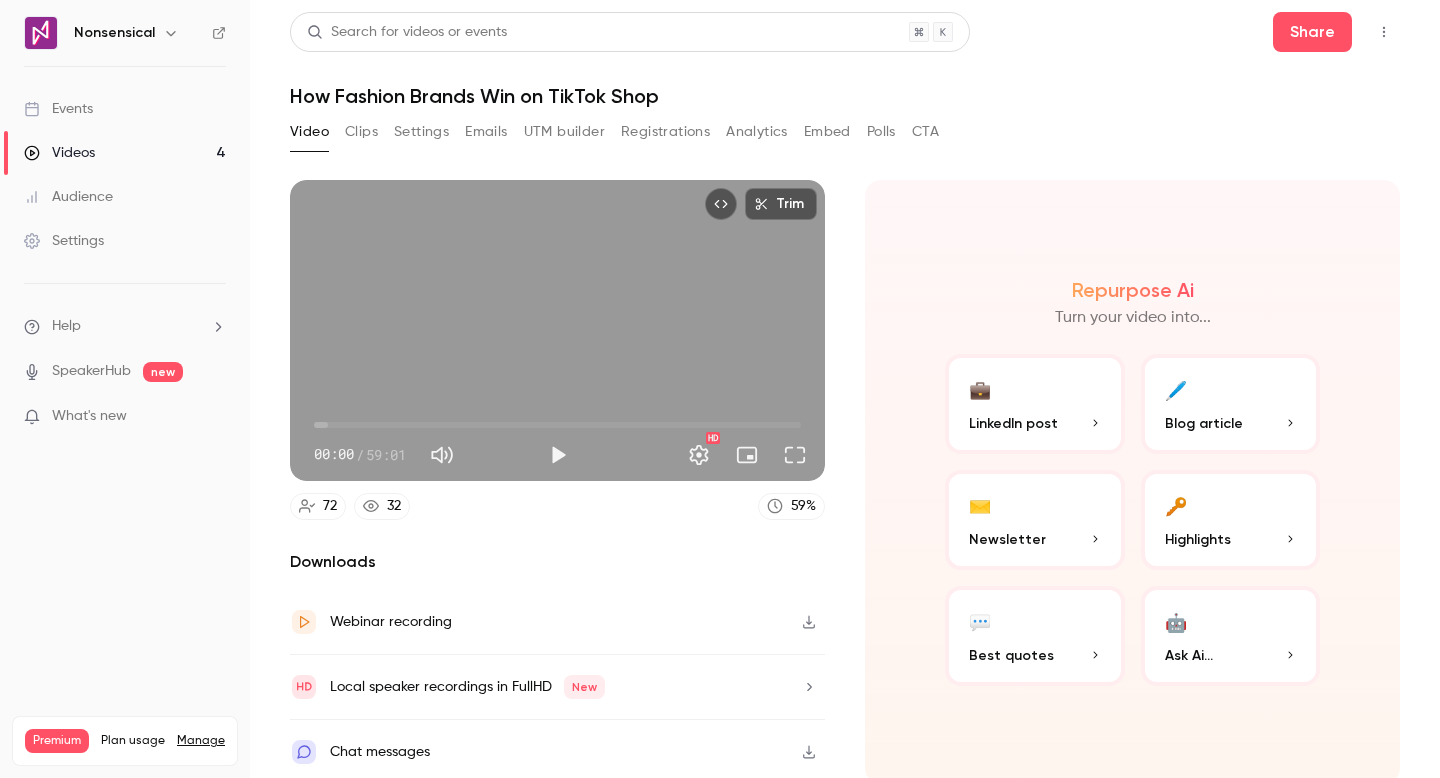click on "Emails" at bounding box center (486, 132) 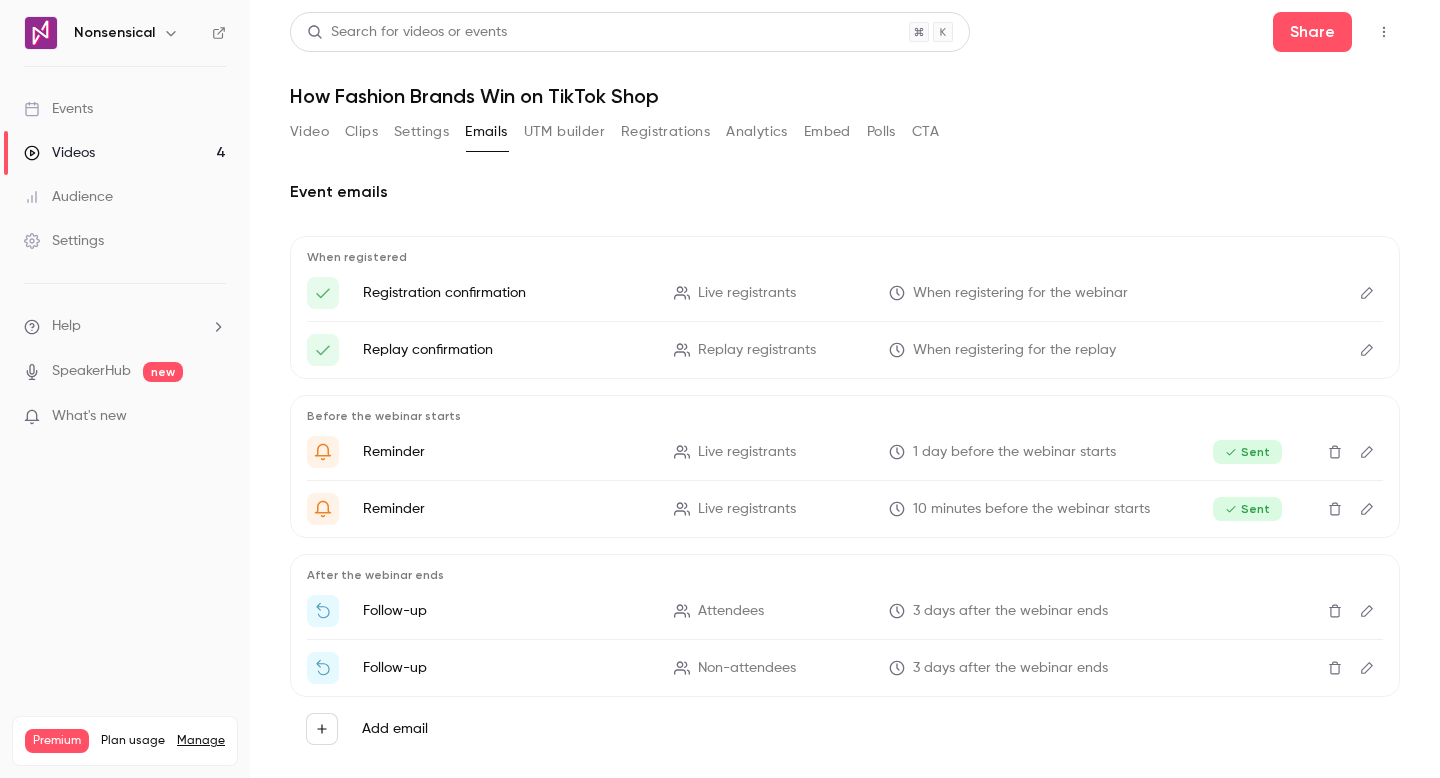 scroll, scrollTop: 23, scrollLeft: 0, axis: vertical 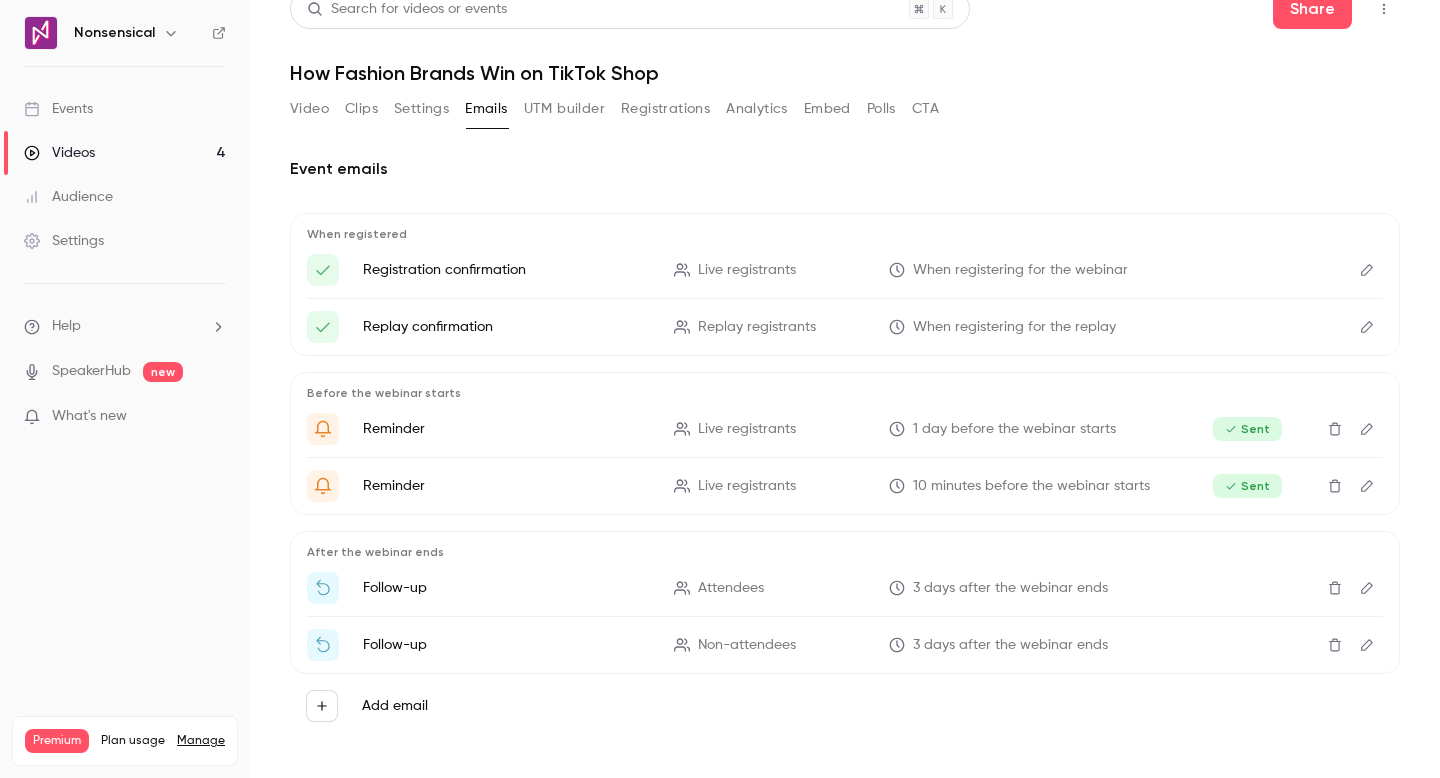 click 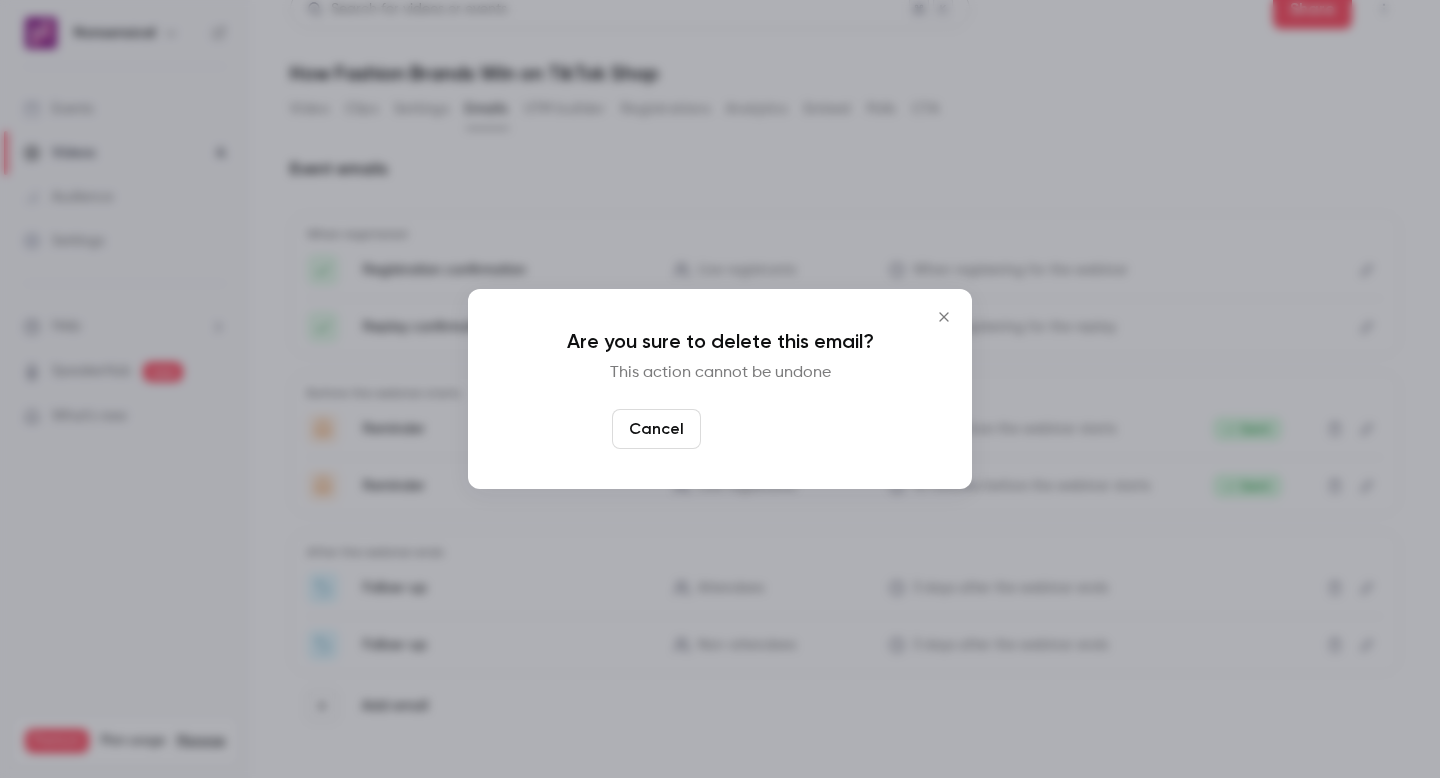 click on "Yes, delete" at bounding box center [769, 429] 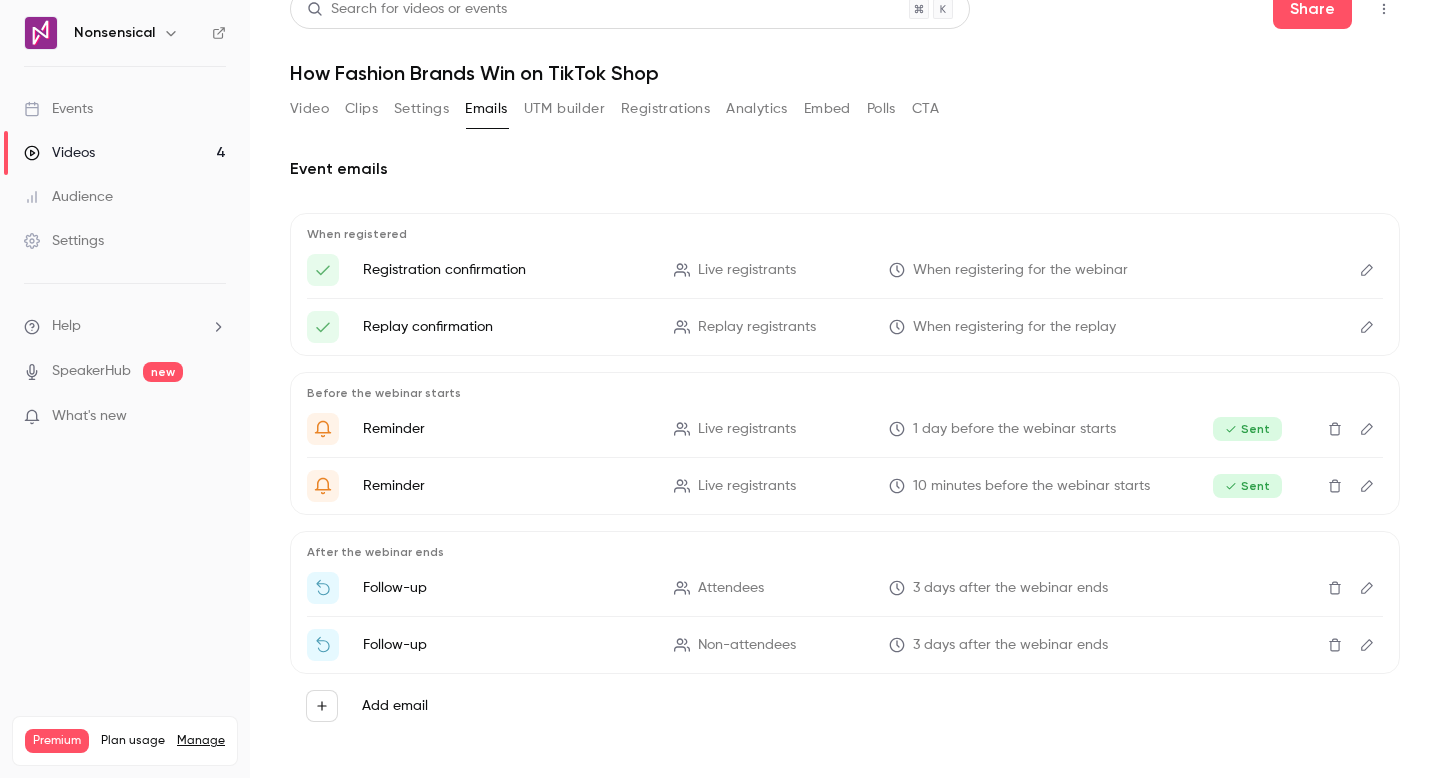 scroll, scrollTop: 0, scrollLeft: 0, axis: both 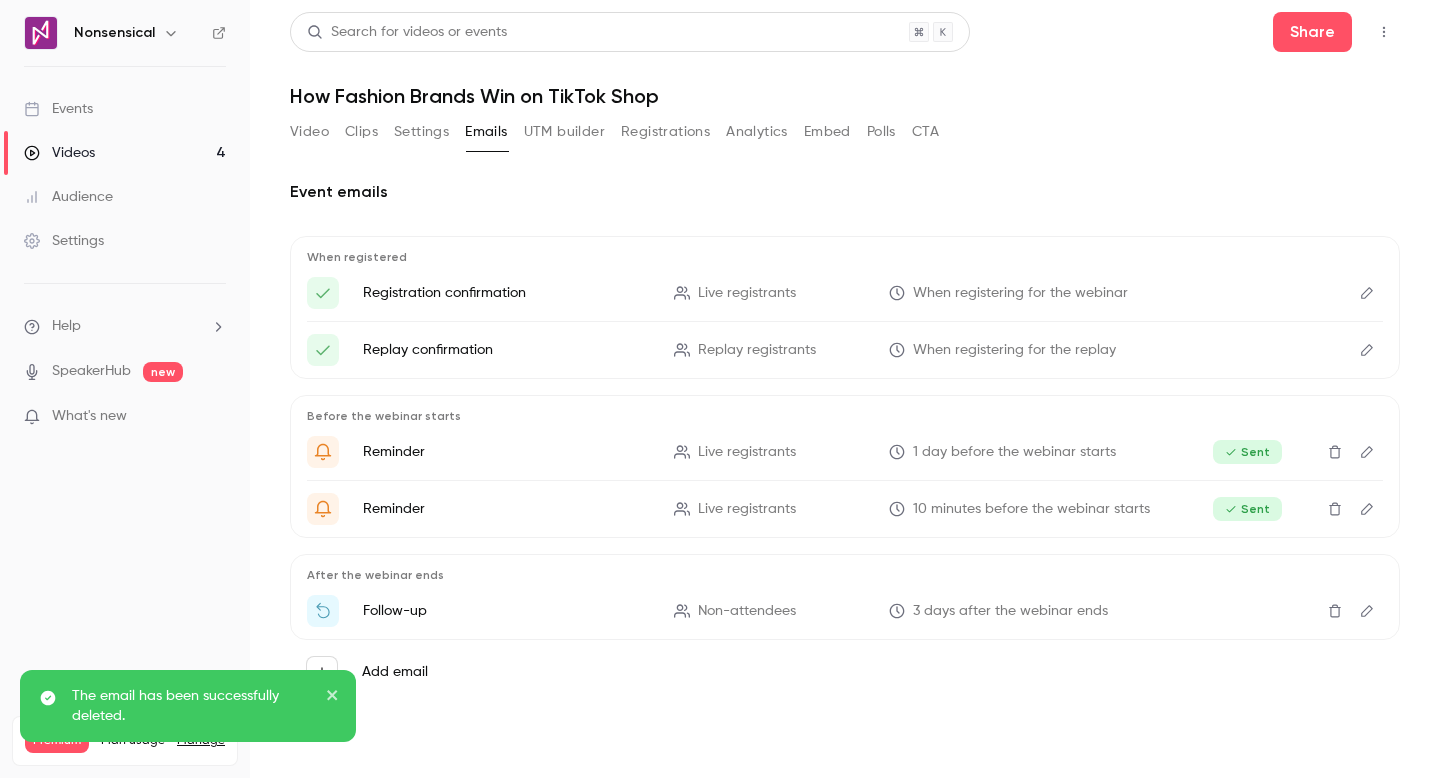 click 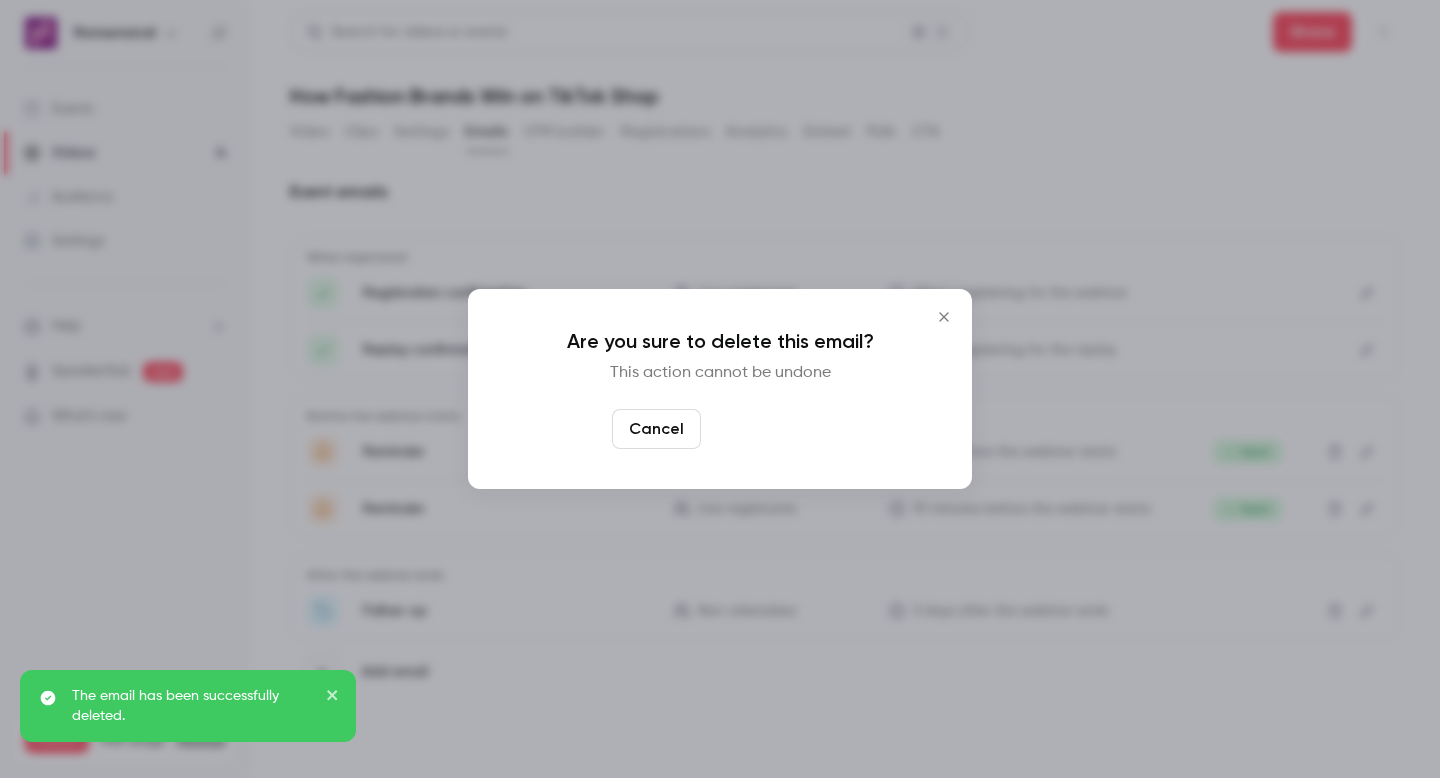 click on "Yes, delete" at bounding box center [769, 429] 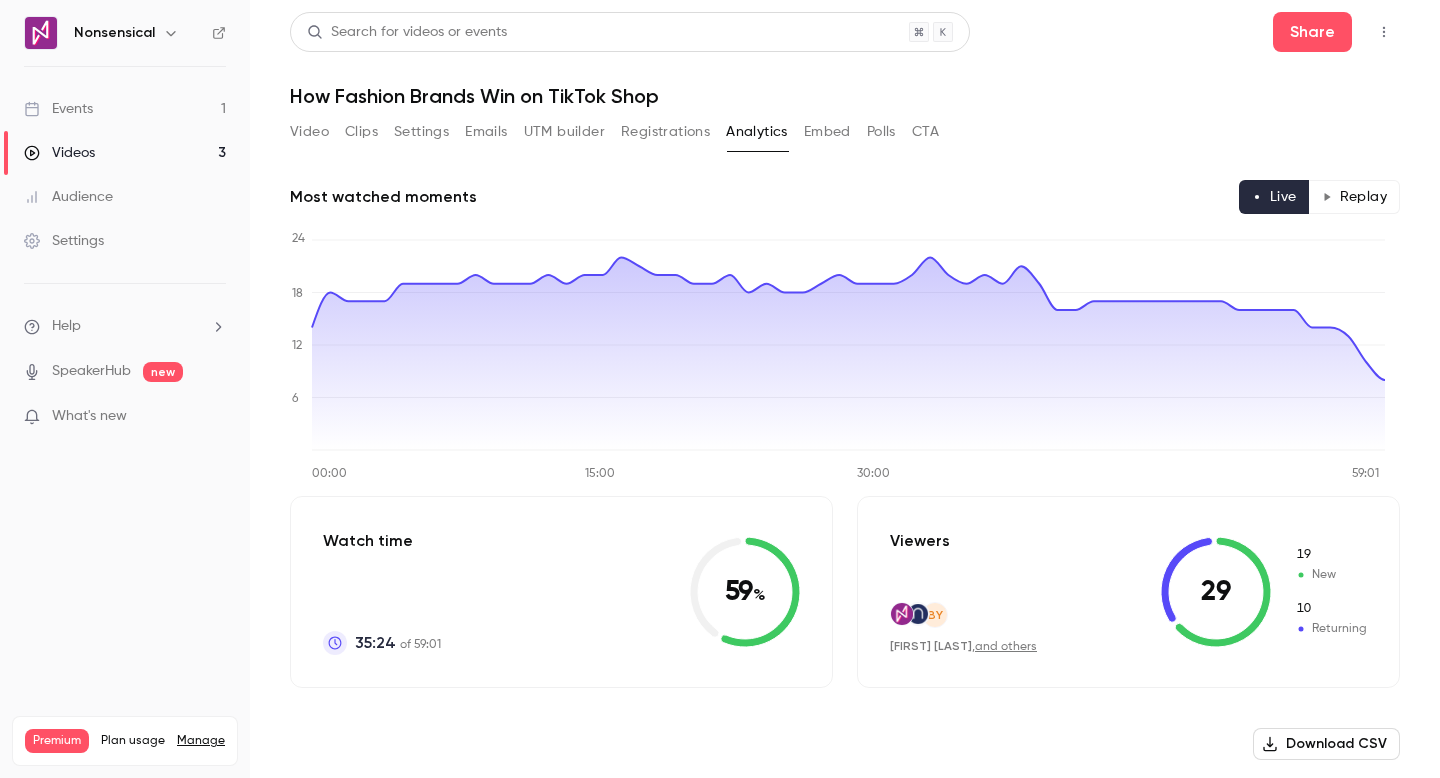 scroll, scrollTop: 0, scrollLeft: 0, axis: both 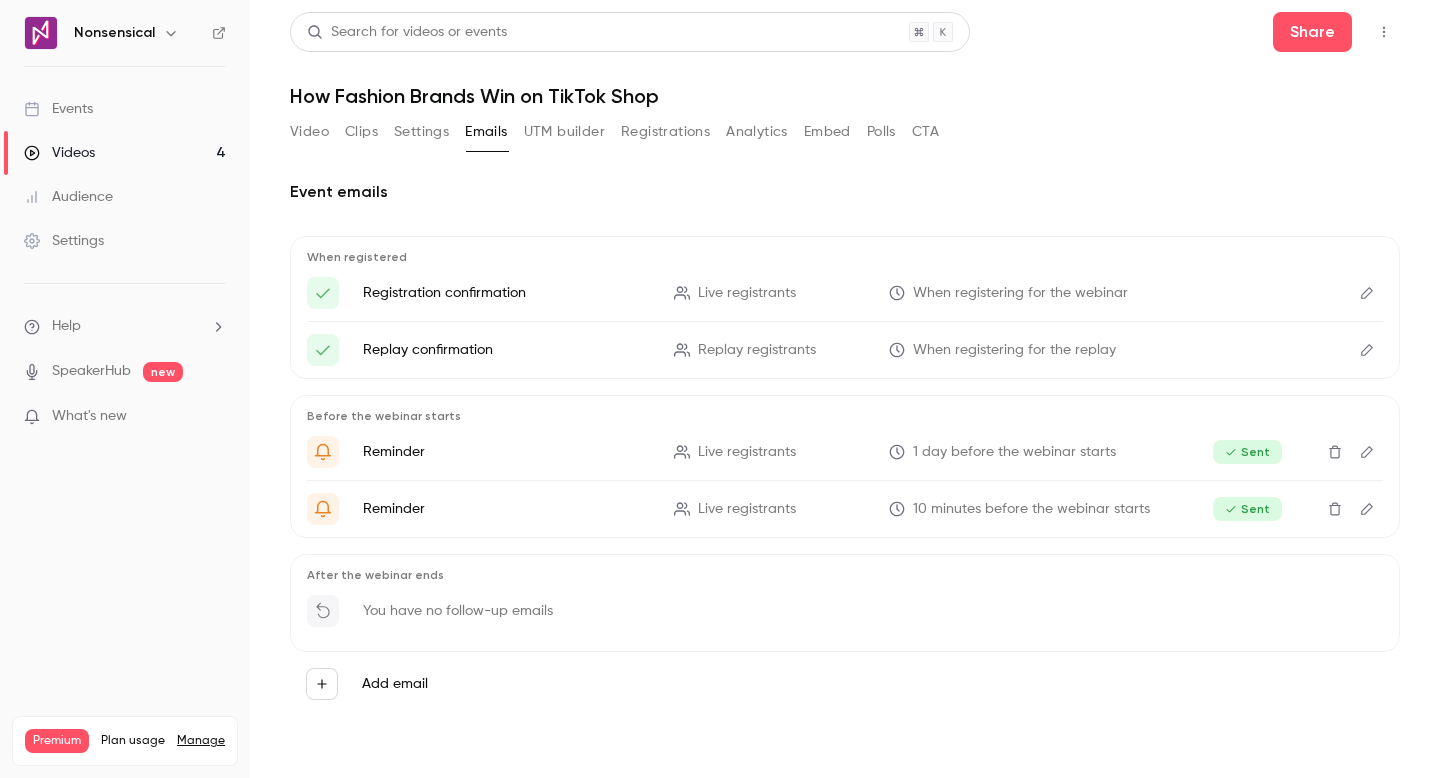 click on "Videos 4" at bounding box center (125, 153) 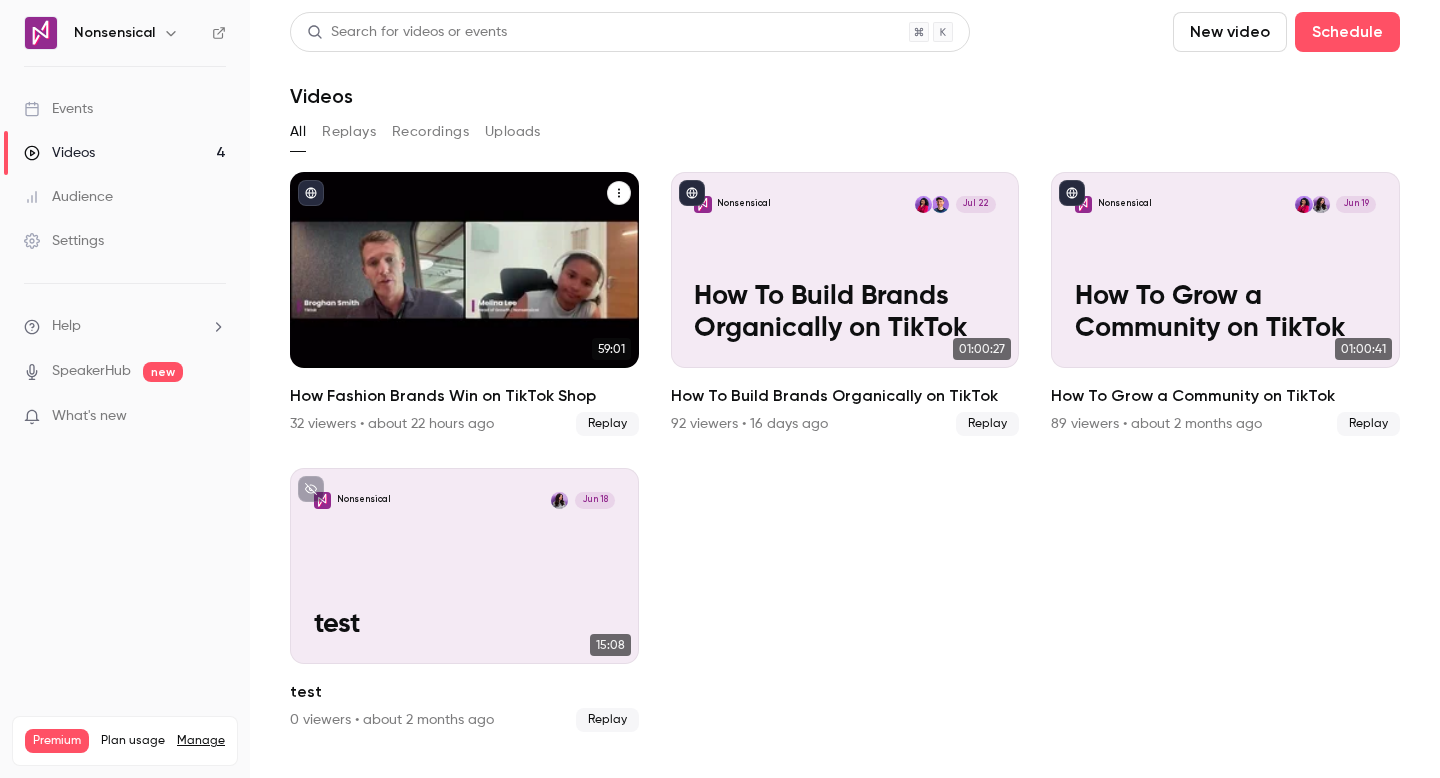 click on "Nonsensical Aug 6 How Fashion Brands Win on TikTok Shop" at bounding box center [464, 270] 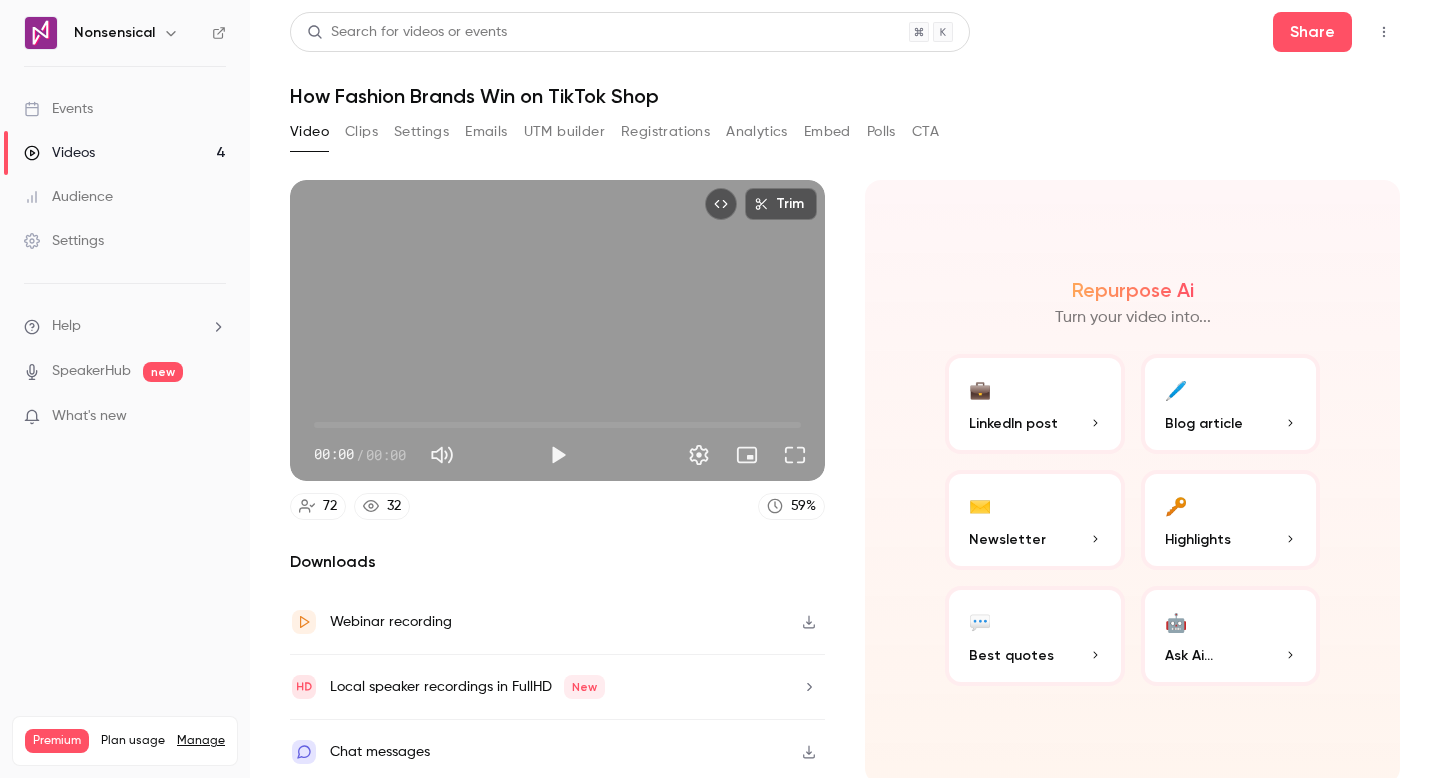 click on "🤖 Ask Ai..." at bounding box center (1231, 636) 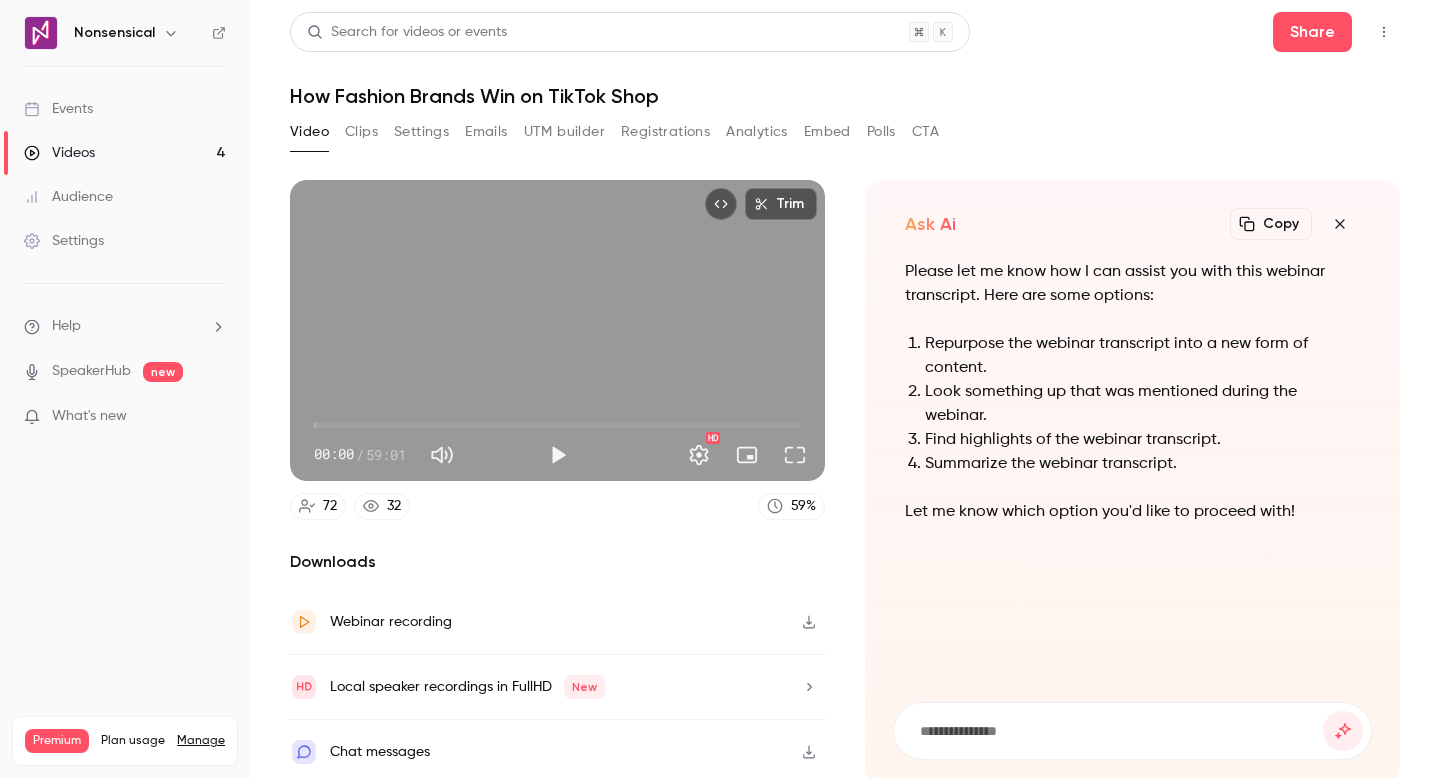click at bounding box center [1120, 731] 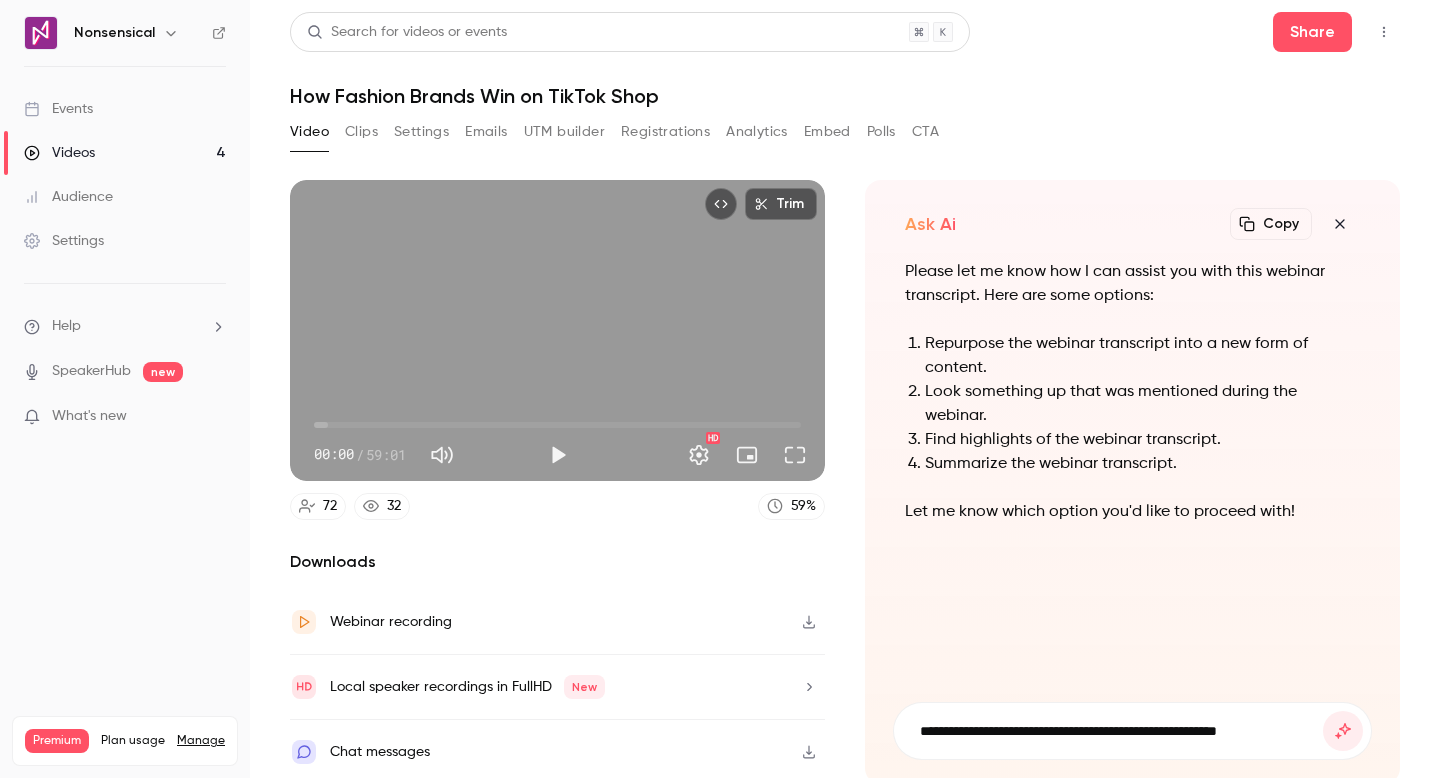 click on "**********" at bounding box center [1120, 731] 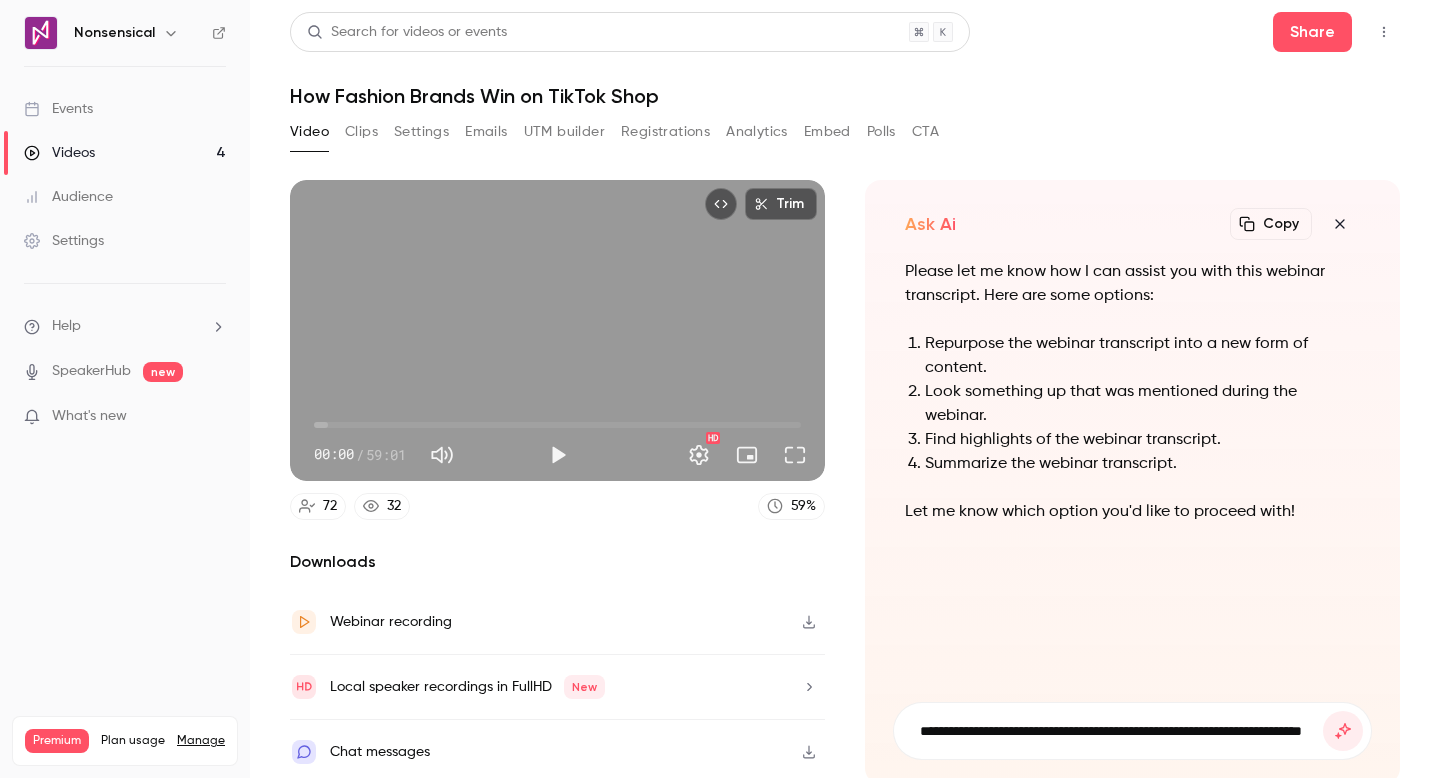 scroll, scrollTop: 1, scrollLeft: 0, axis: vertical 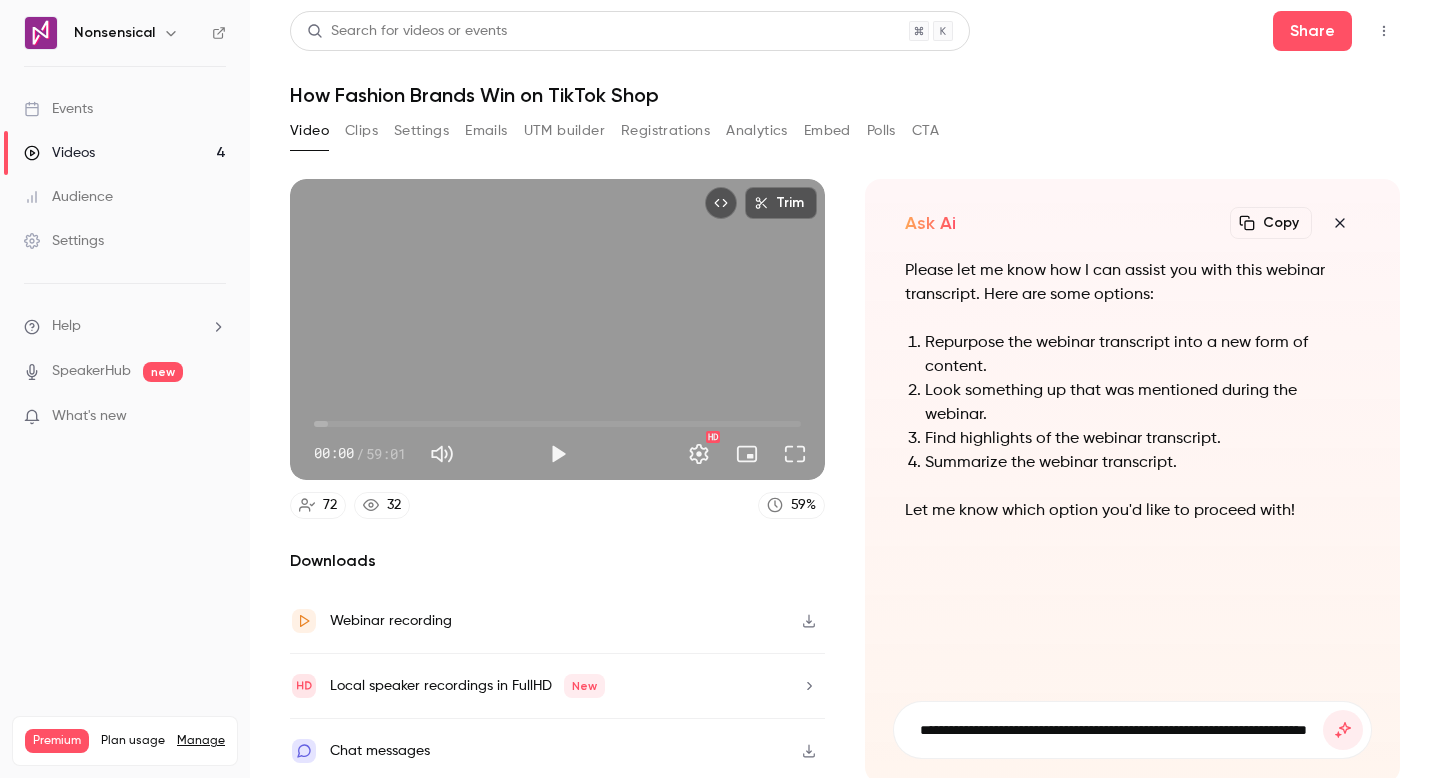 type on "**********" 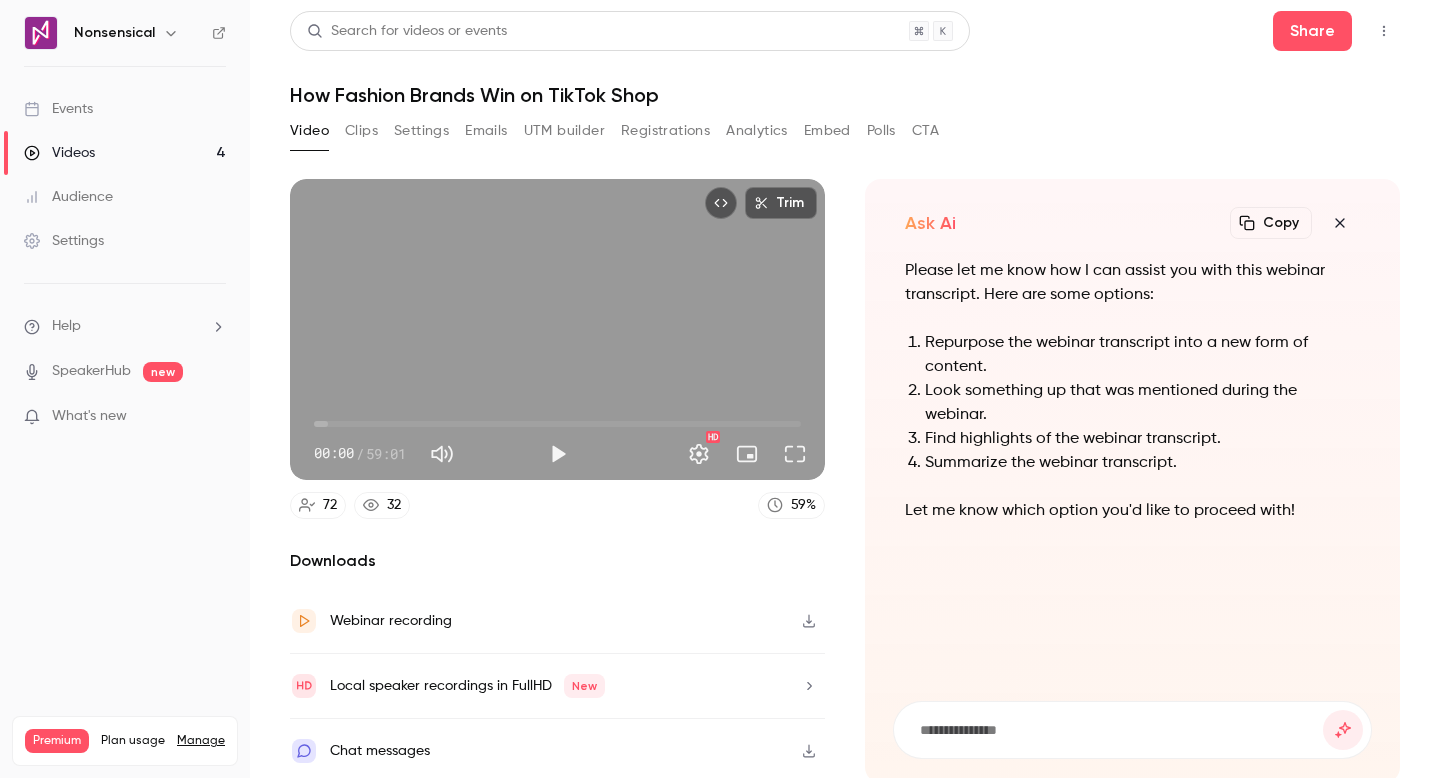 scroll, scrollTop: 0, scrollLeft: 0, axis: both 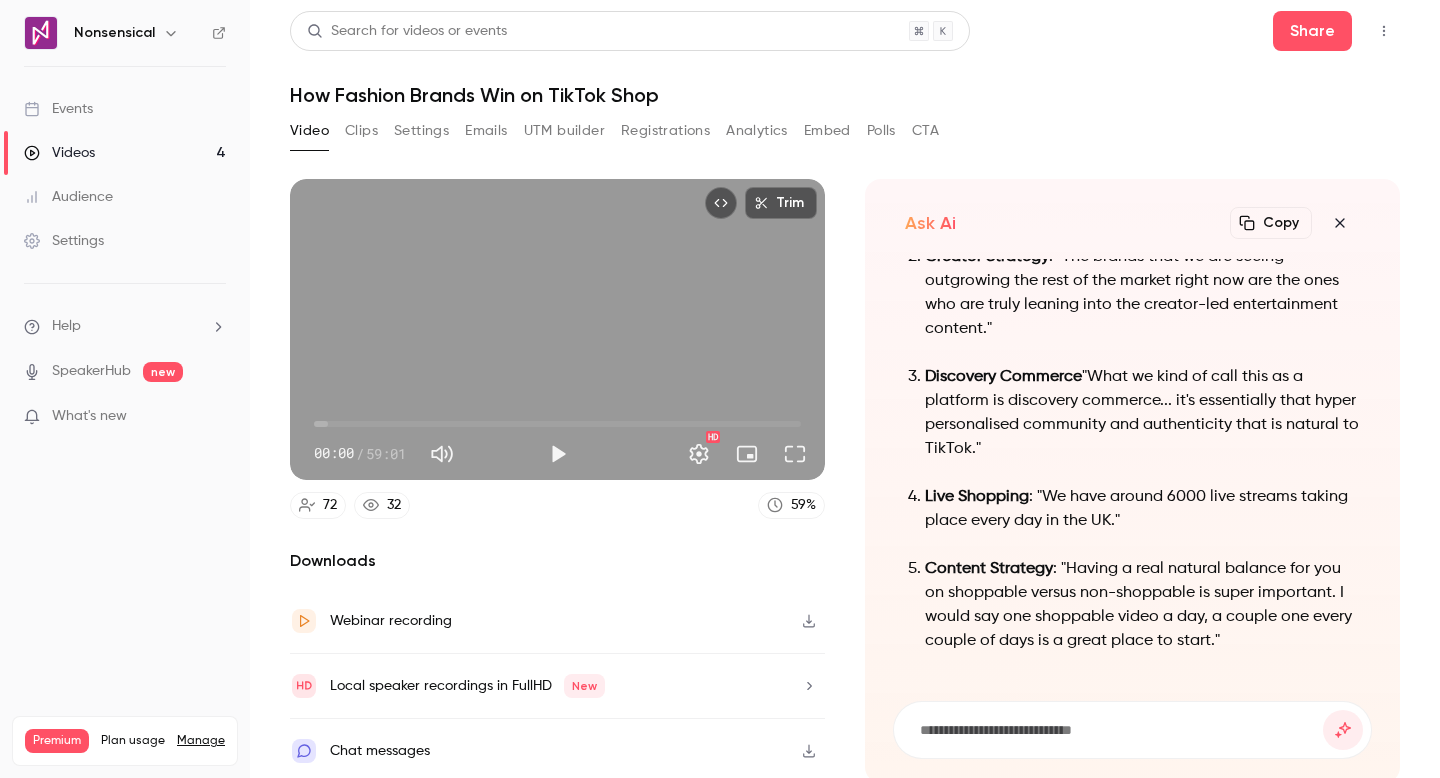 click on "Copy" at bounding box center [1271, 223] 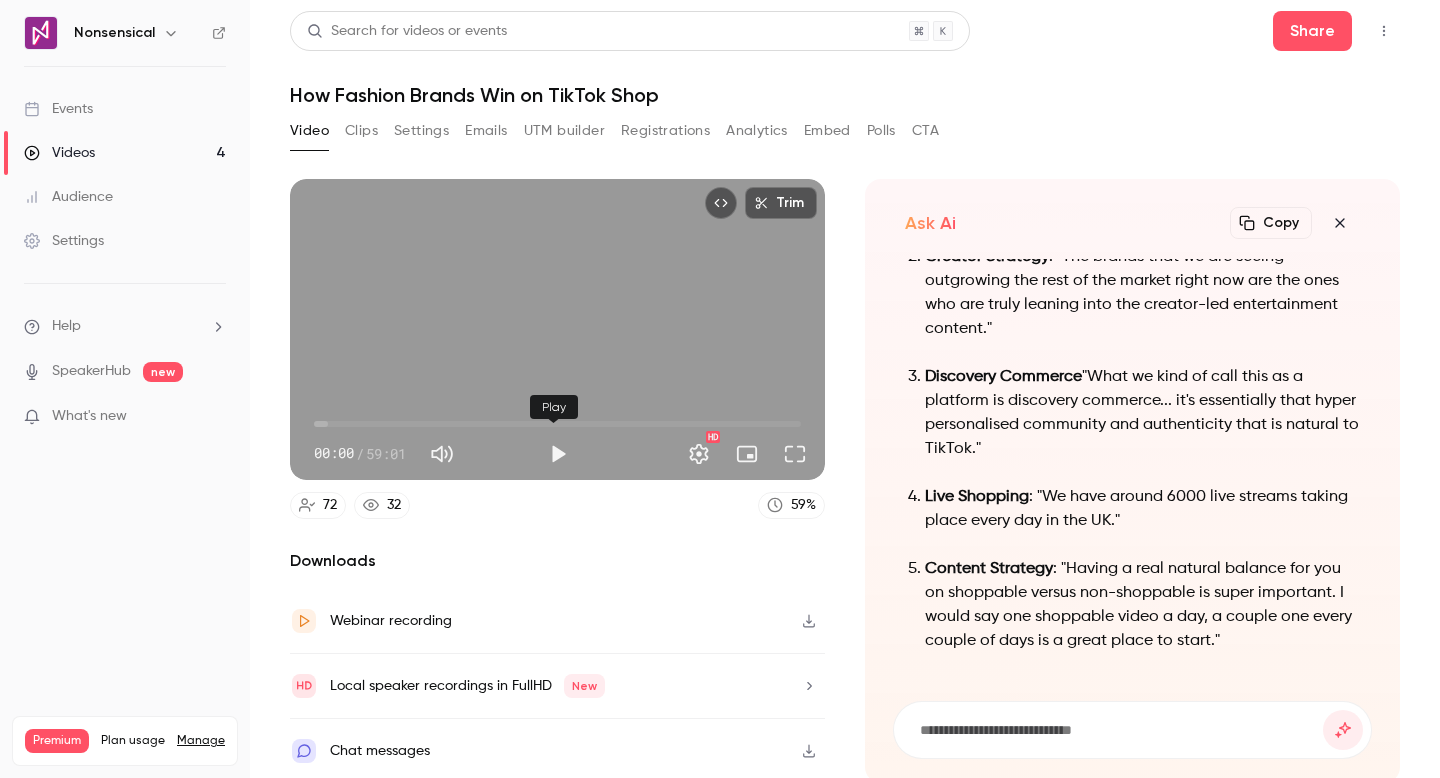 click at bounding box center [558, 454] 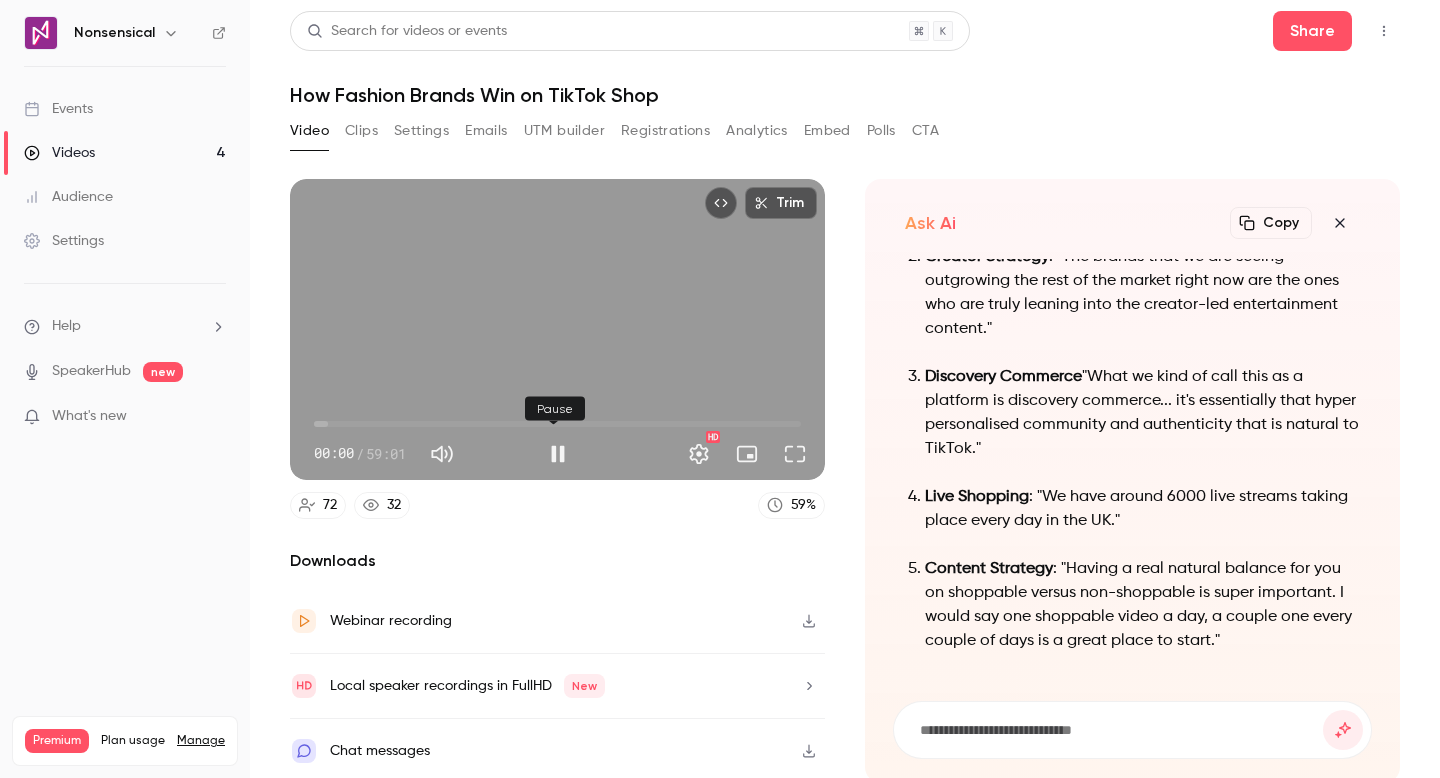 scroll, scrollTop: 0, scrollLeft: 0, axis: both 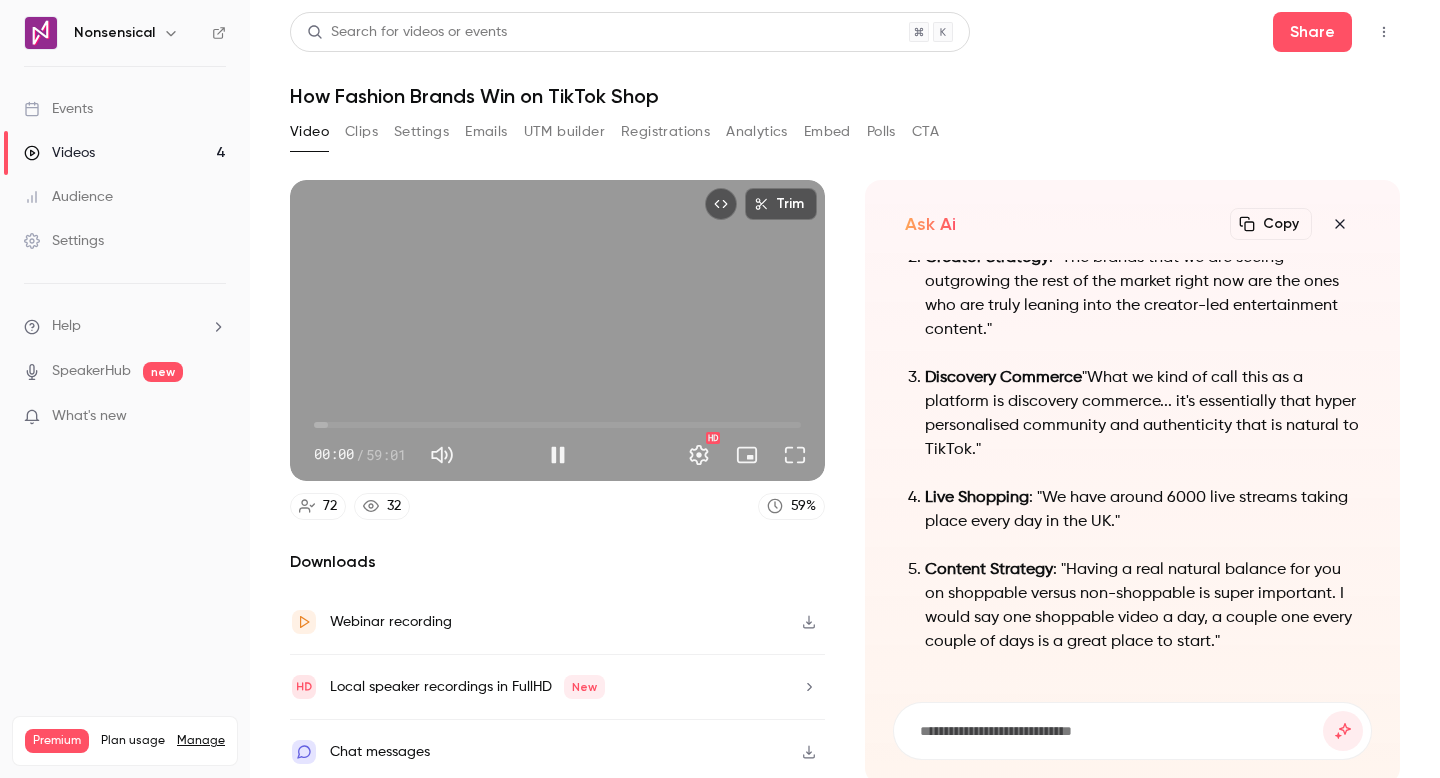 click on "00:00" at bounding box center (557, 425) 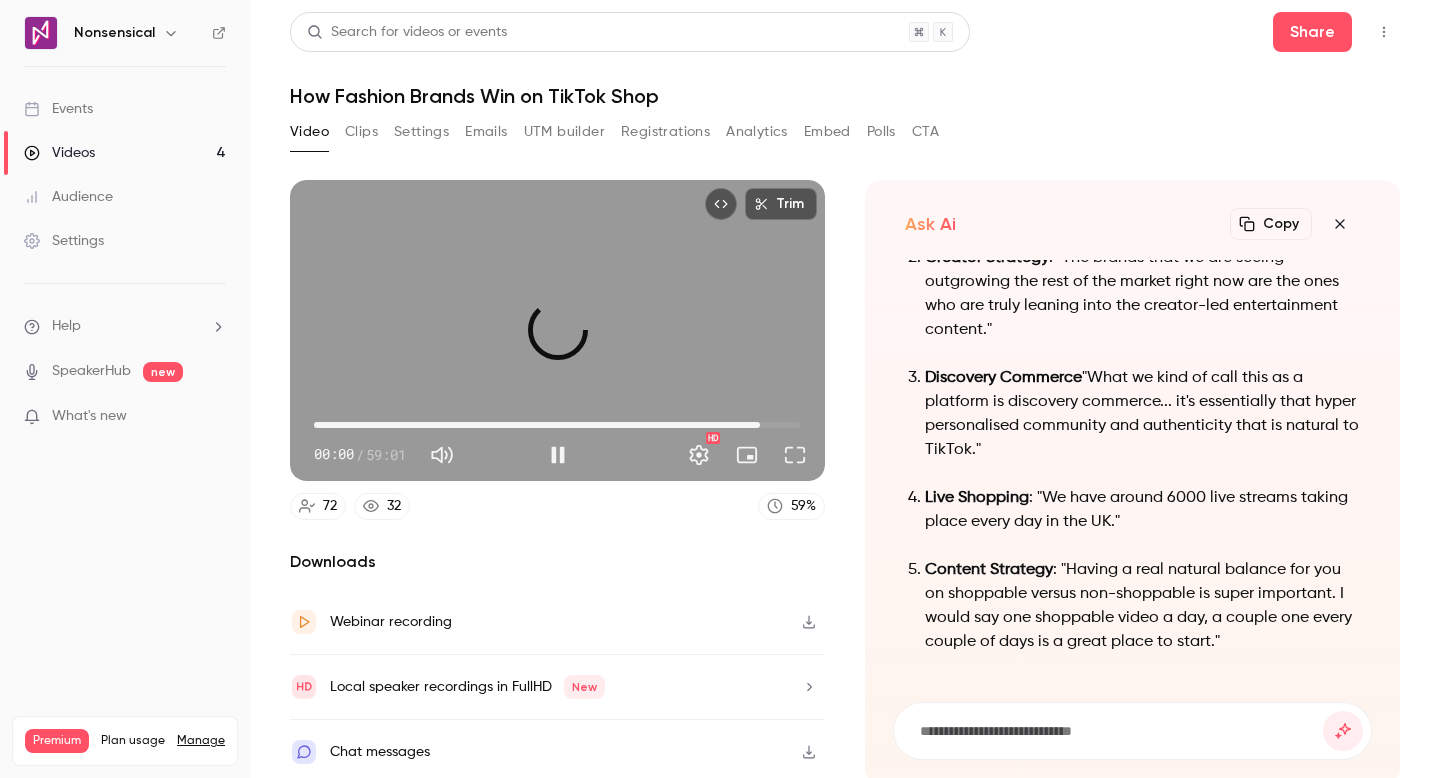 click on "54:02" at bounding box center [557, 425] 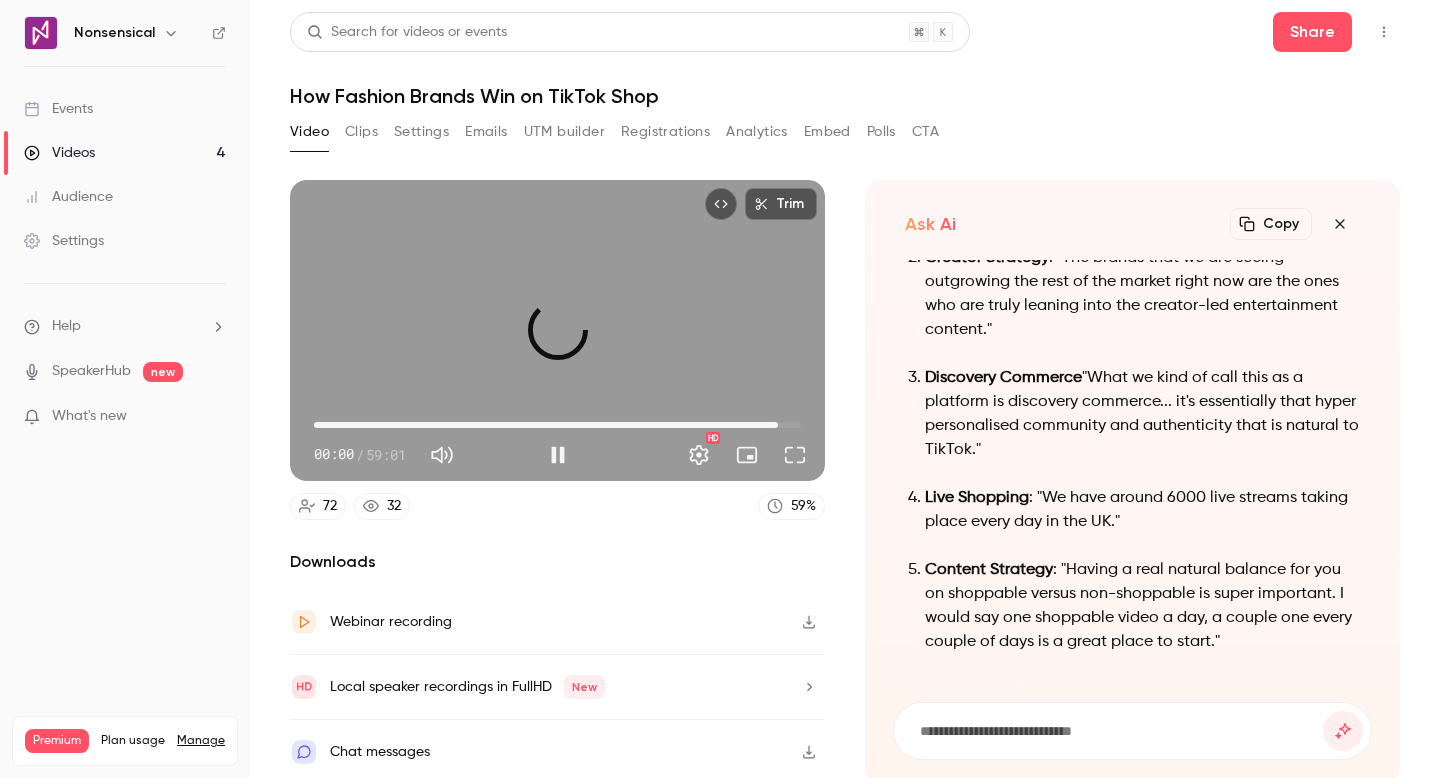 click on "56:15" at bounding box center [778, 425] 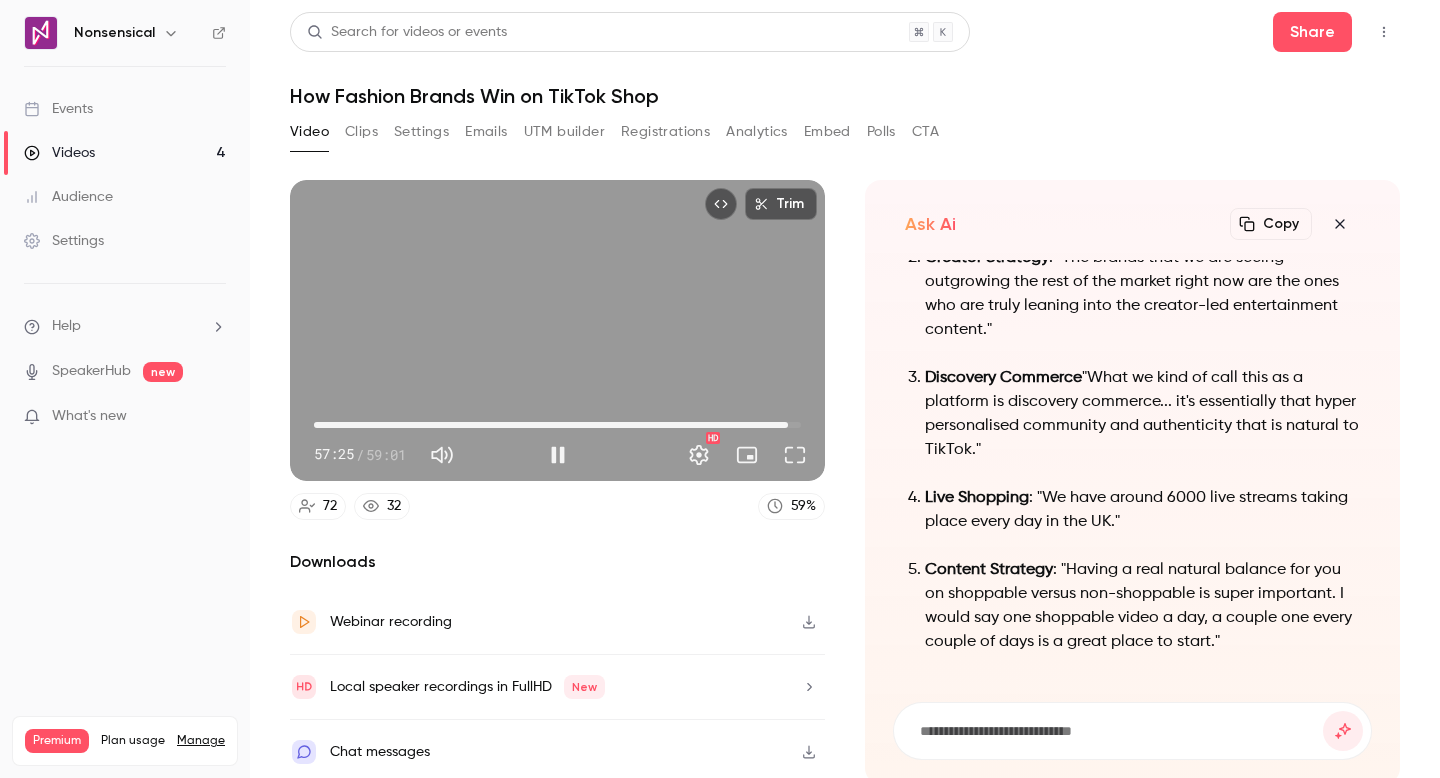click on "57:25" at bounding box center (788, 425) 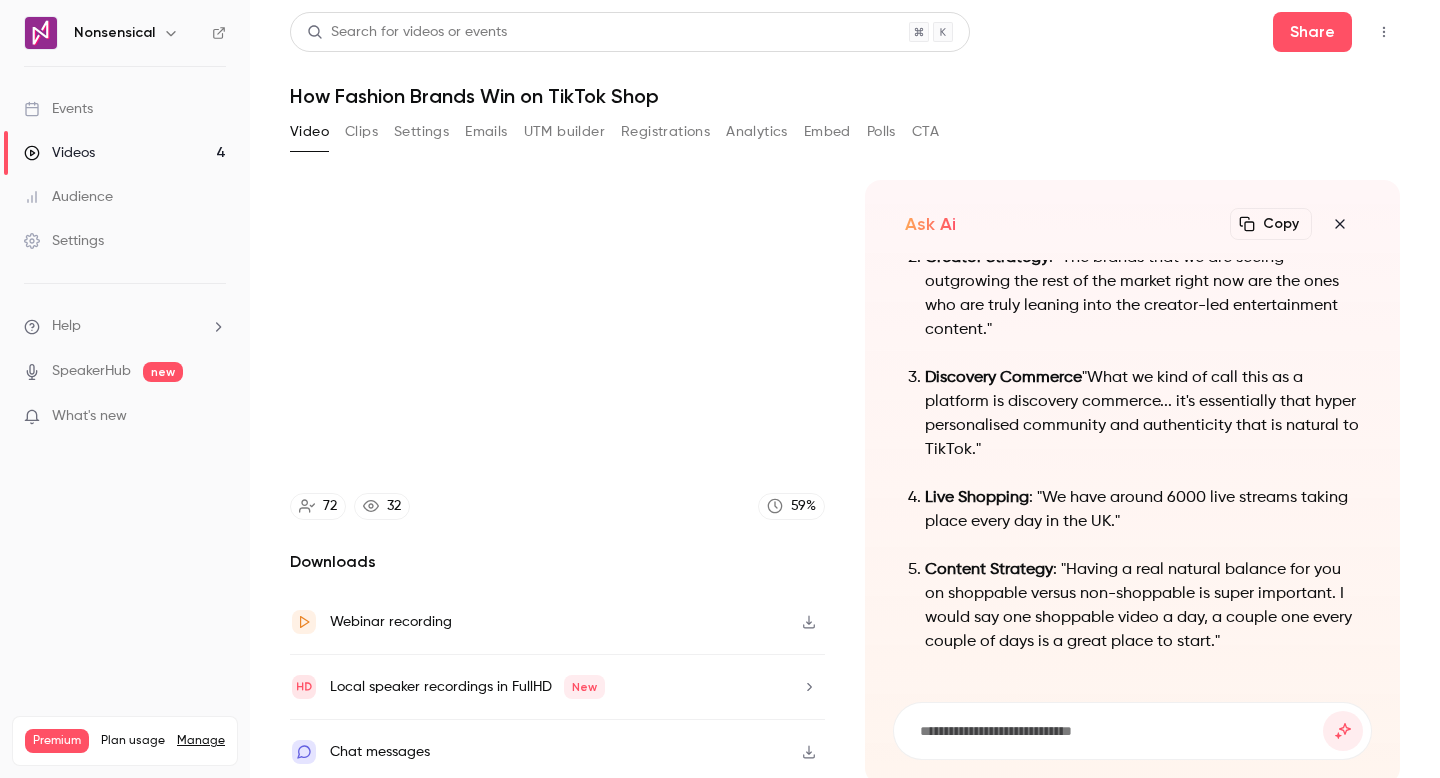 click at bounding box center [1117, 731] 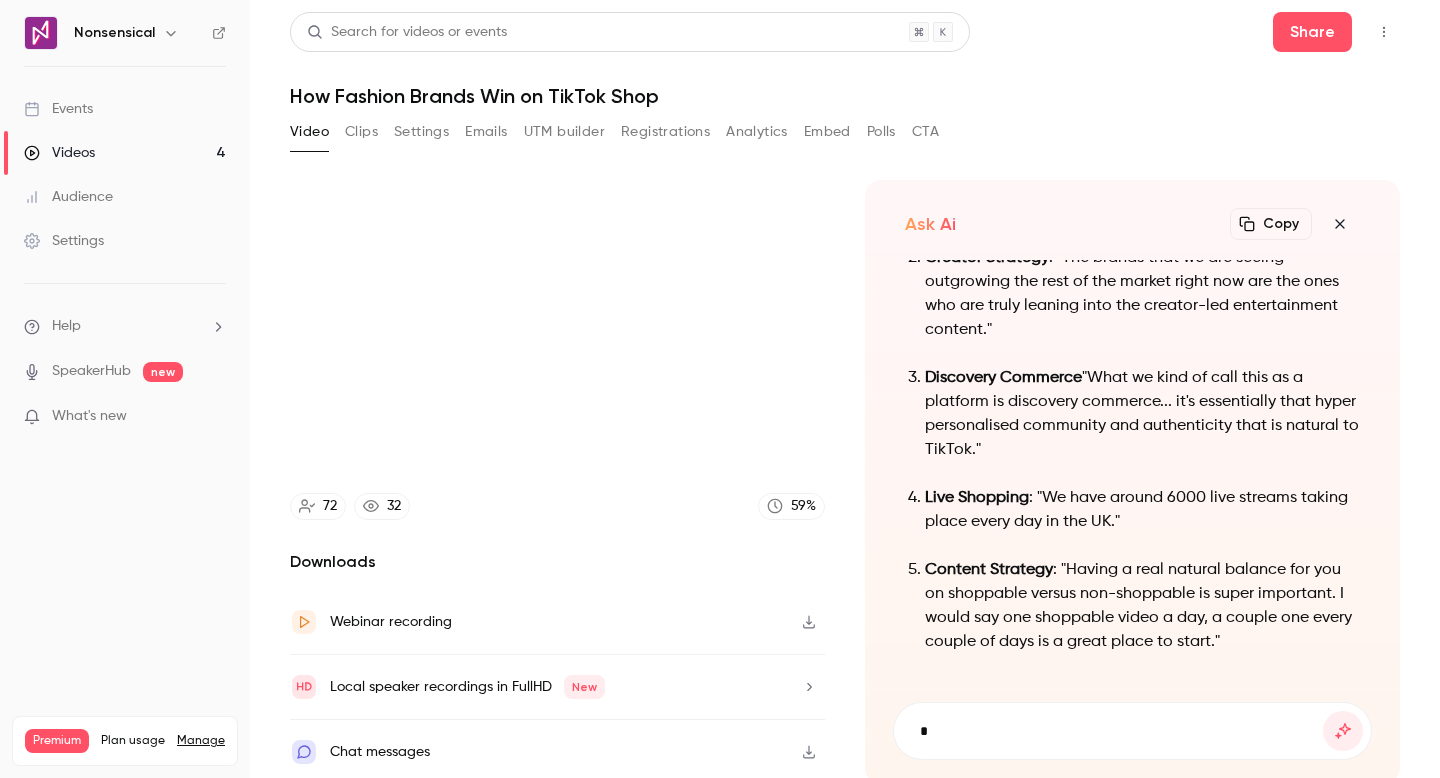 type on "******" 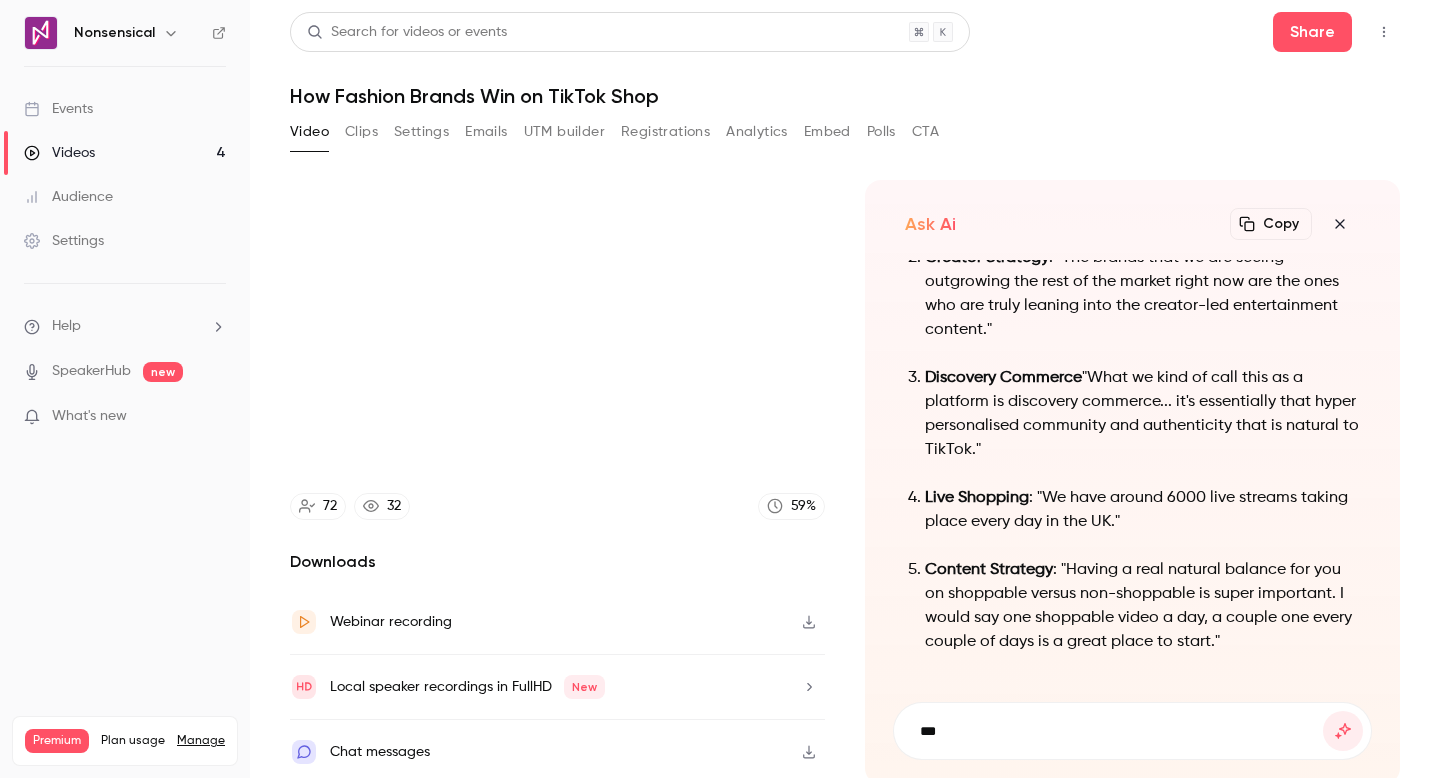 type on "****" 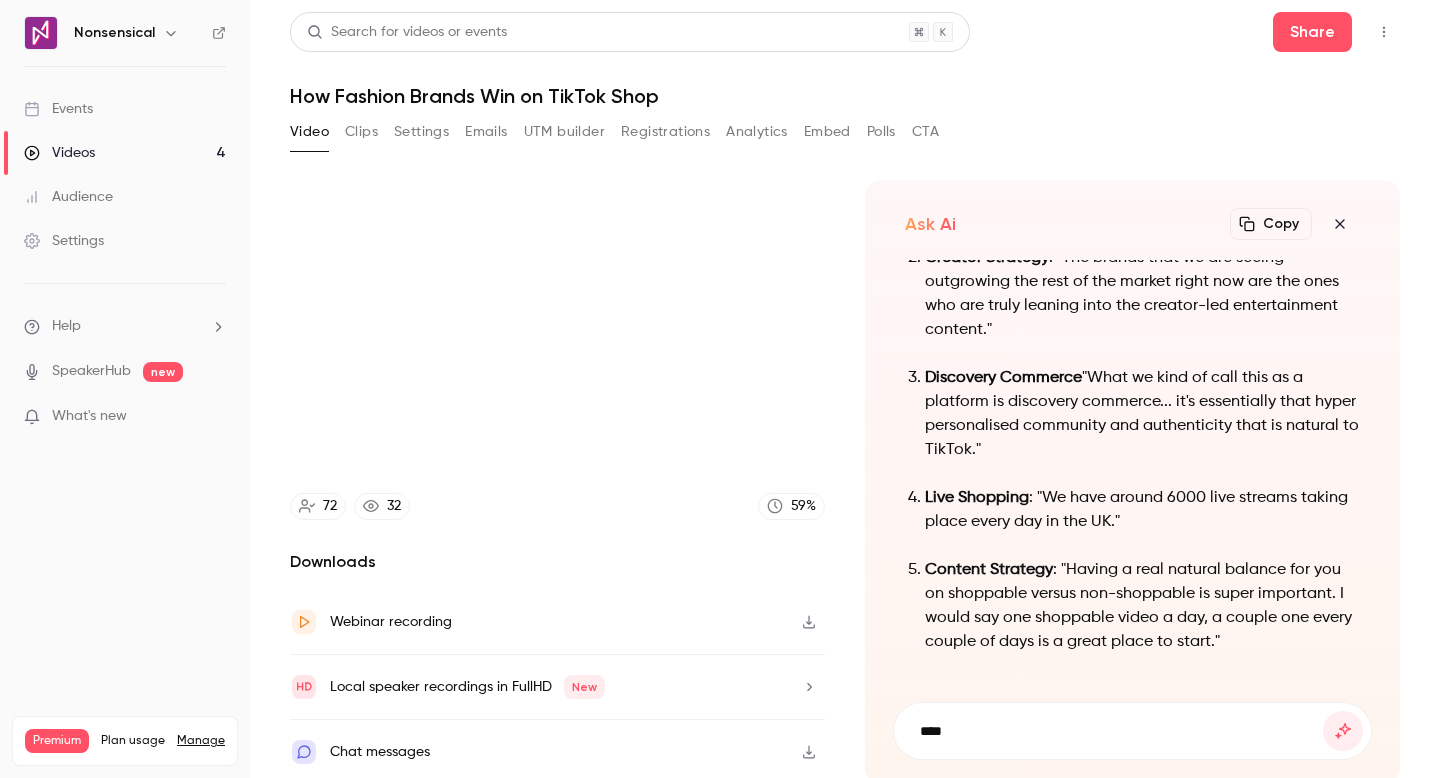 type on "******" 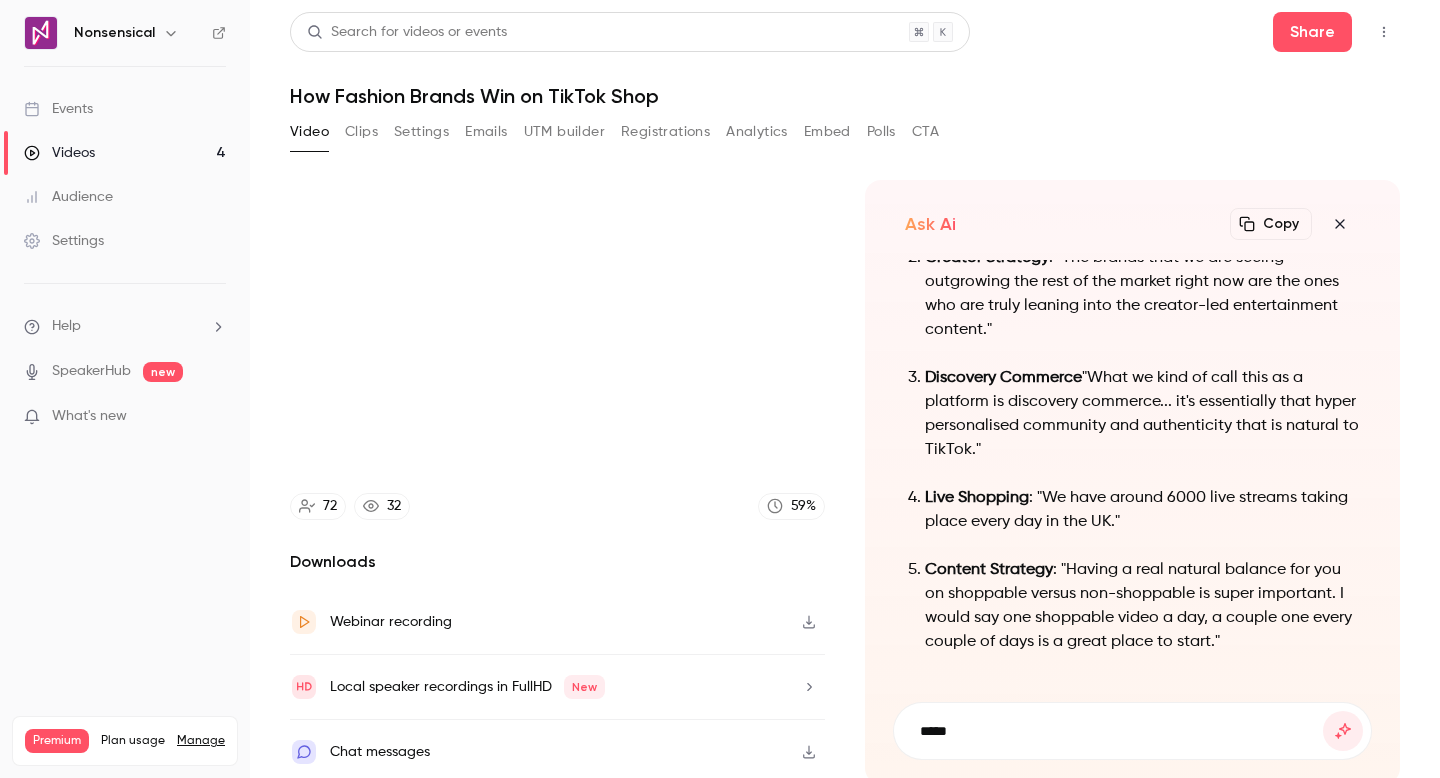 type on "******" 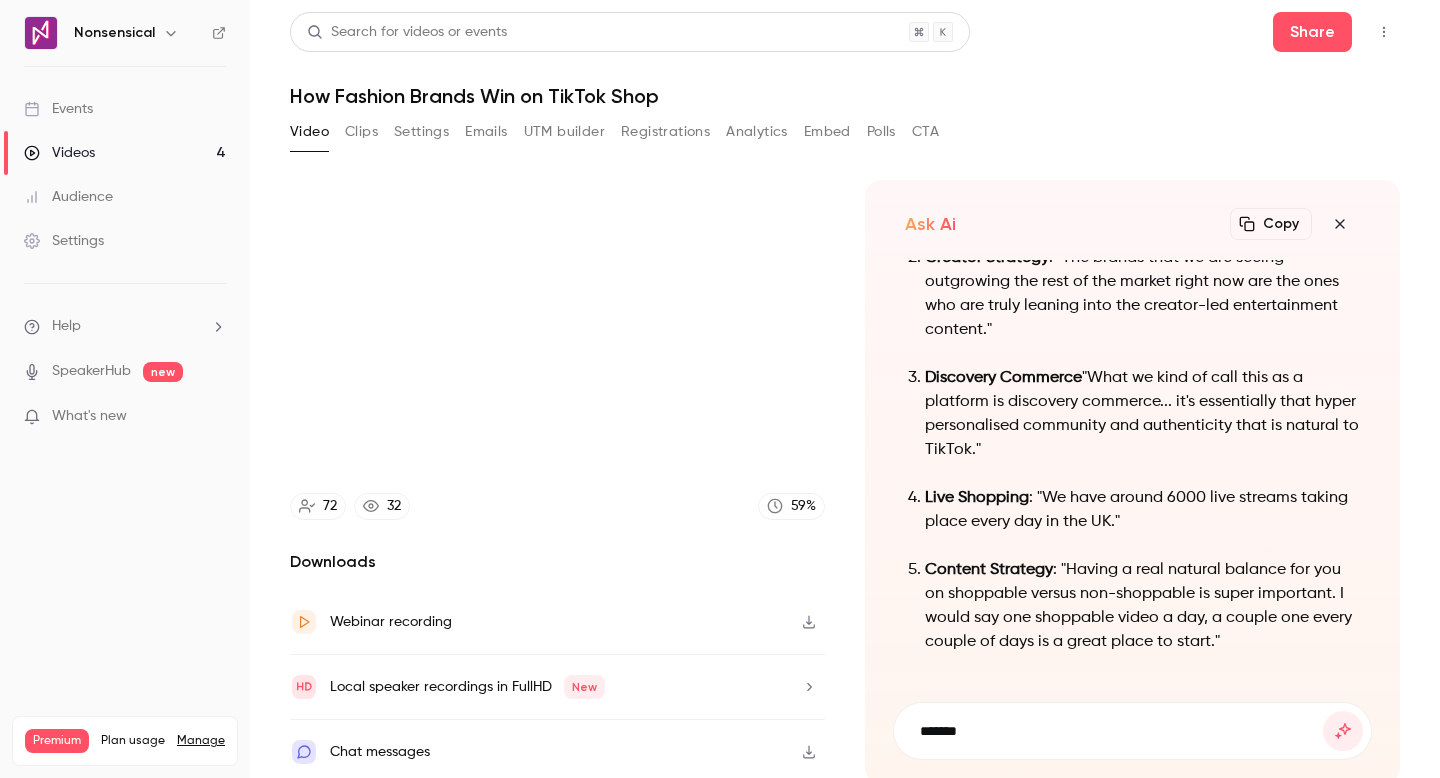 type on "********" 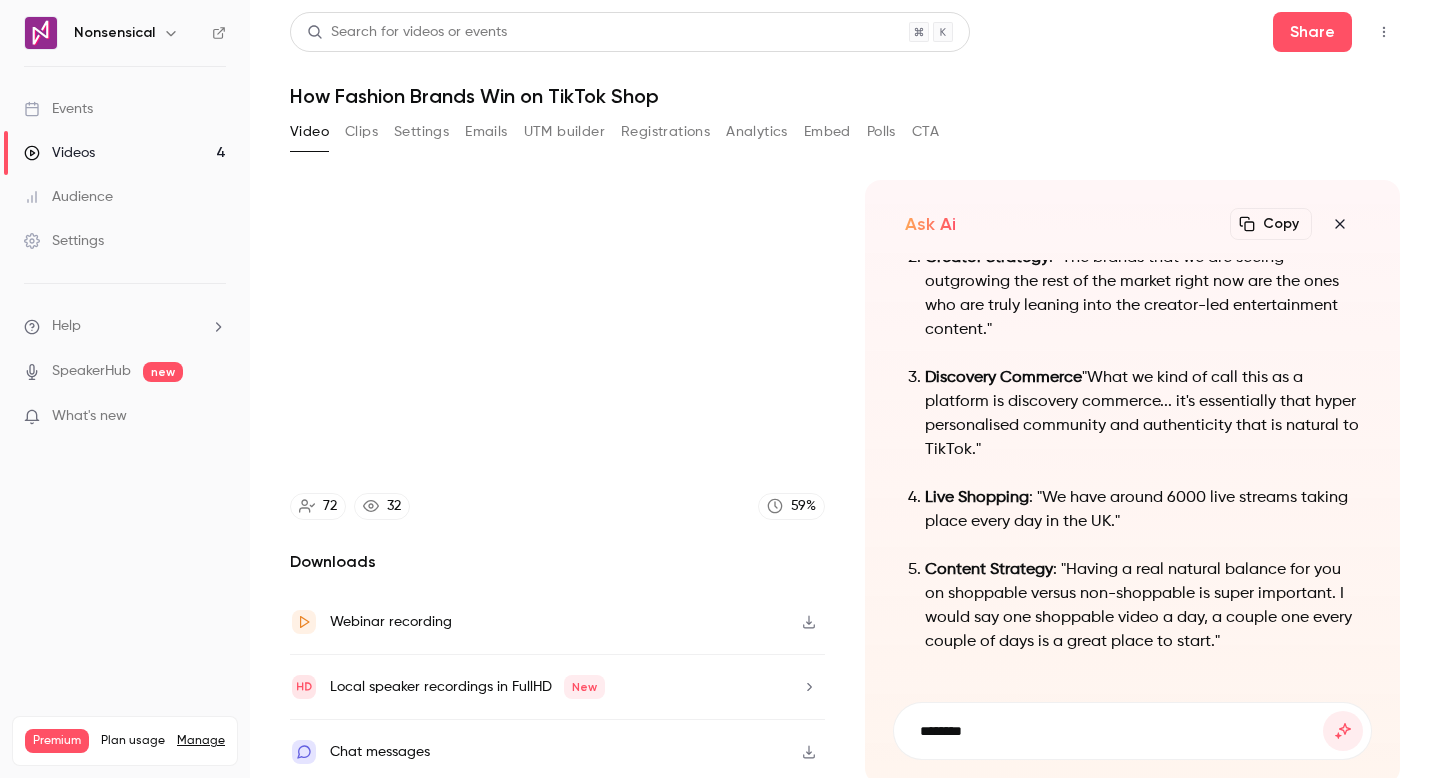 type on "******" 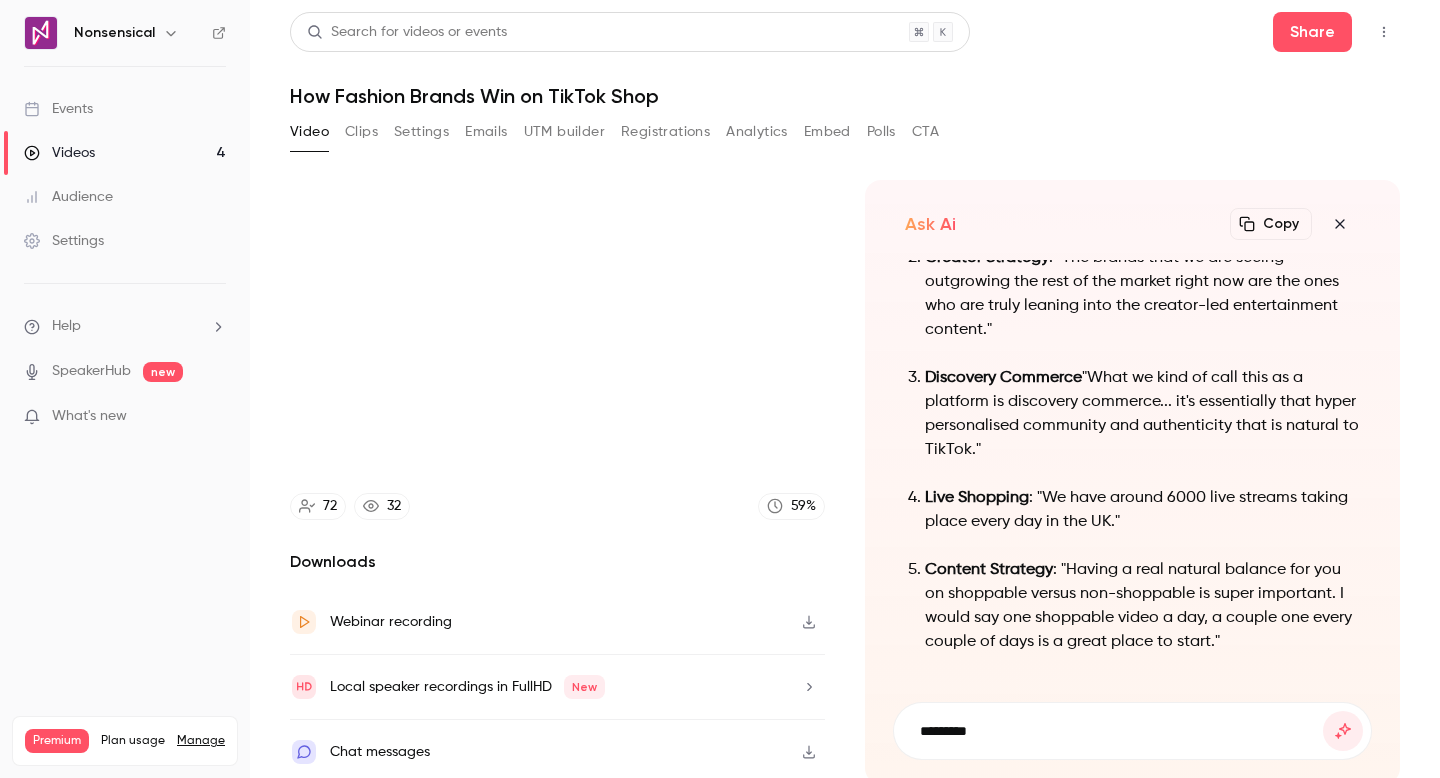 type on "******" 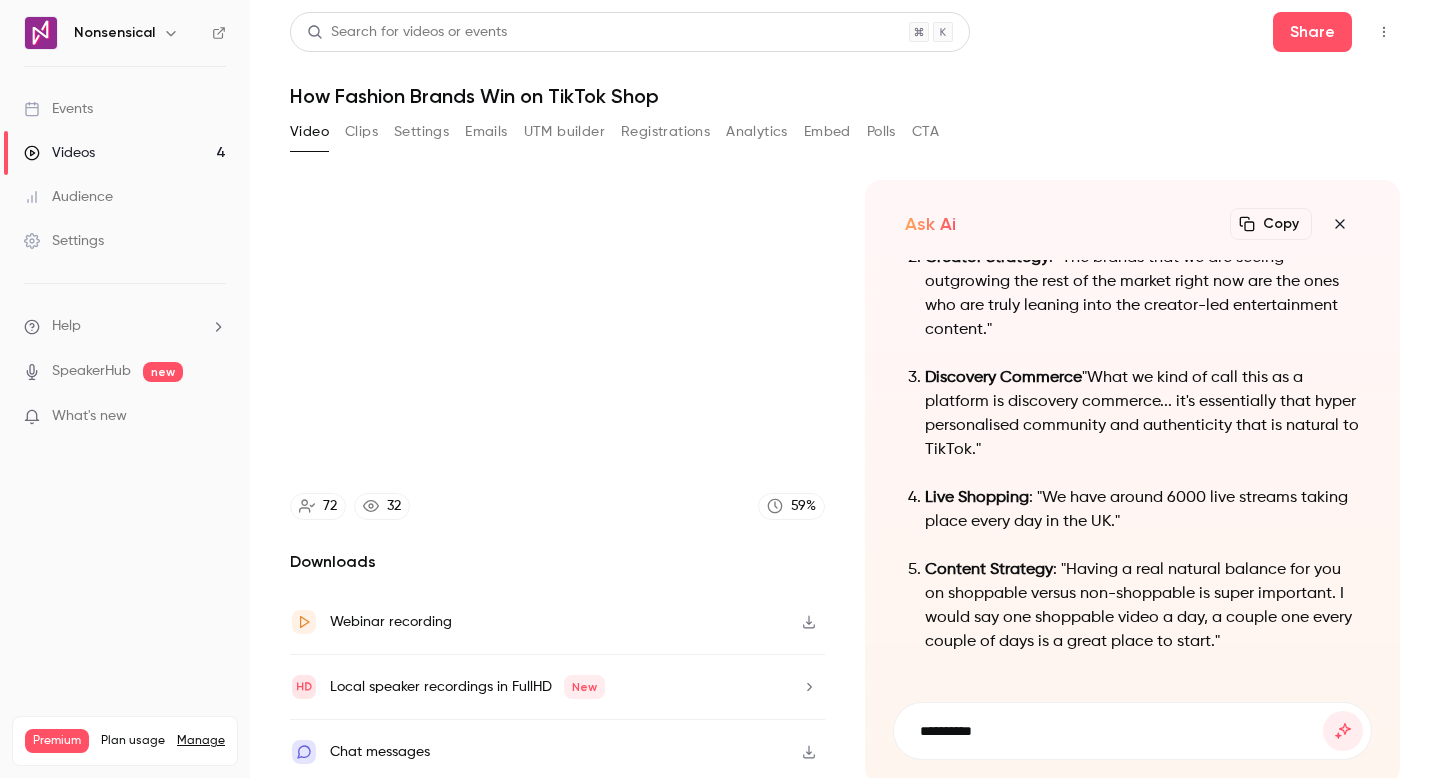 type on "**********" 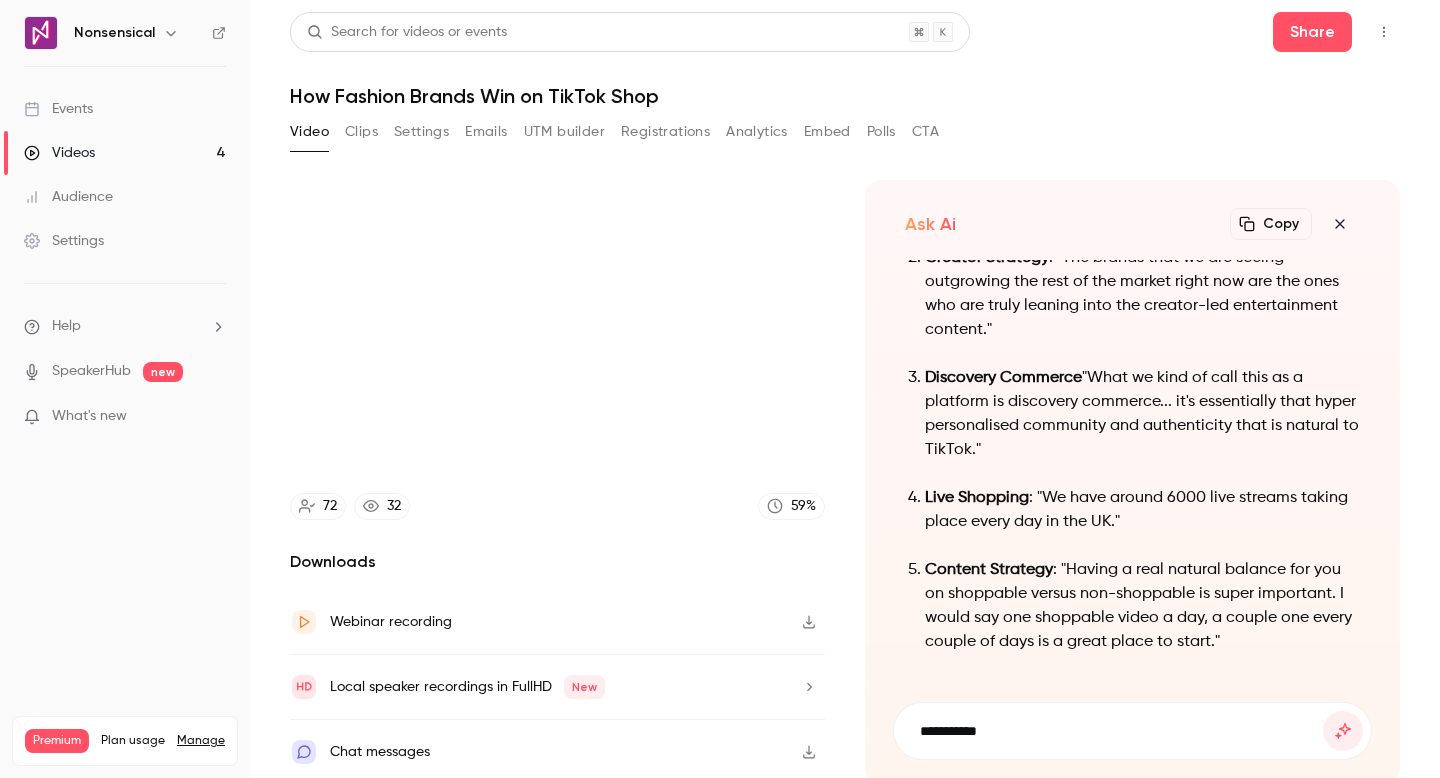 type on "******" 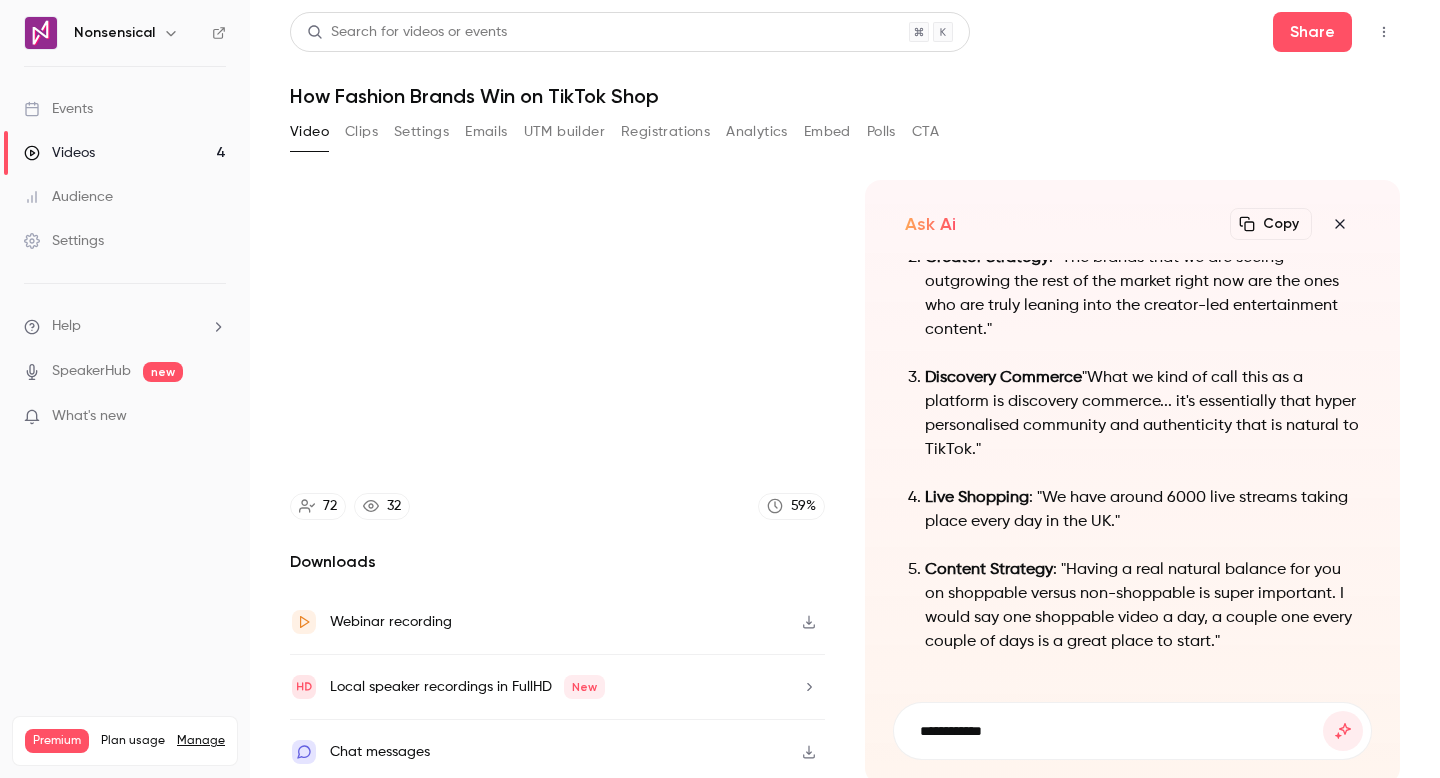 type on "******" 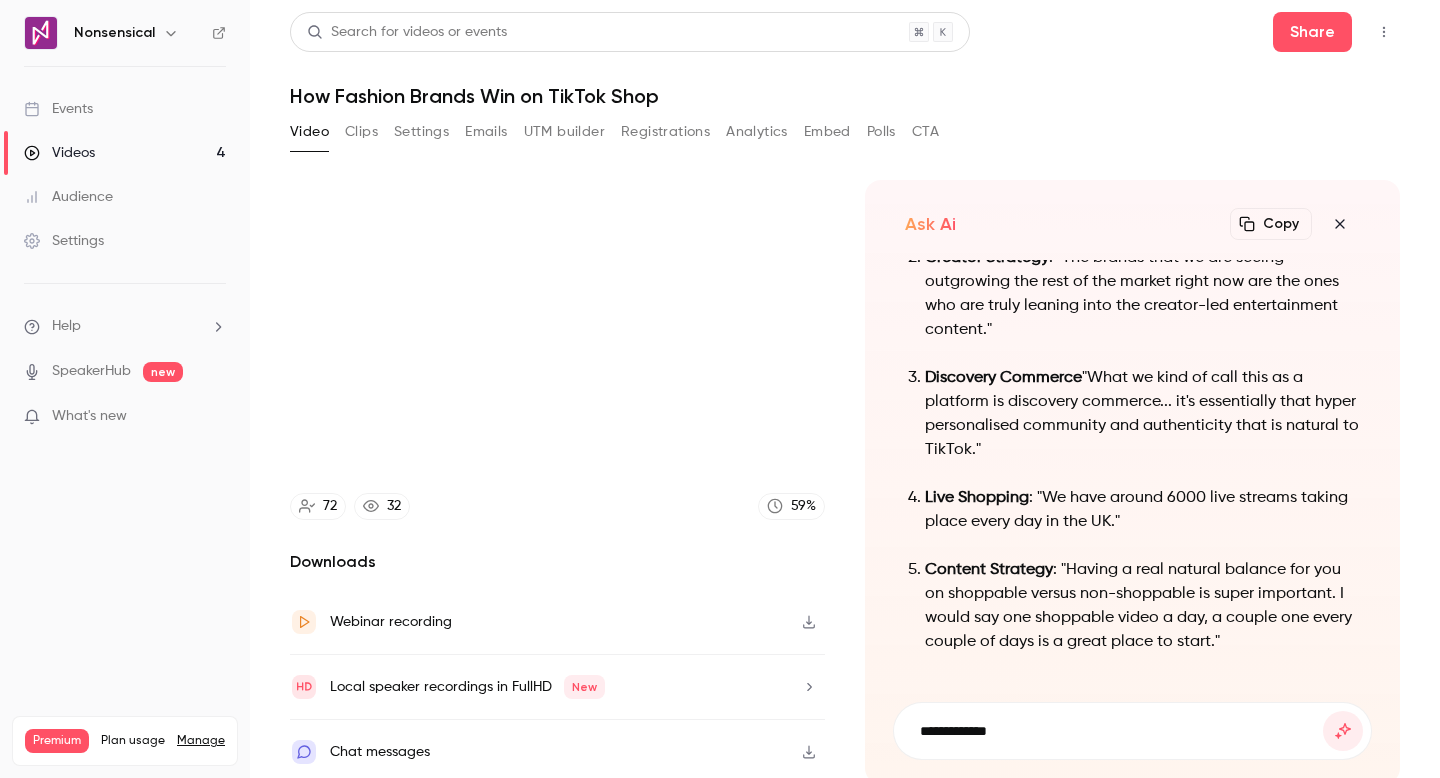 type on "******" 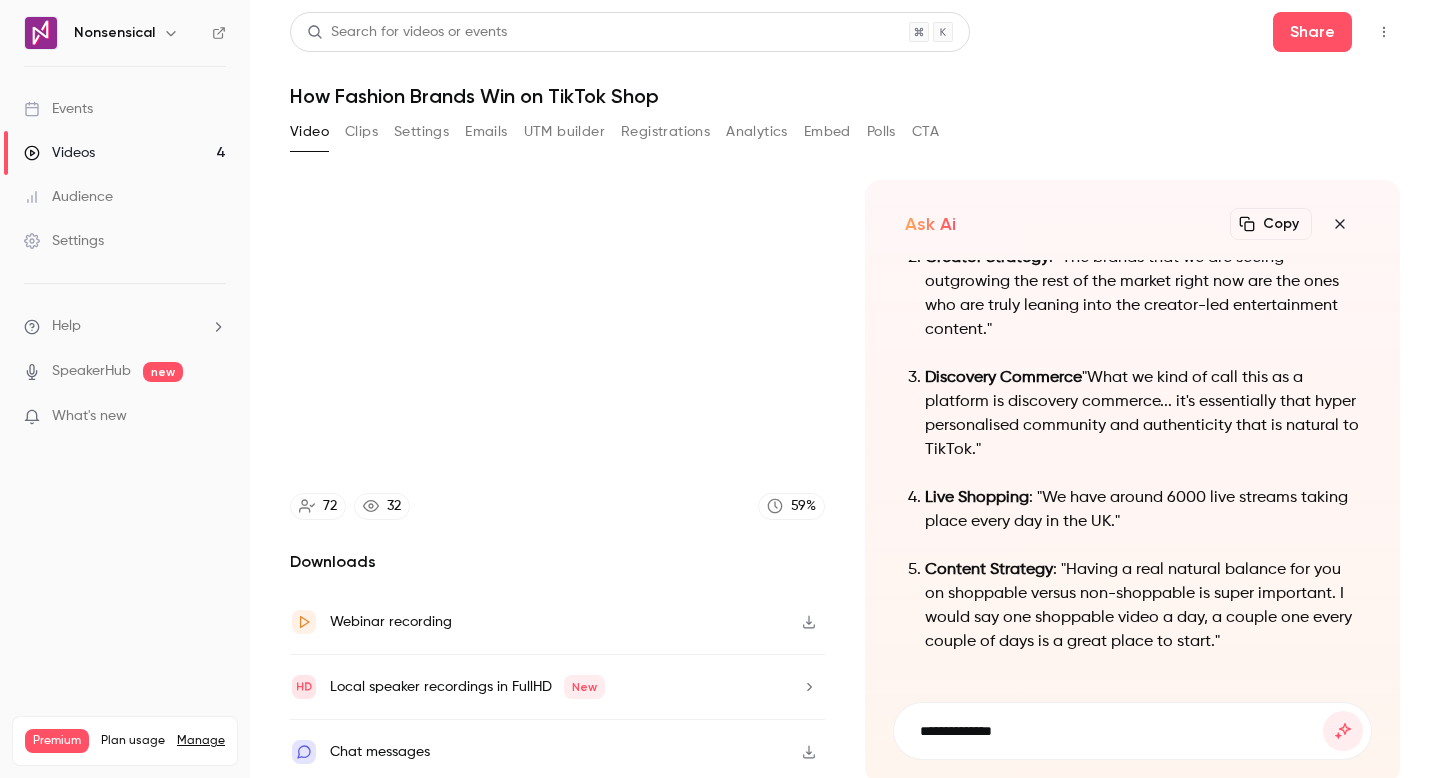 type on "**********" 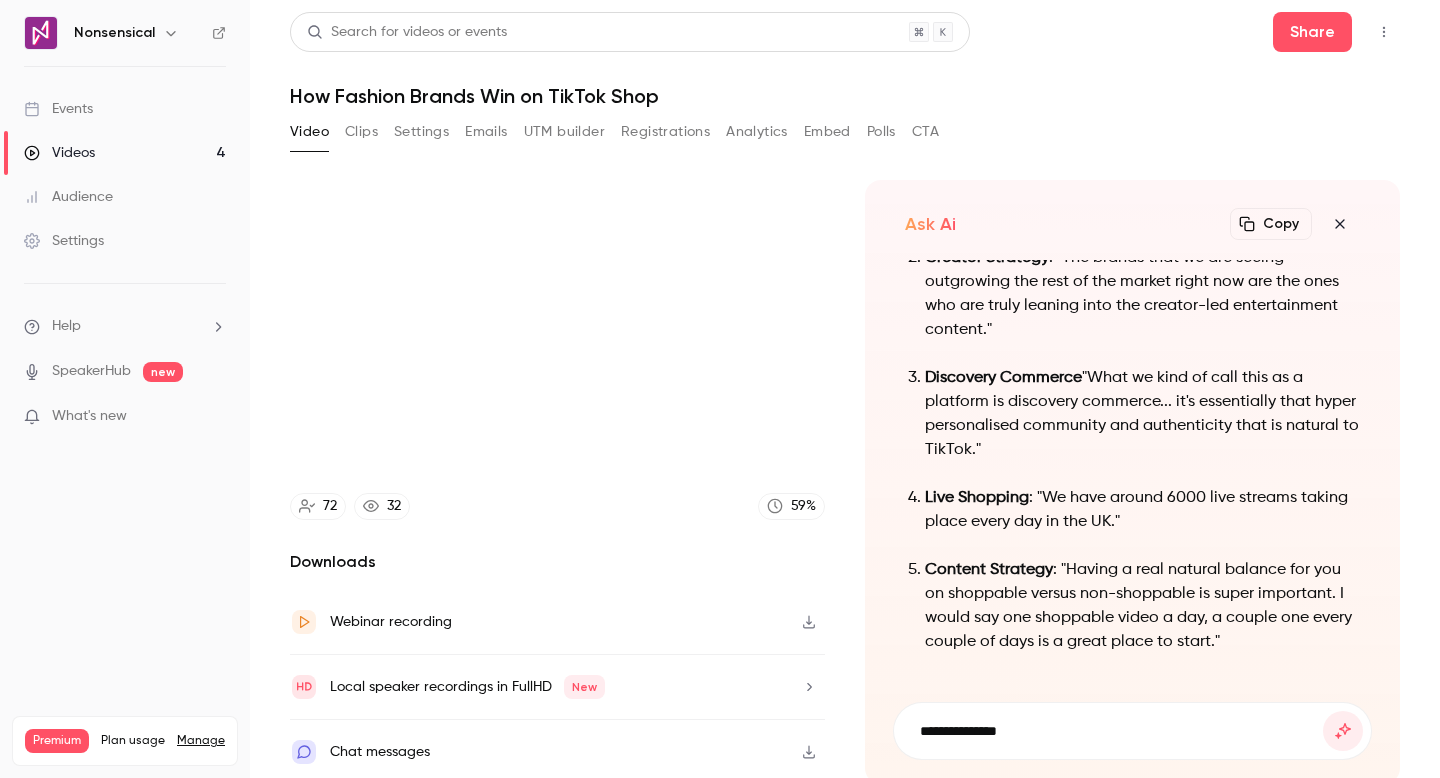 type on "******" 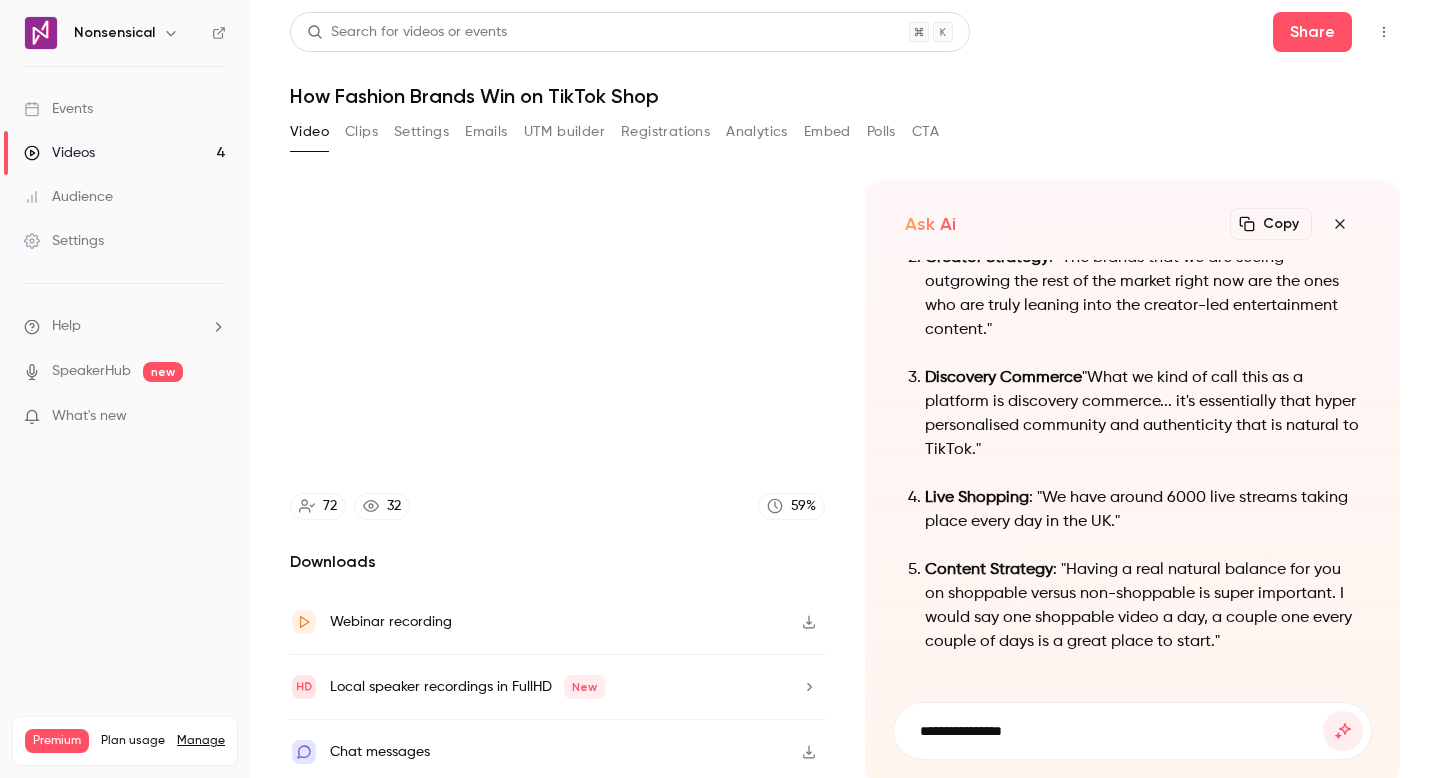type on "****" 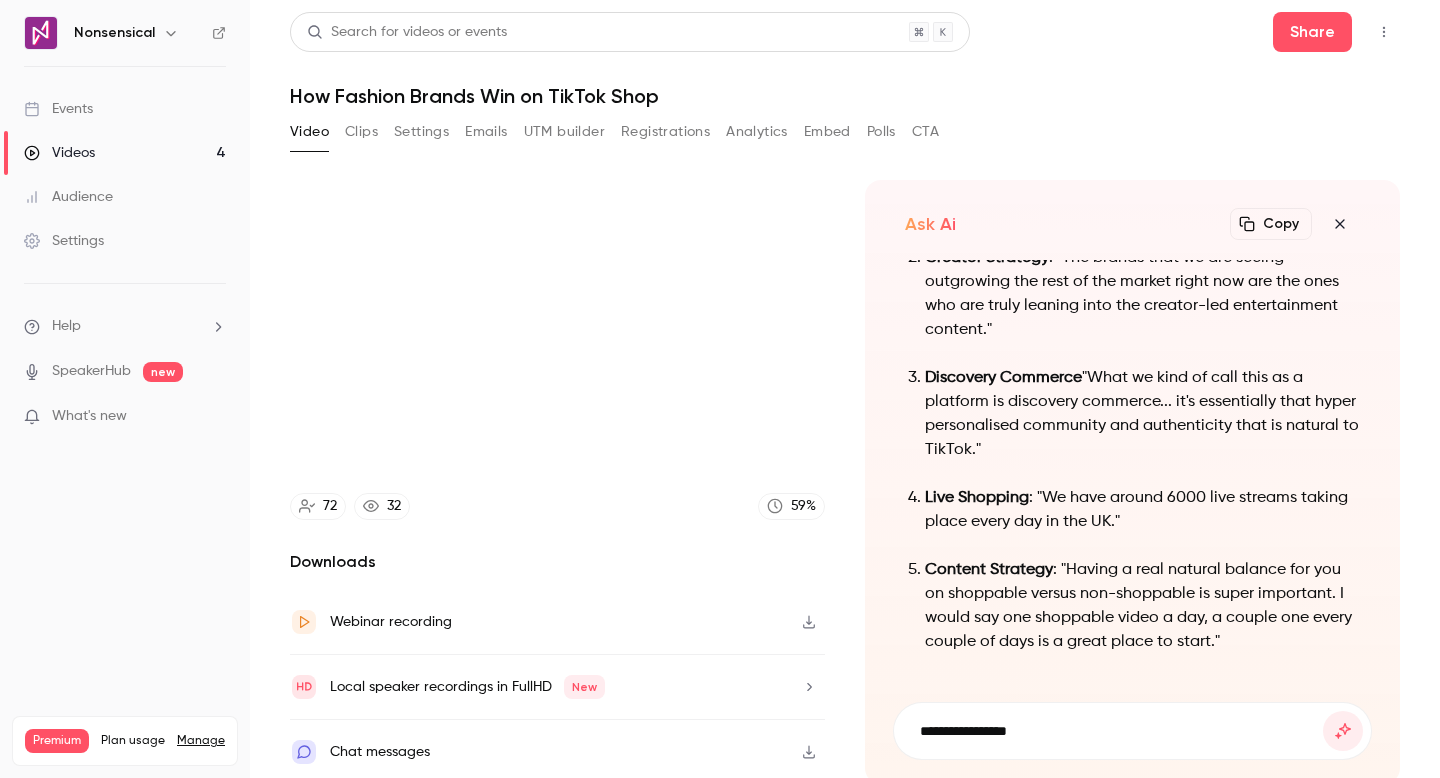 type on "******" 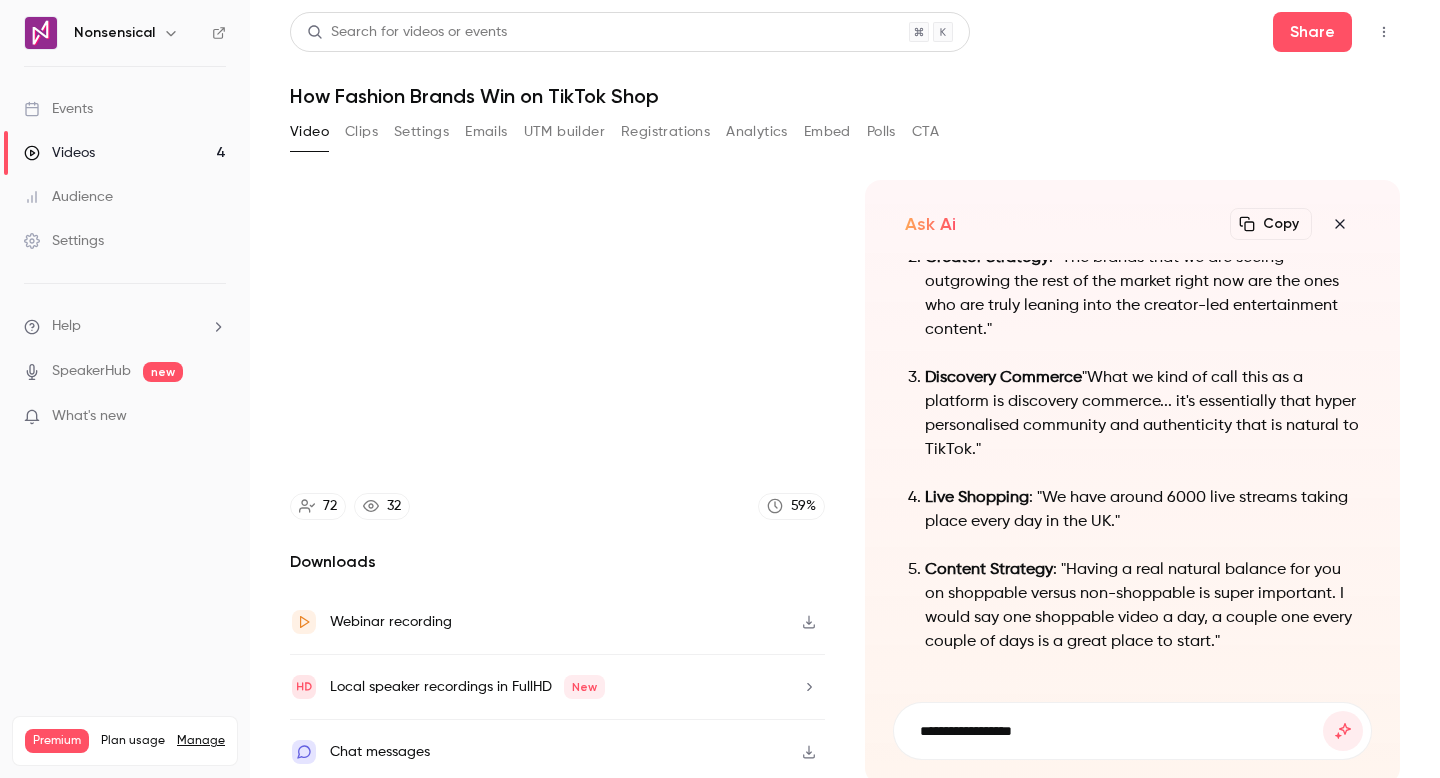 type on "**********" 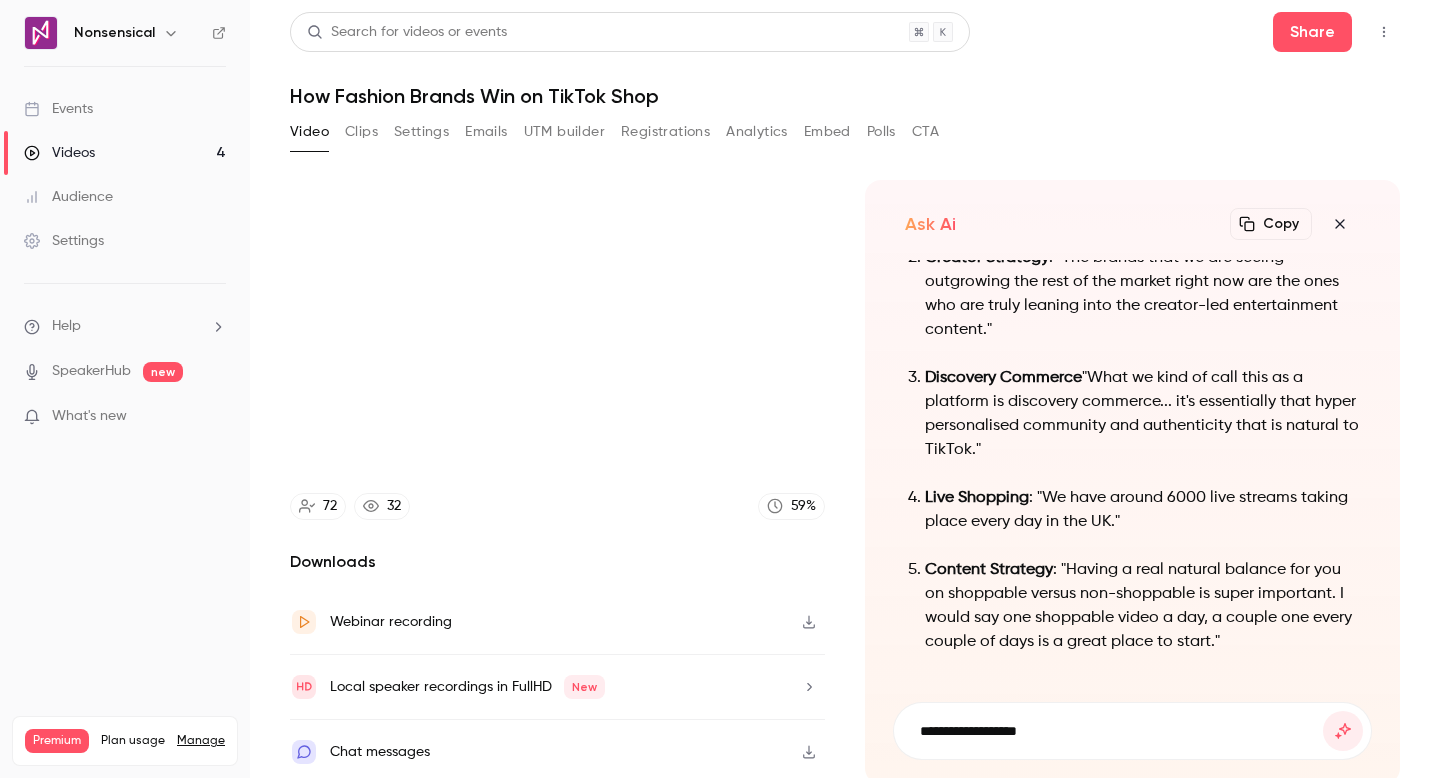 type on "******" 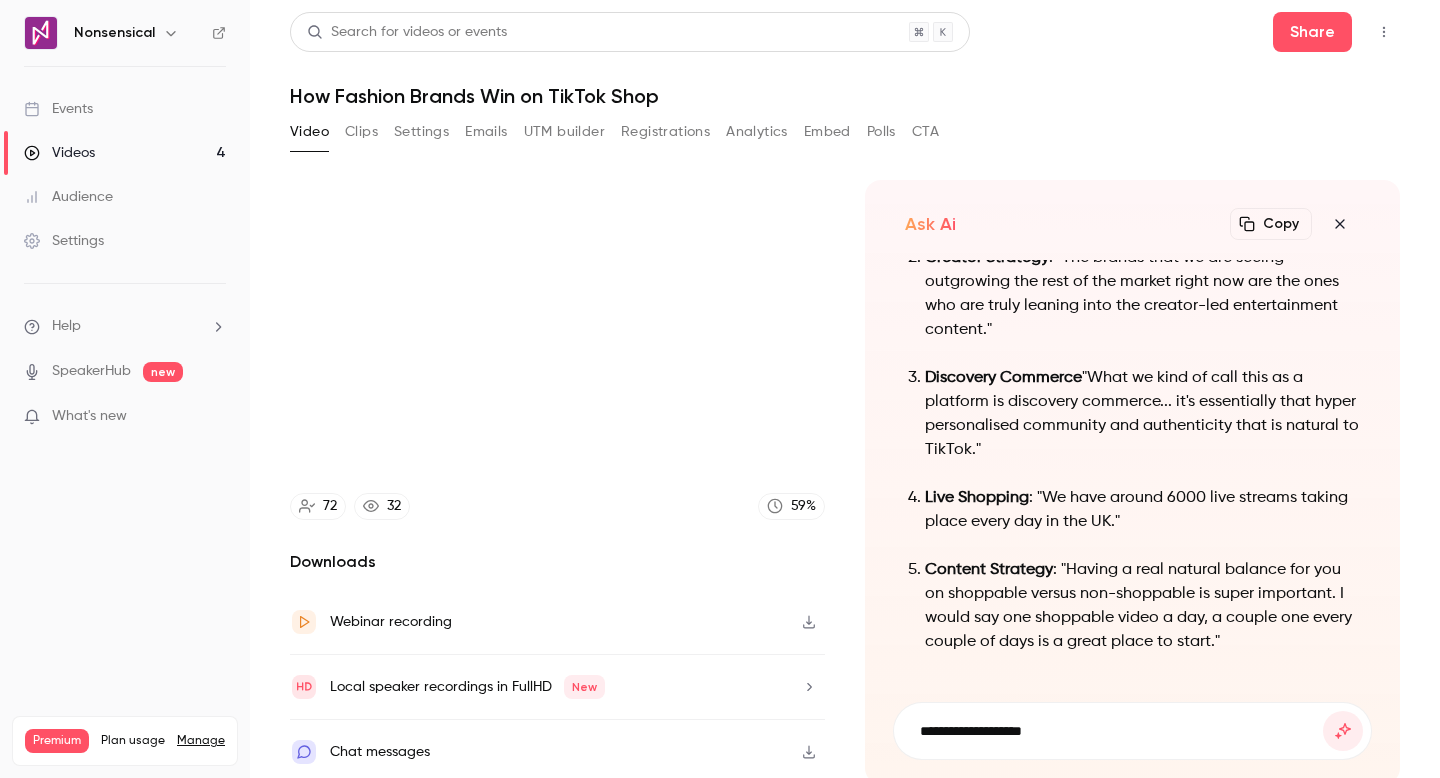 type on "**********" 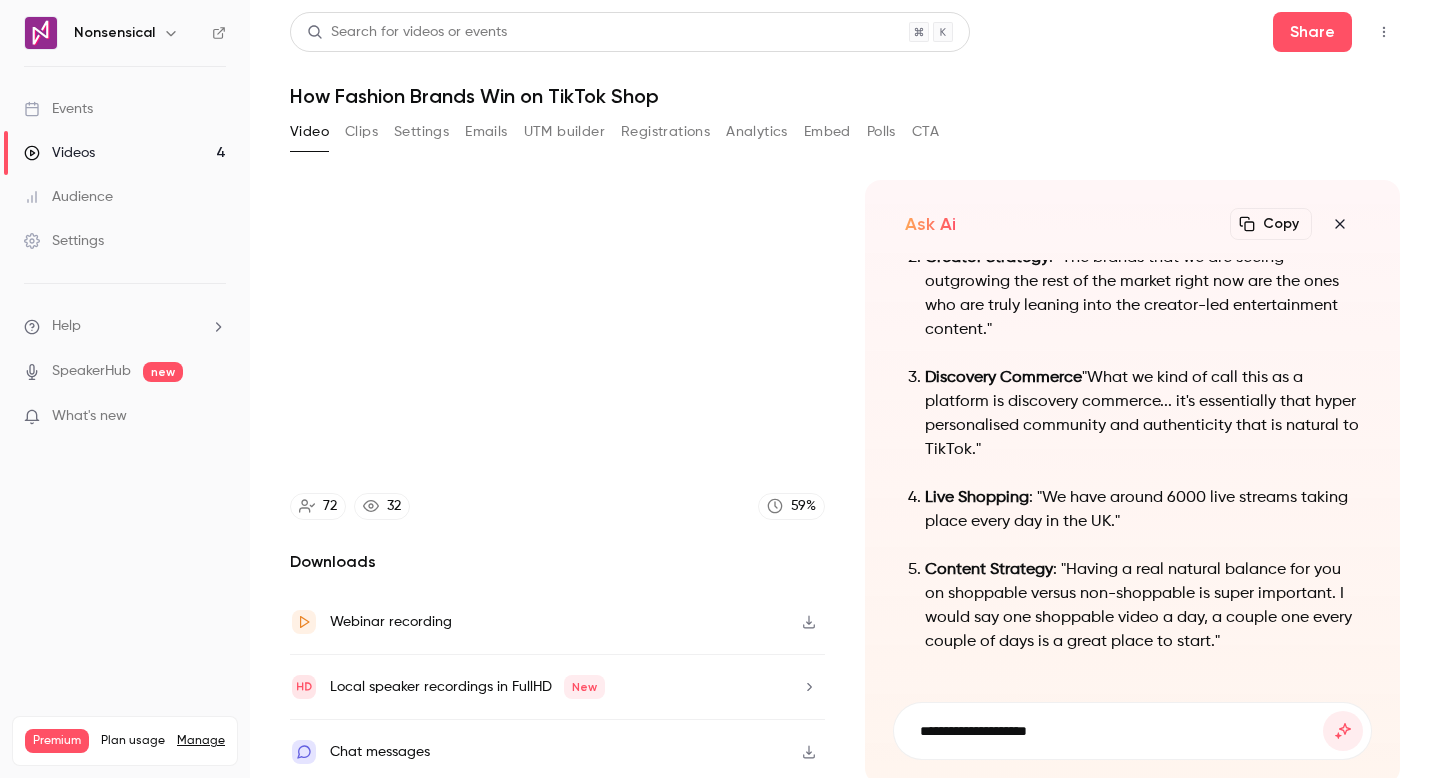 type on "******" 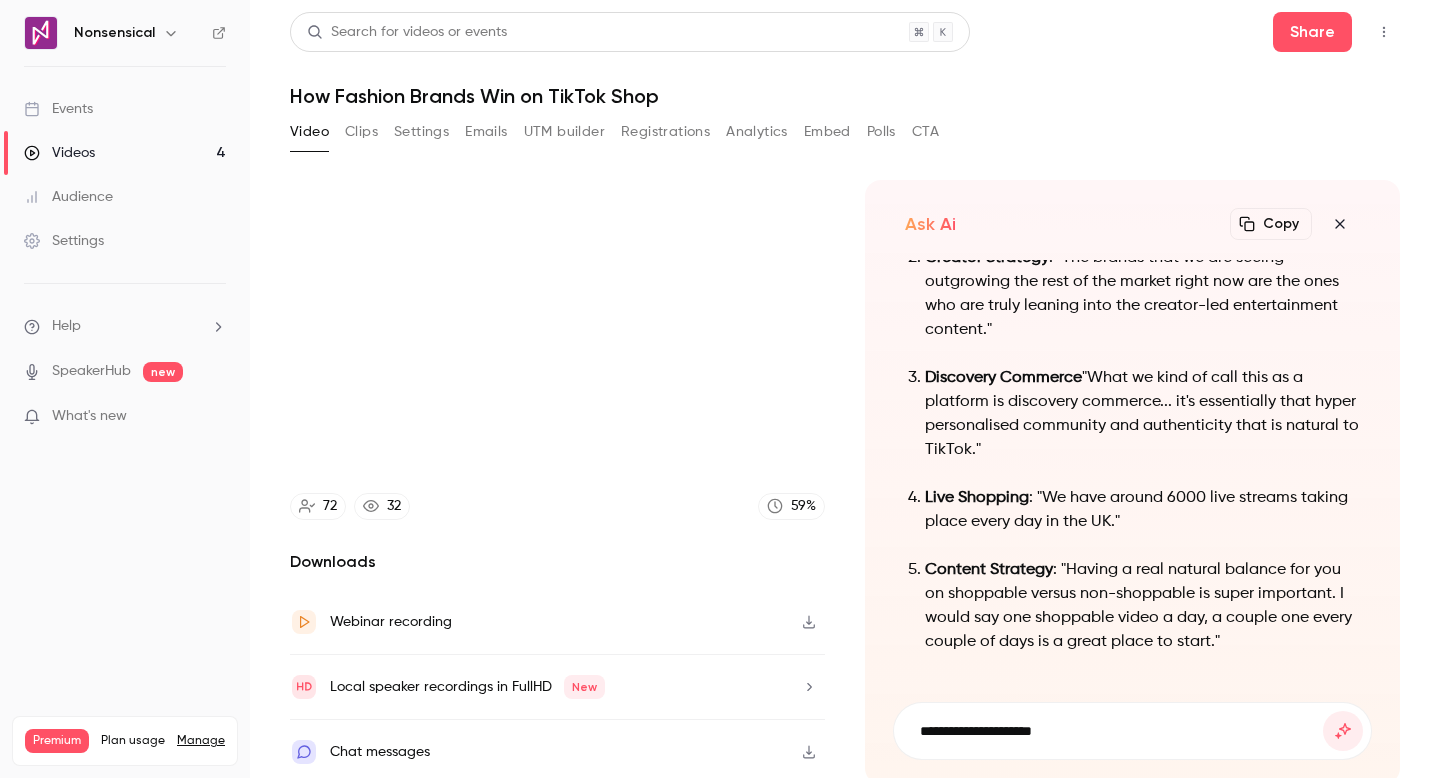 type on "**********" 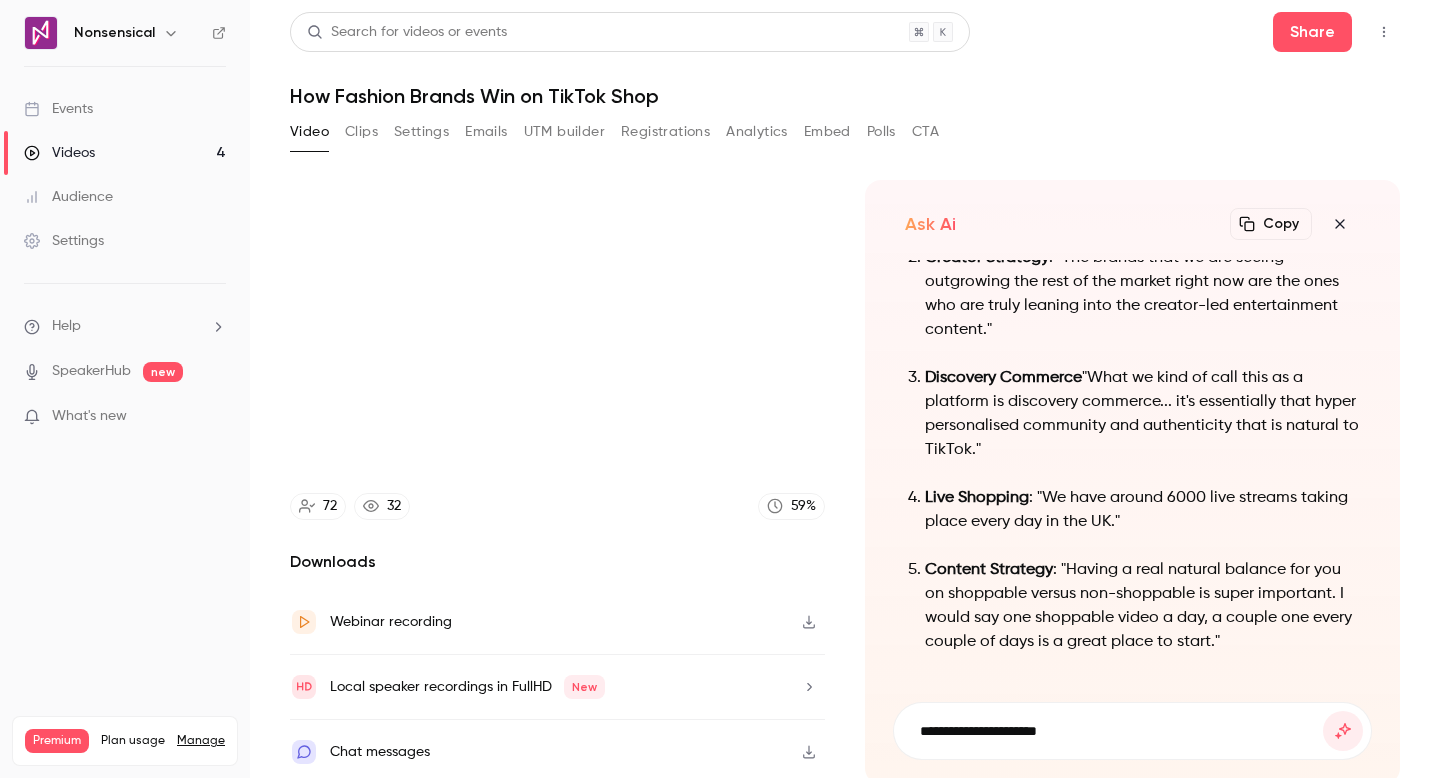 type on "******" 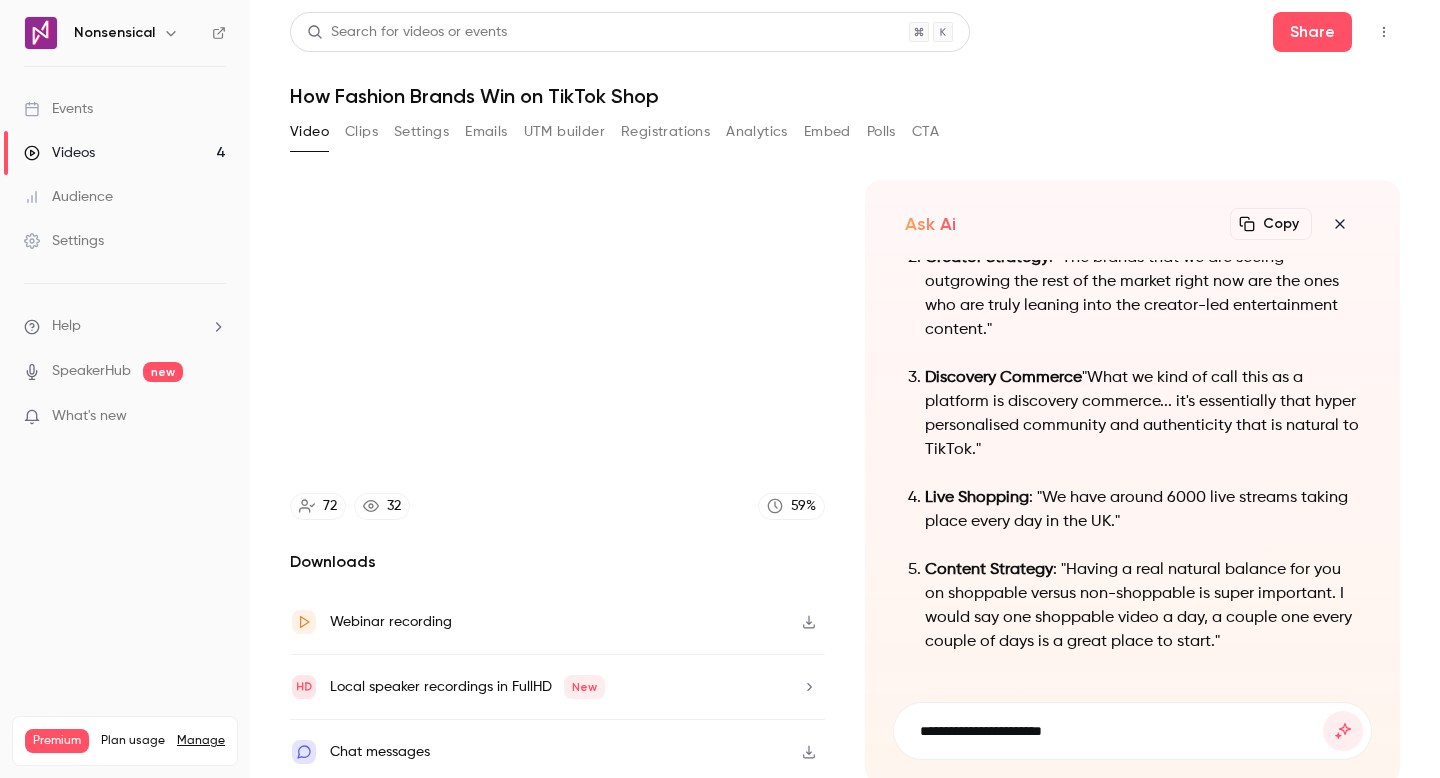 type on "******" 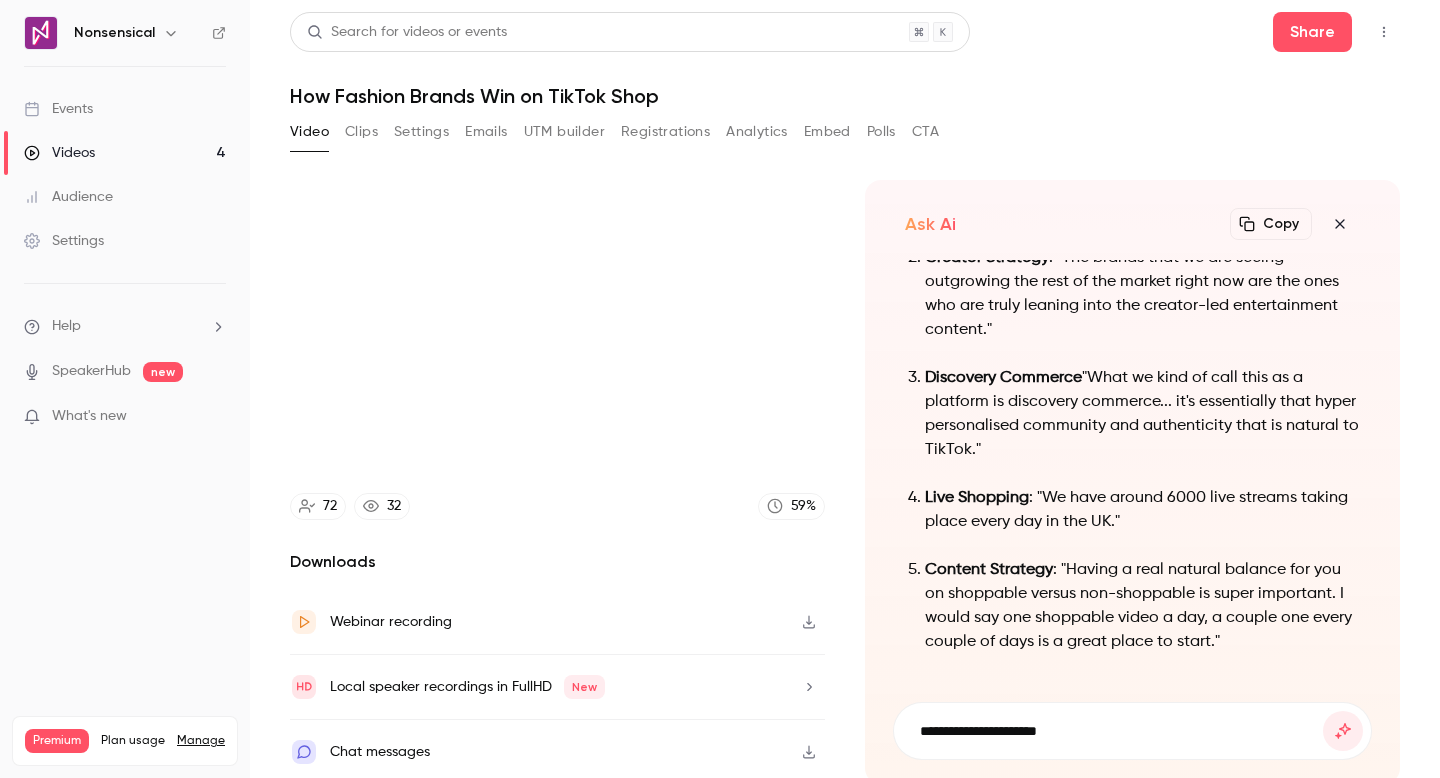 type on "**********" 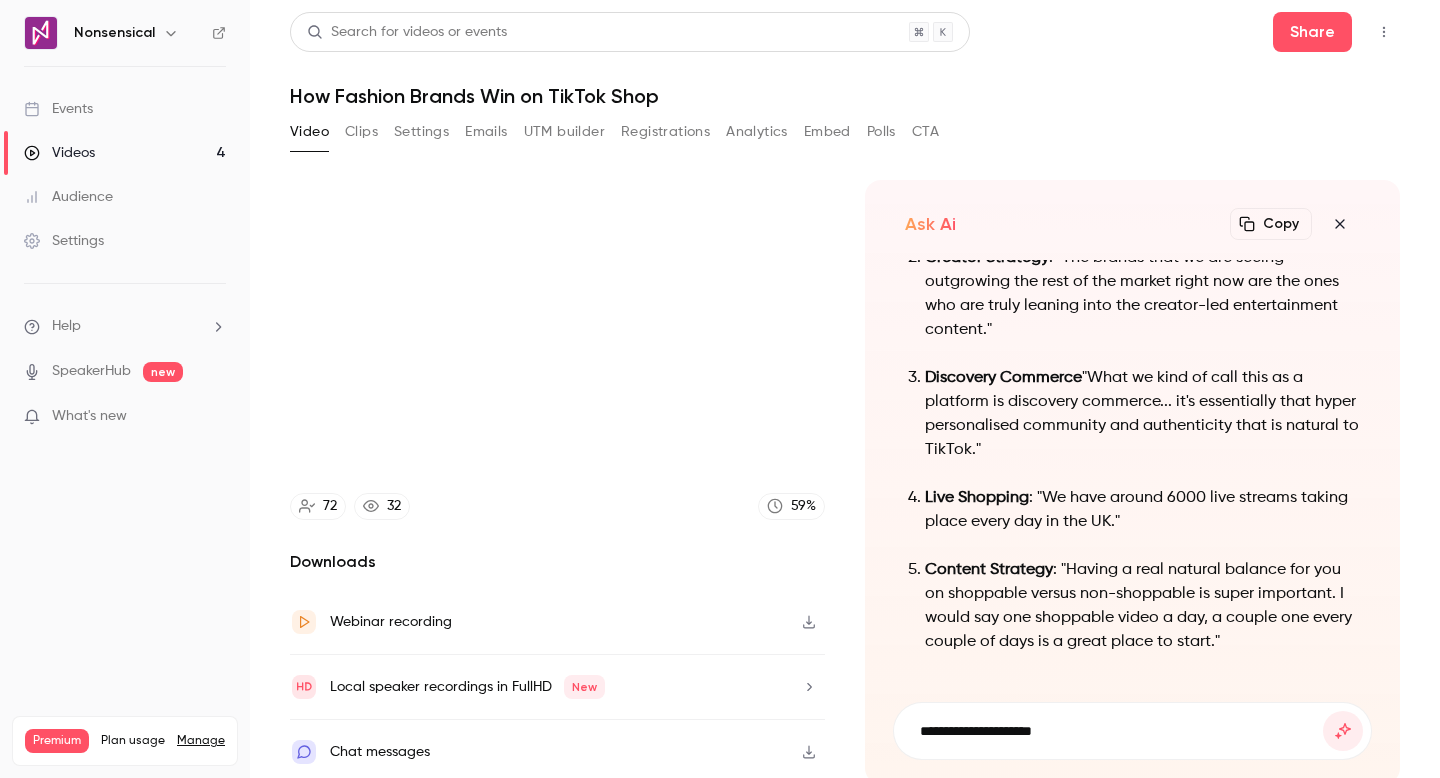 type on "******" 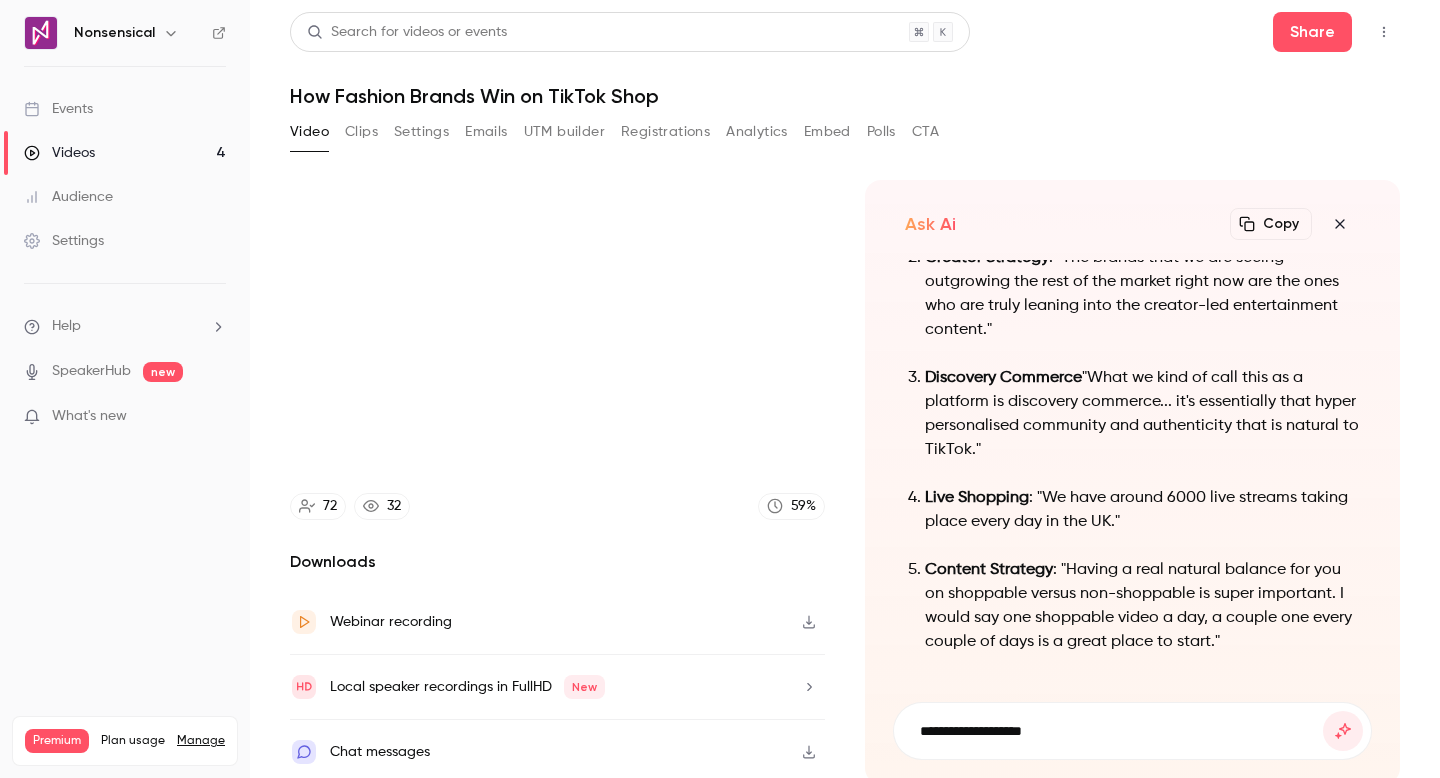 type on "**********" 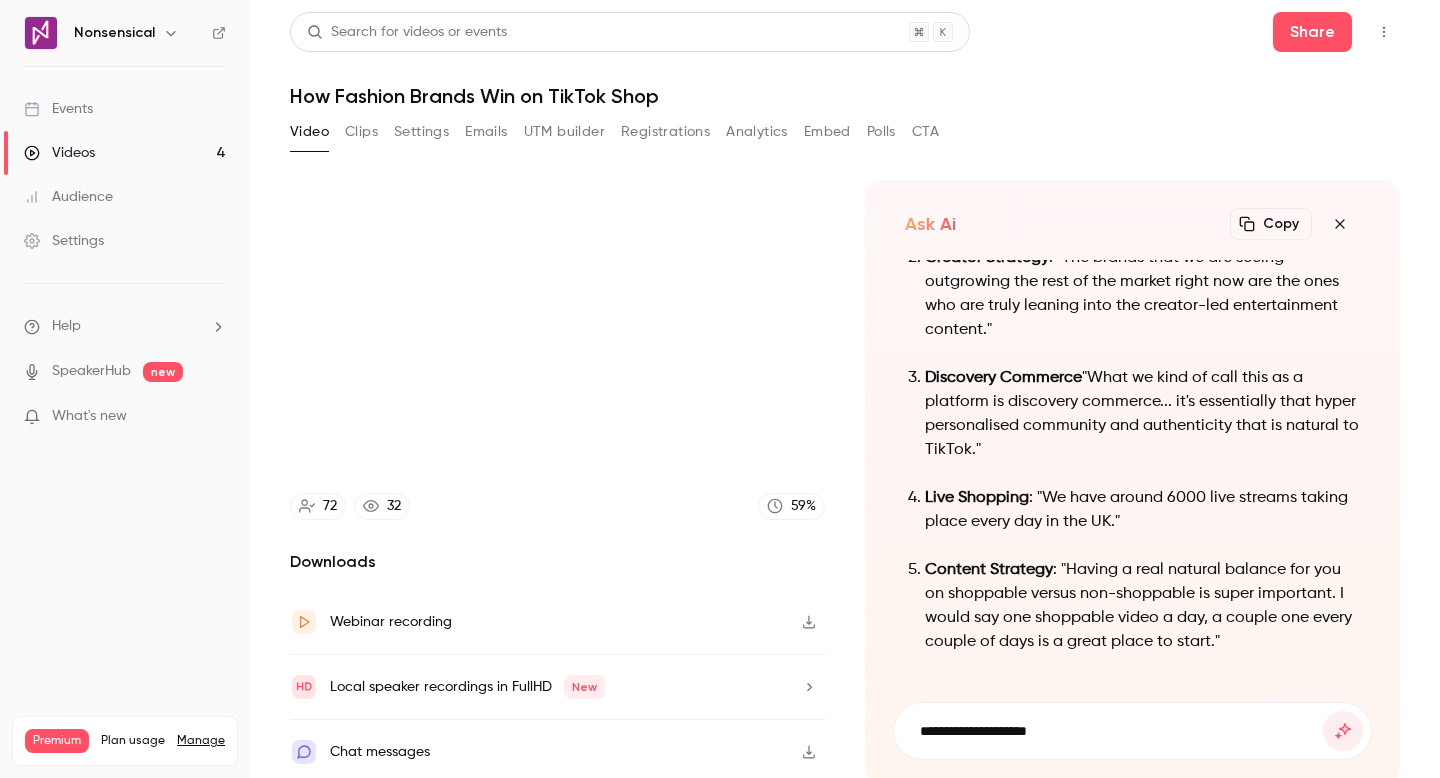 type on "******" 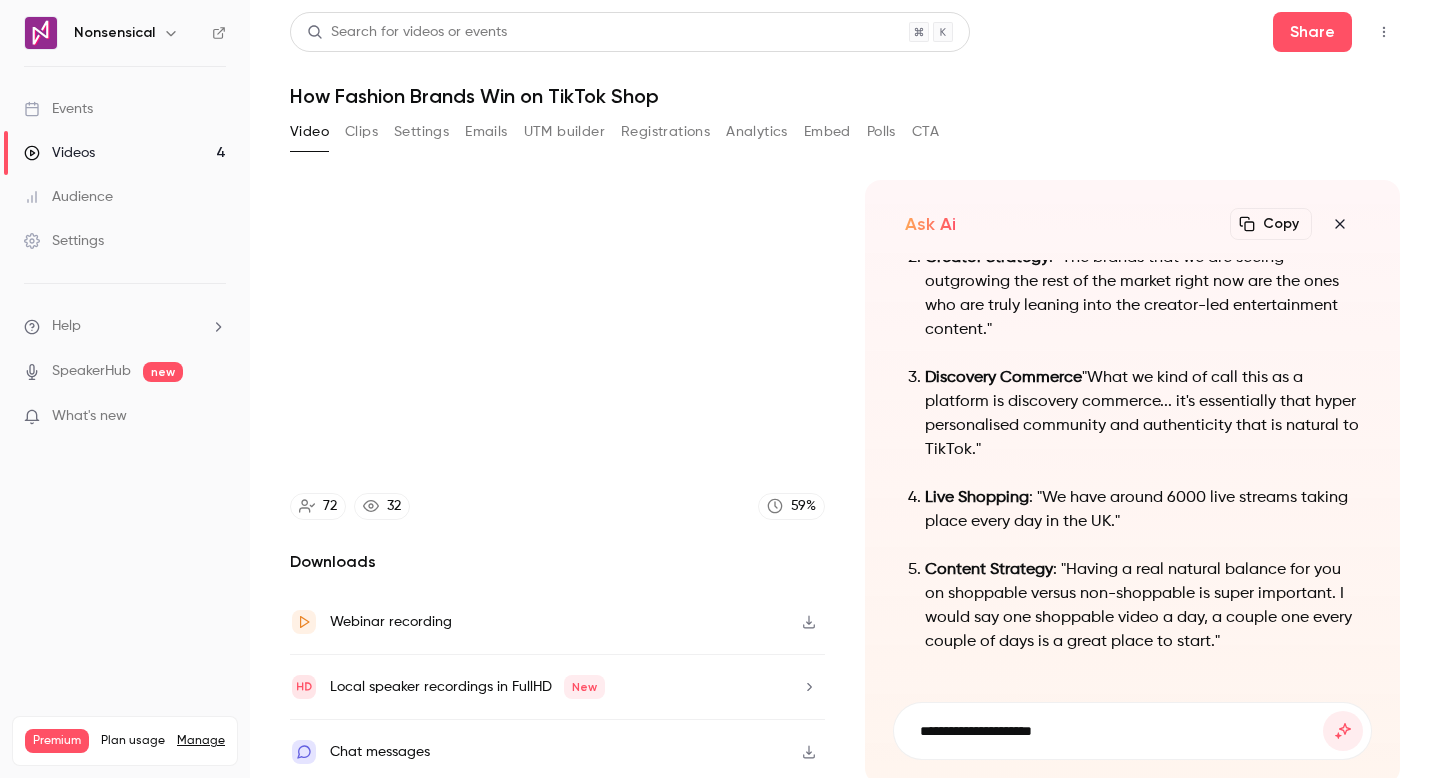 type on "**********" 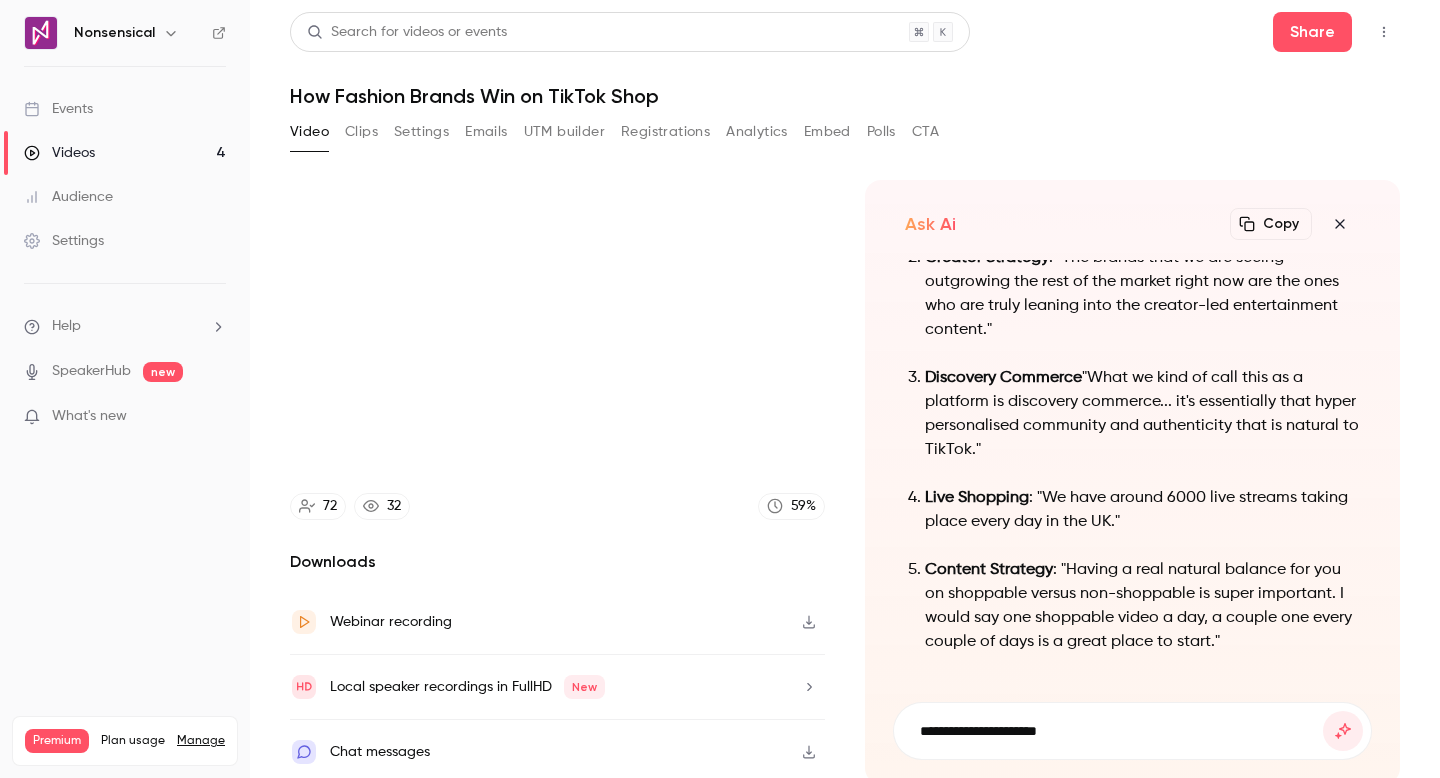type on "******" 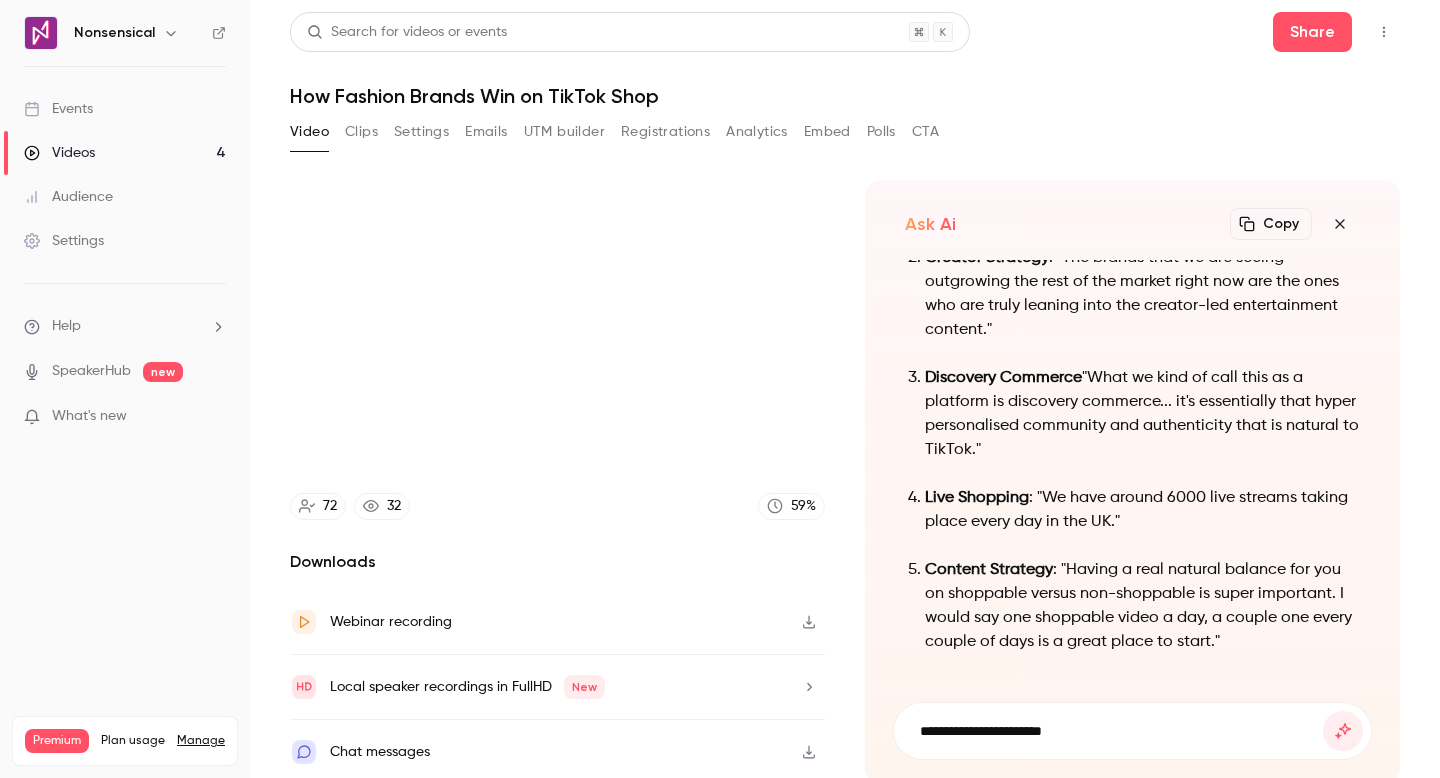 type on "******" 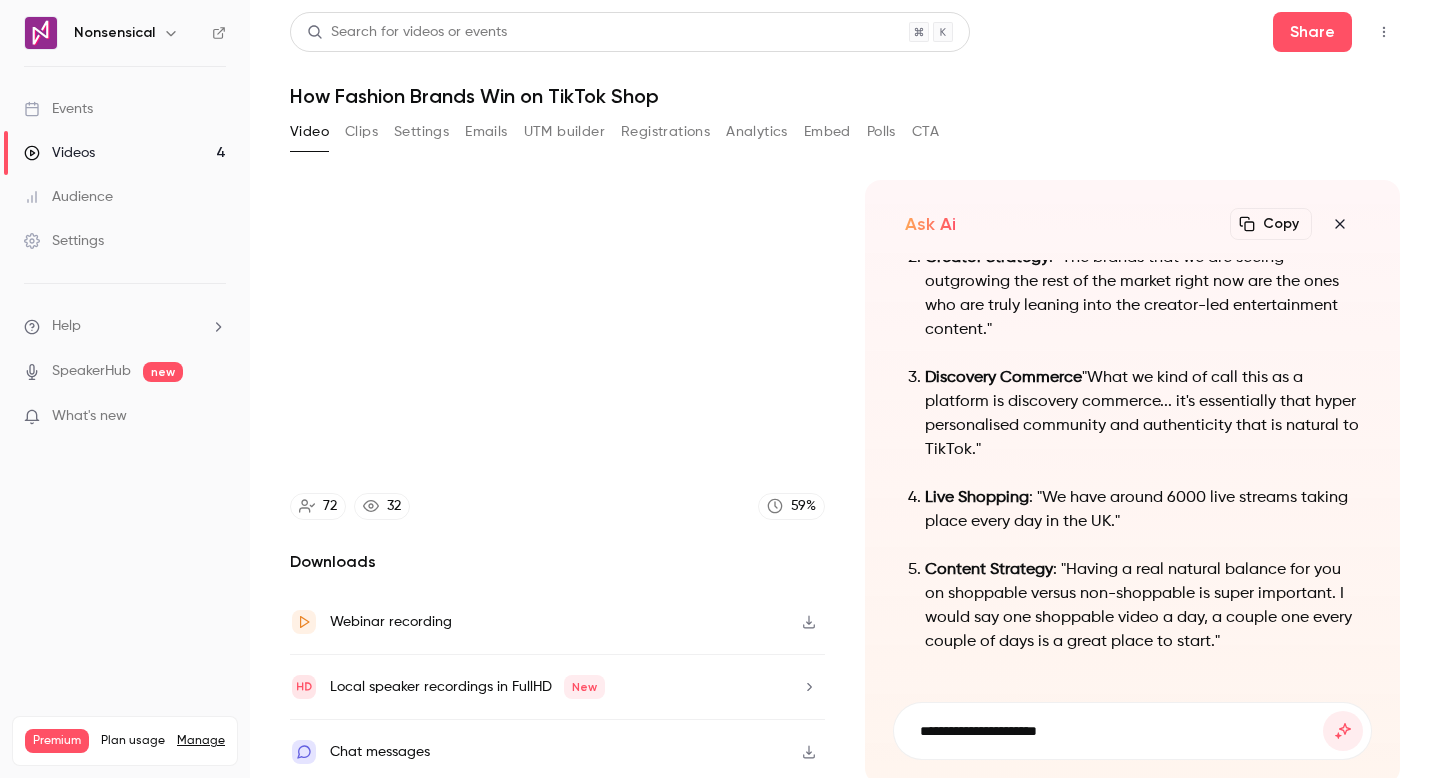 type on "******" 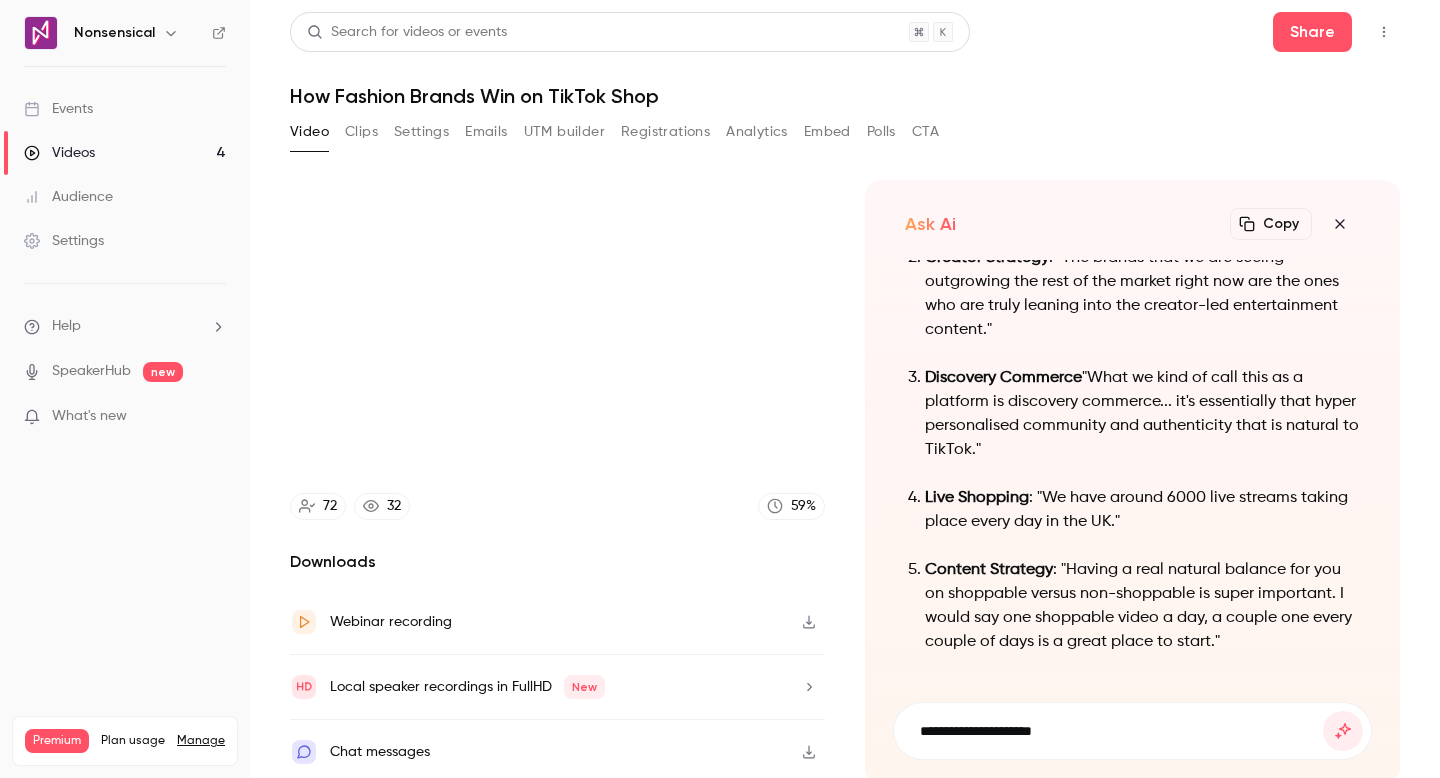 type on "**********" 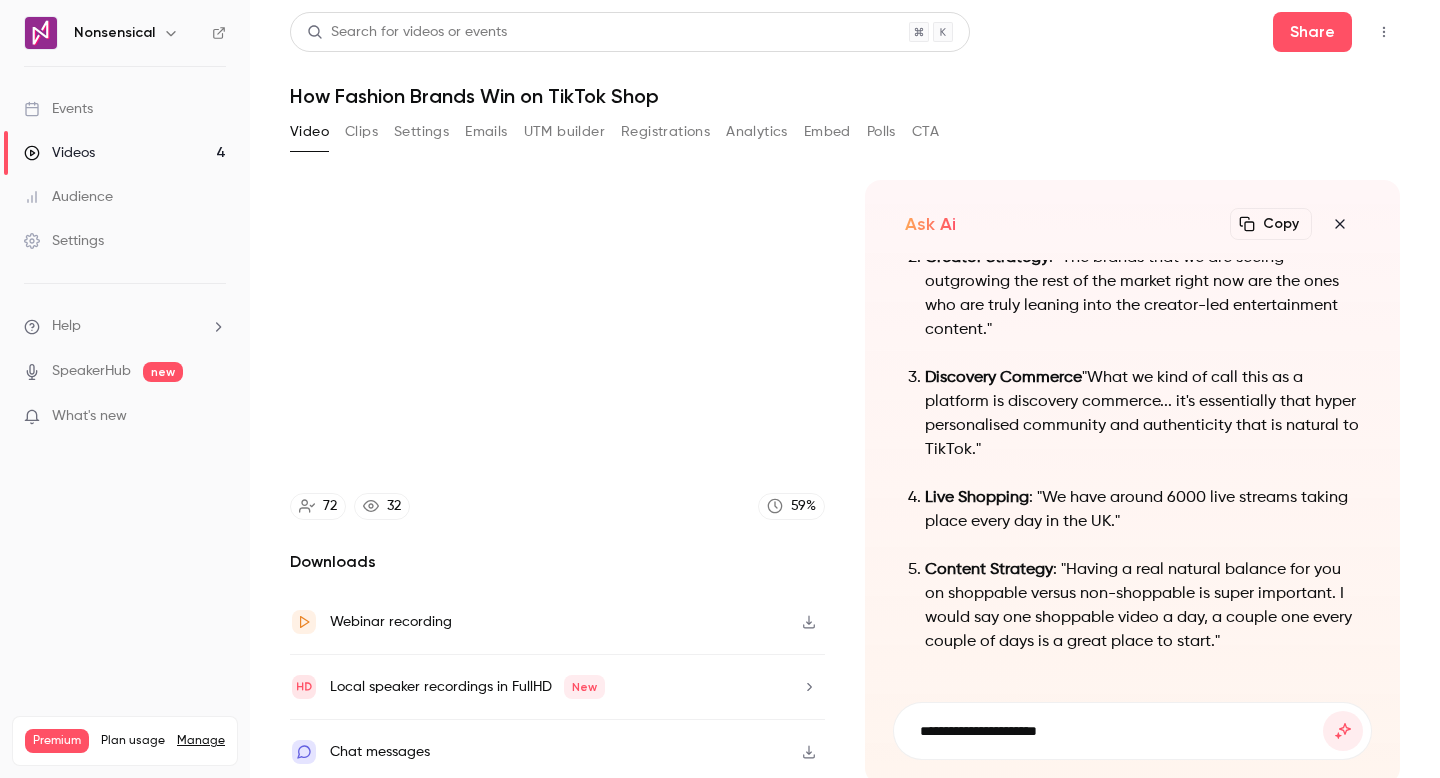 type on "******" 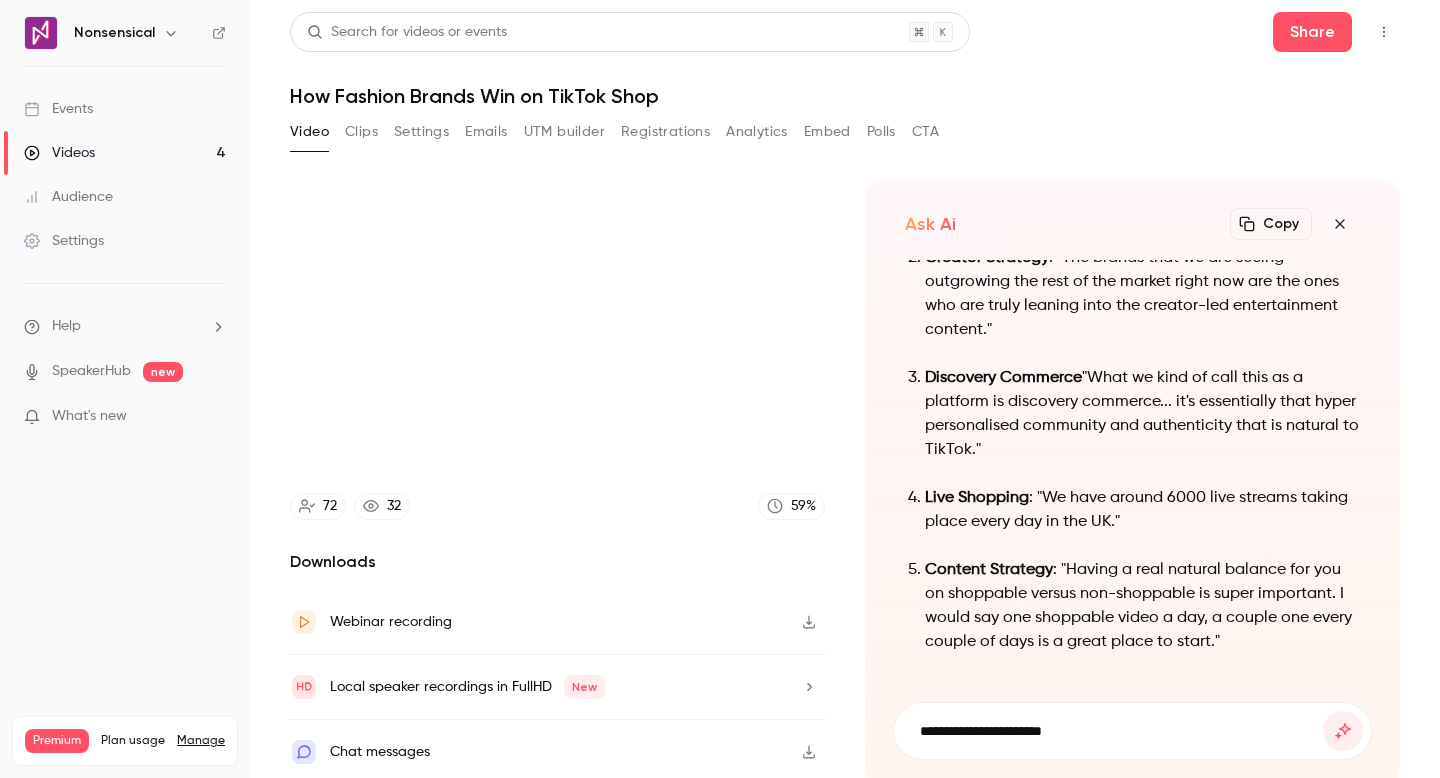 type on "******" 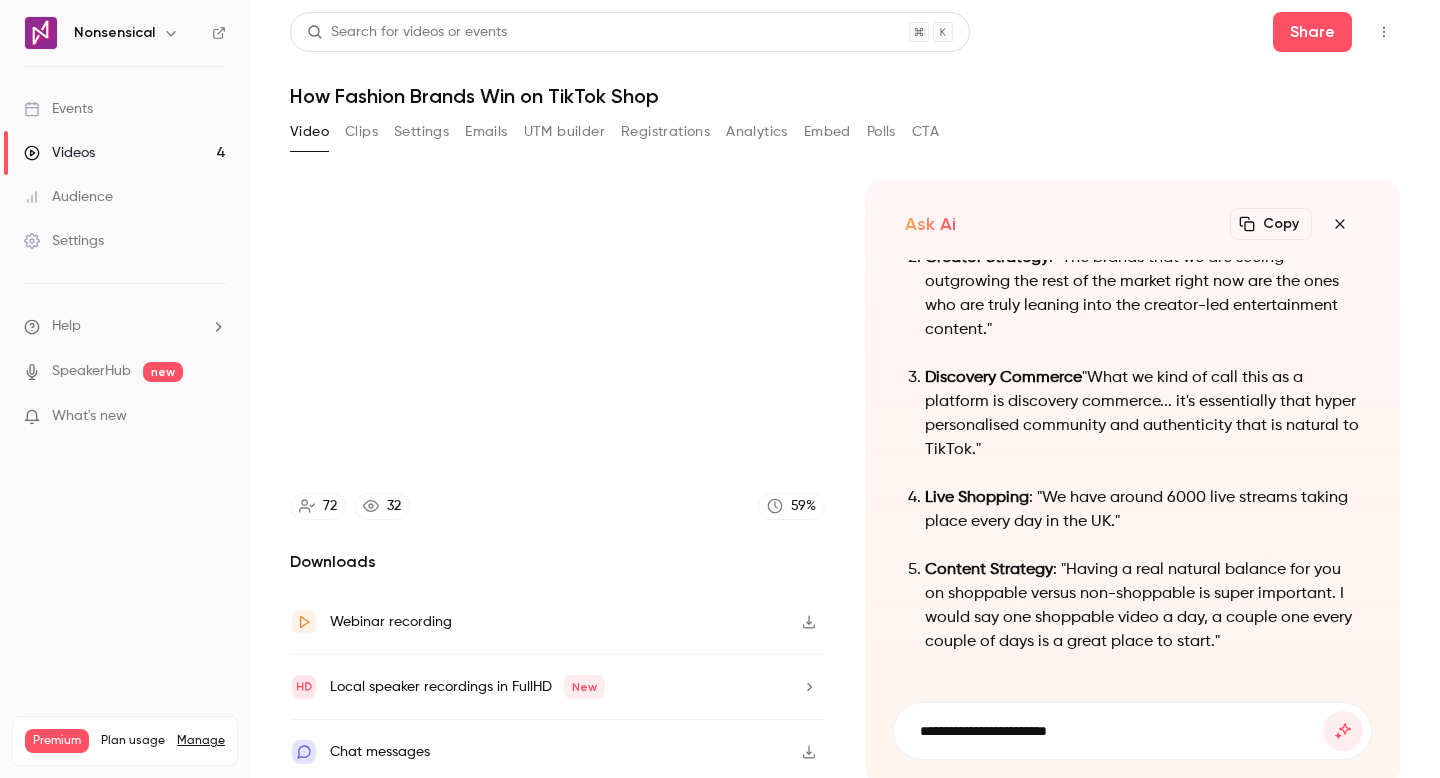 type on "******" 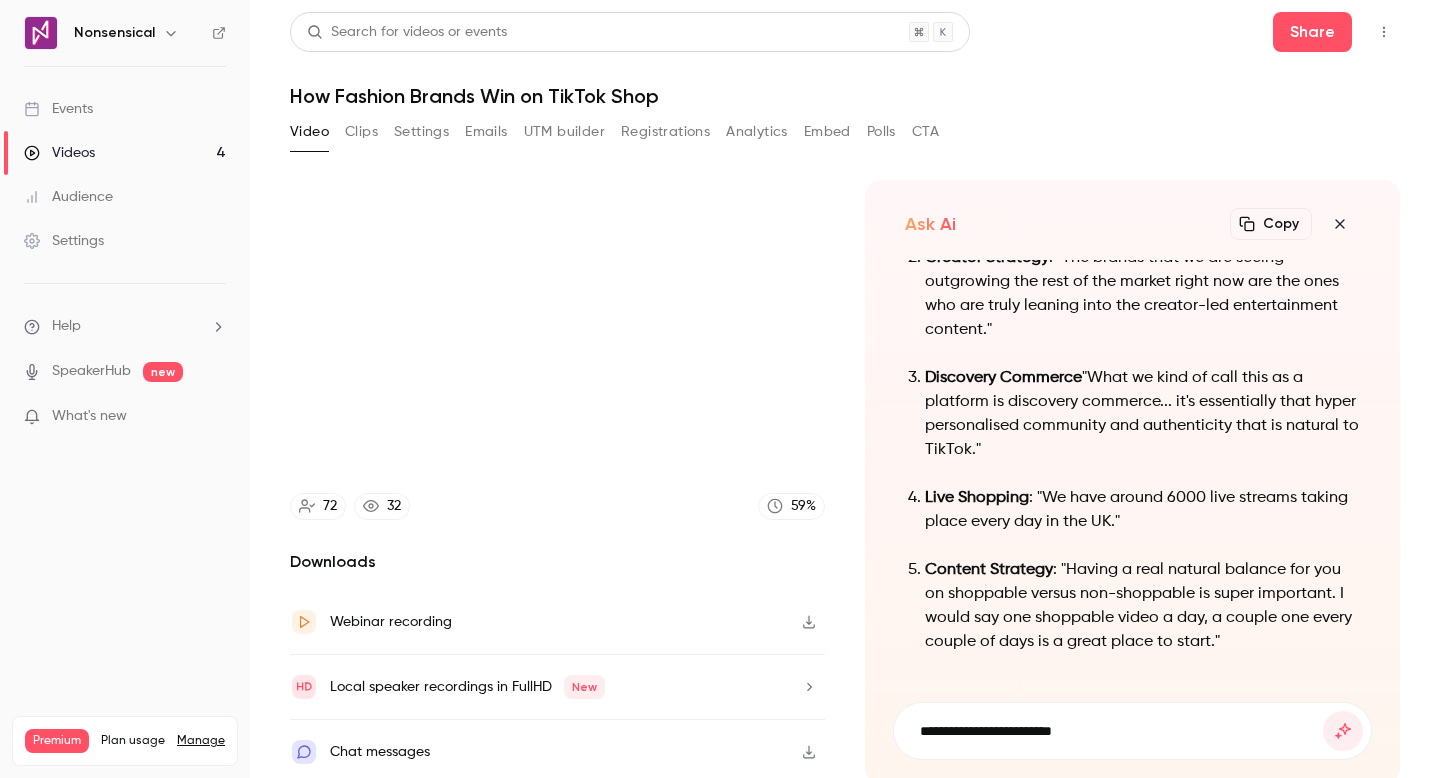 type on "**********" 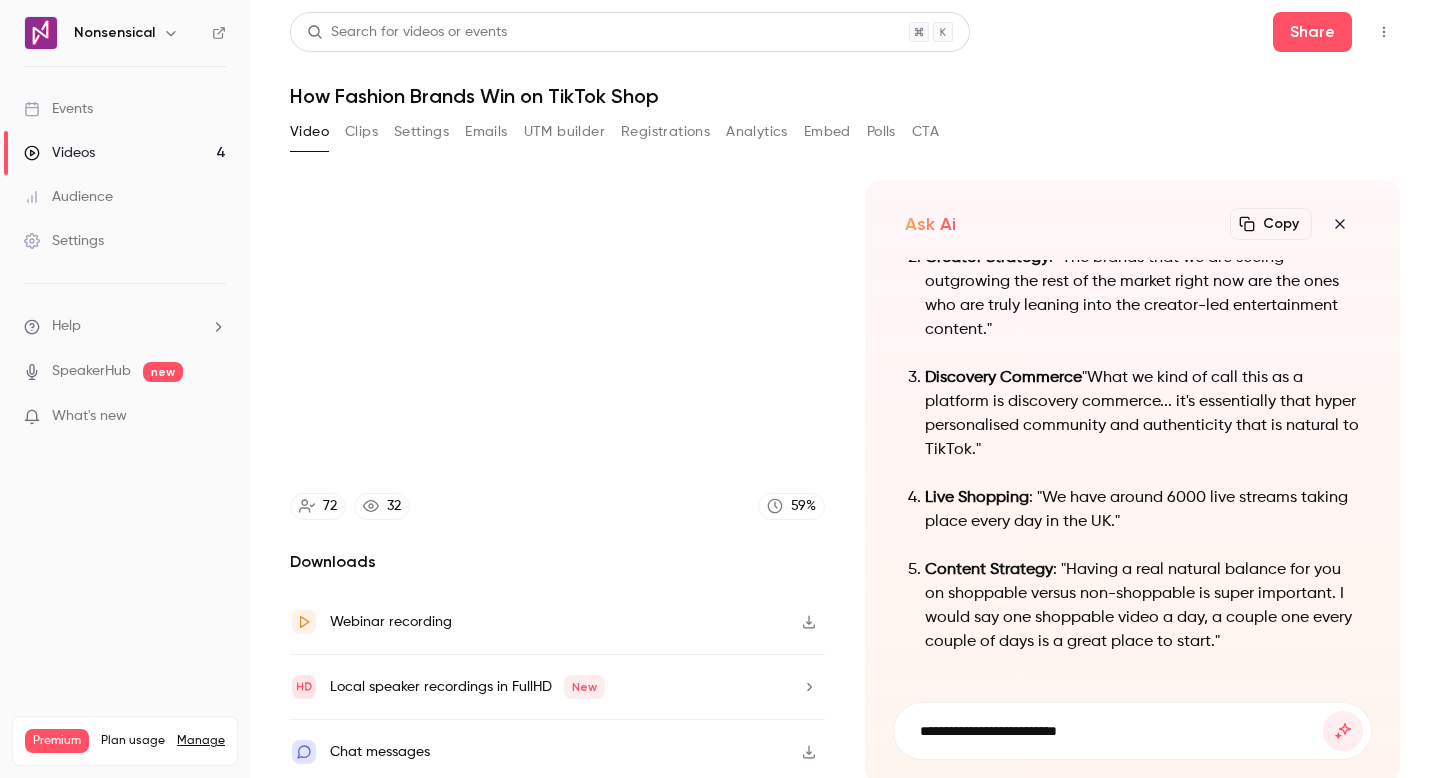 type on "******" 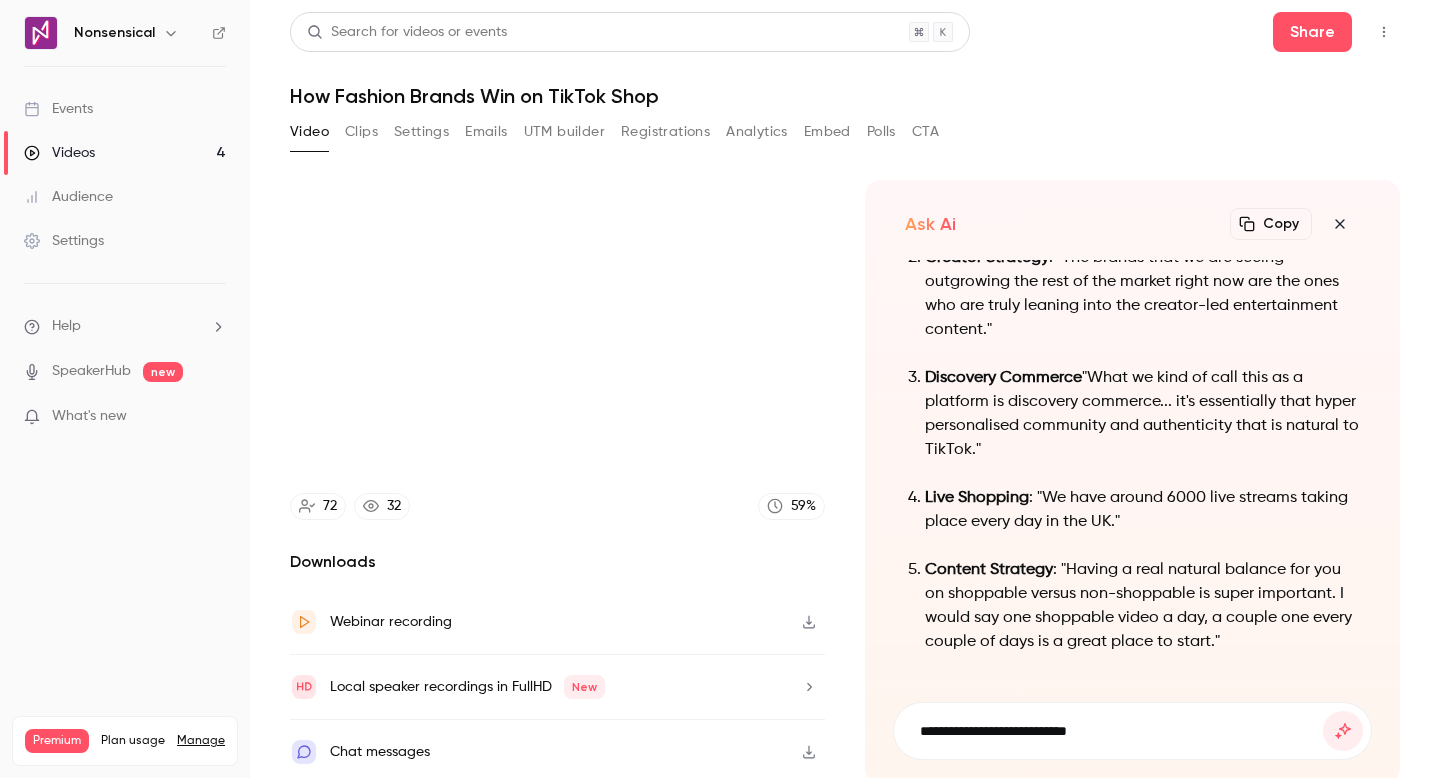 type on "**********" 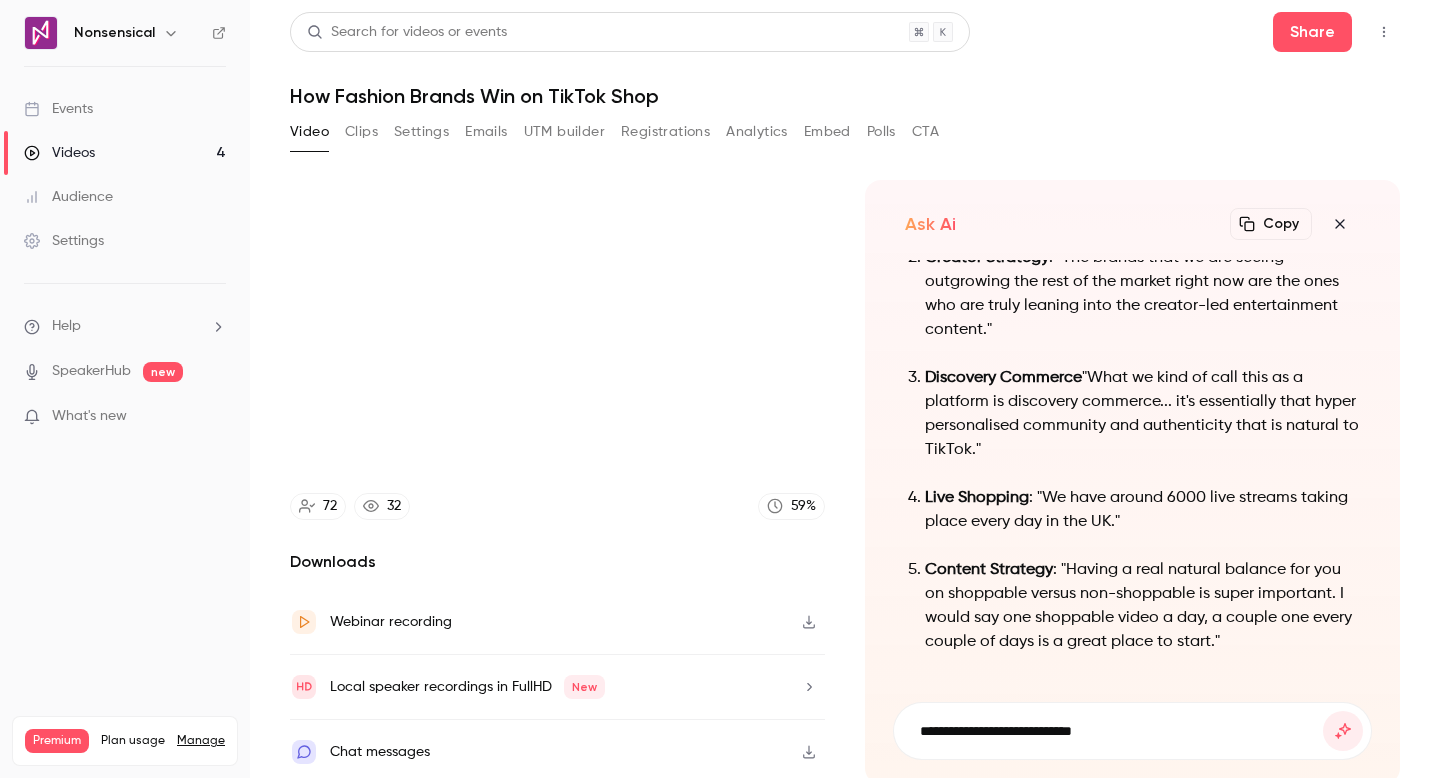 type on "****" 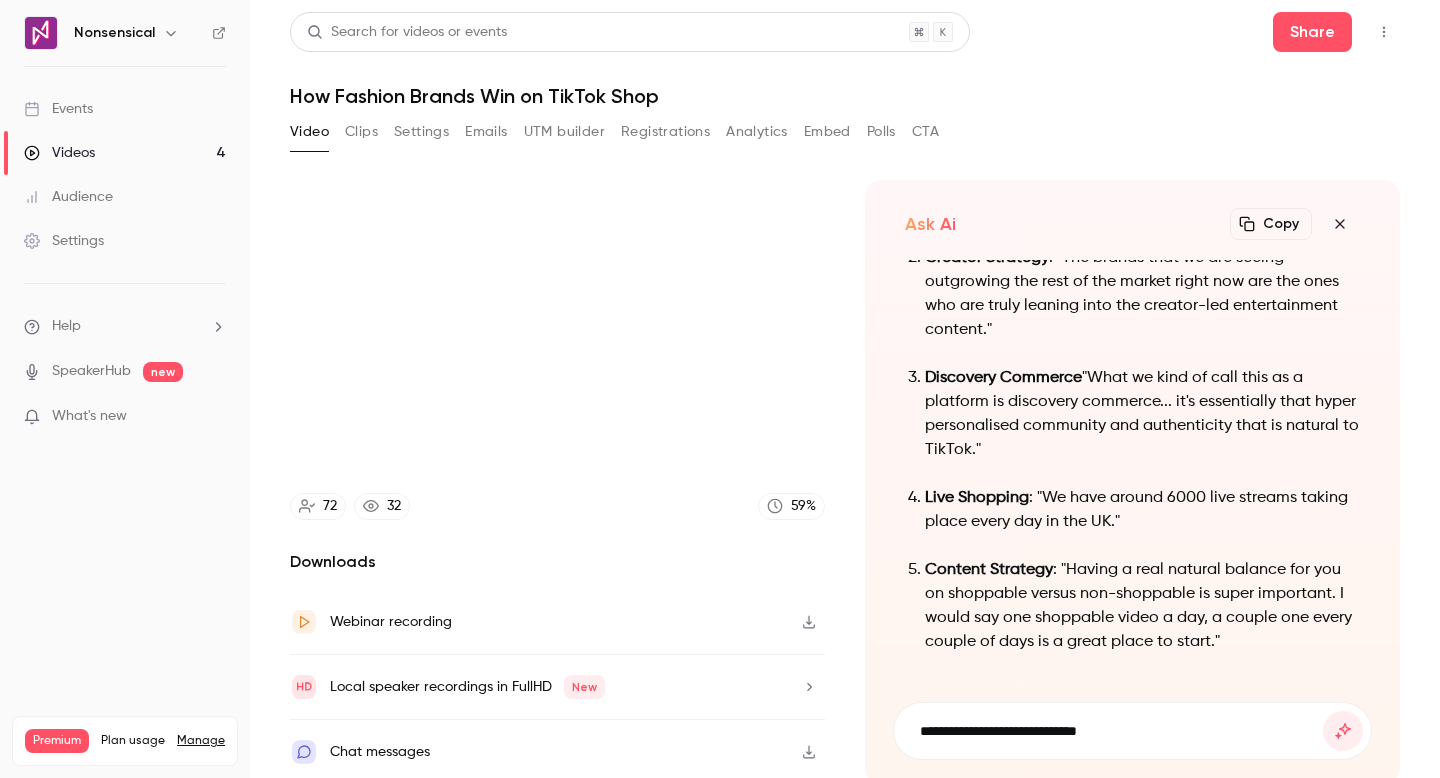 type on "**********" 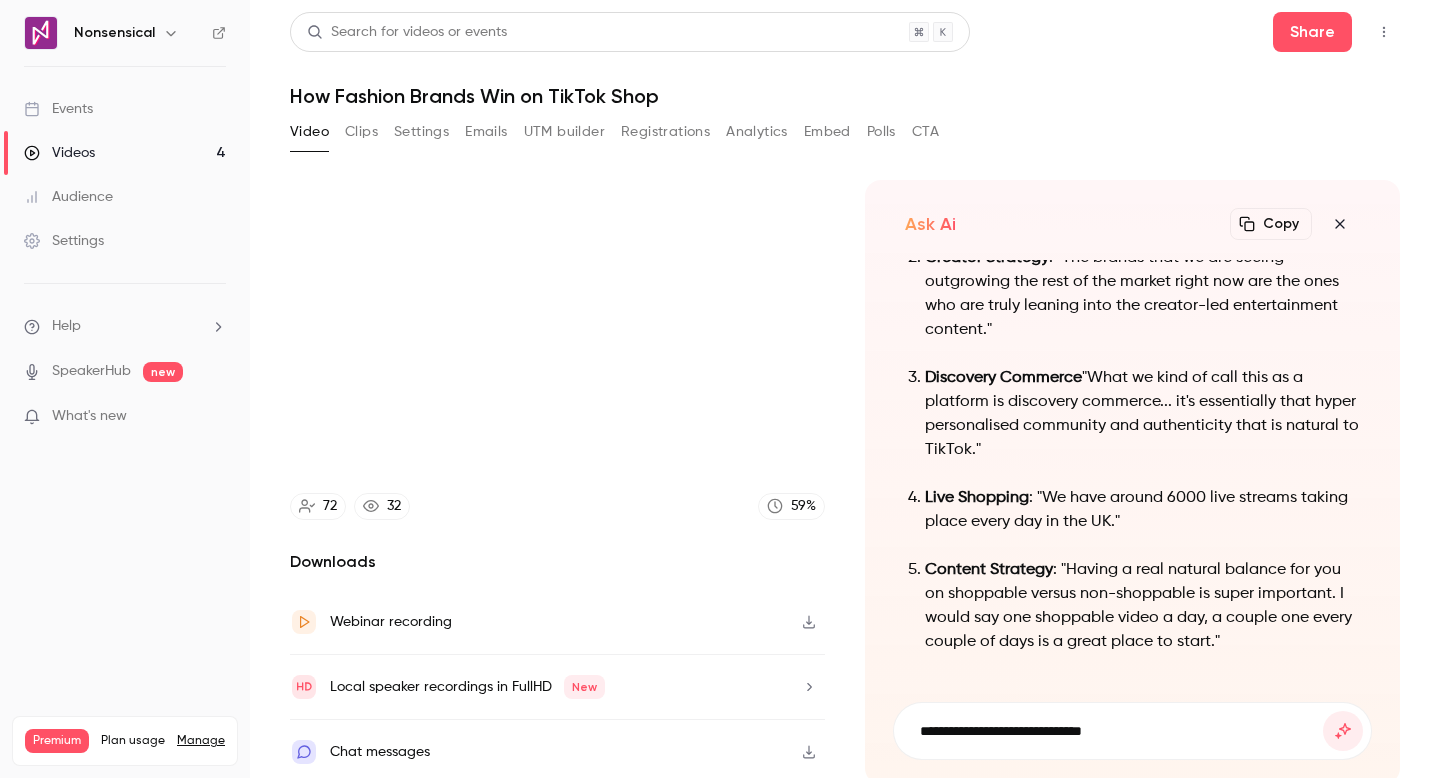 type on "******" 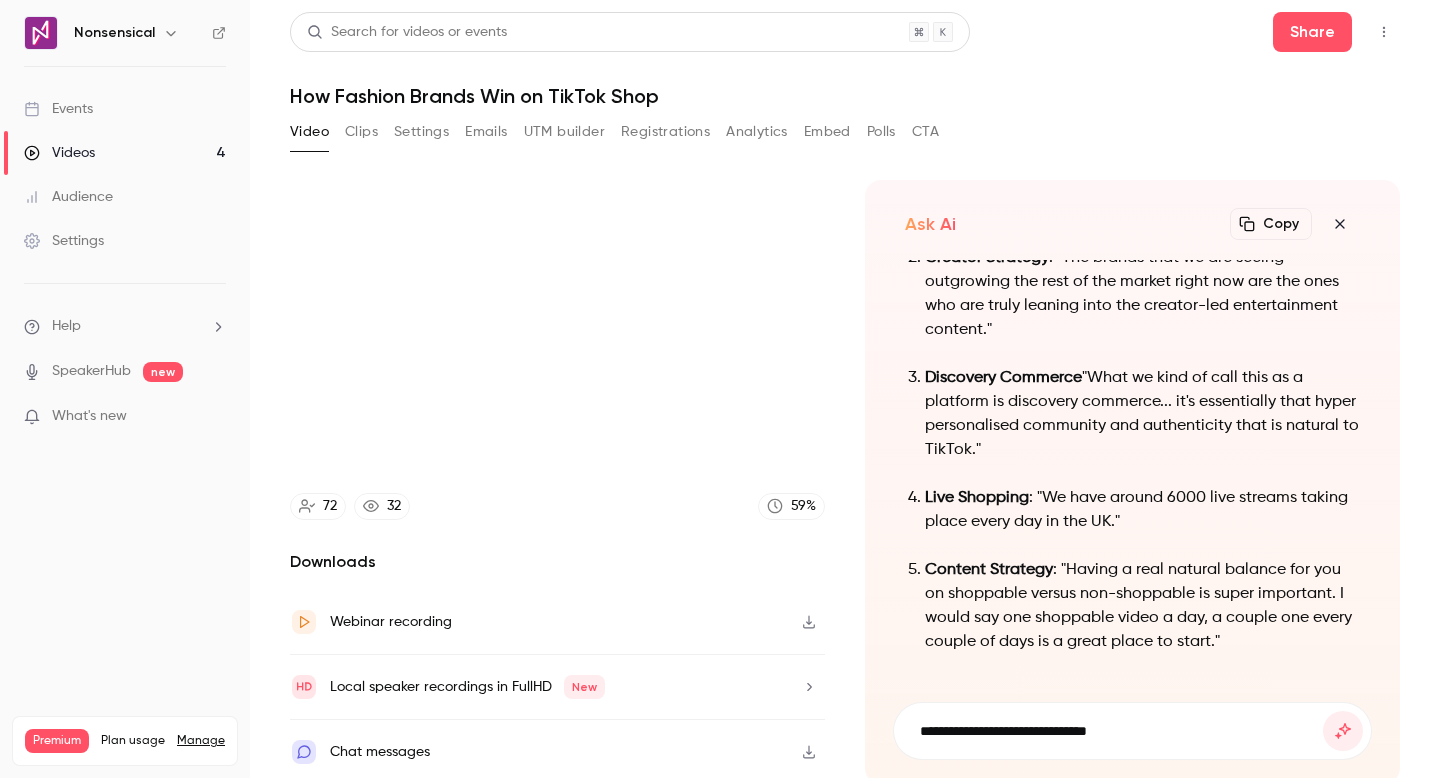 type on "**********" 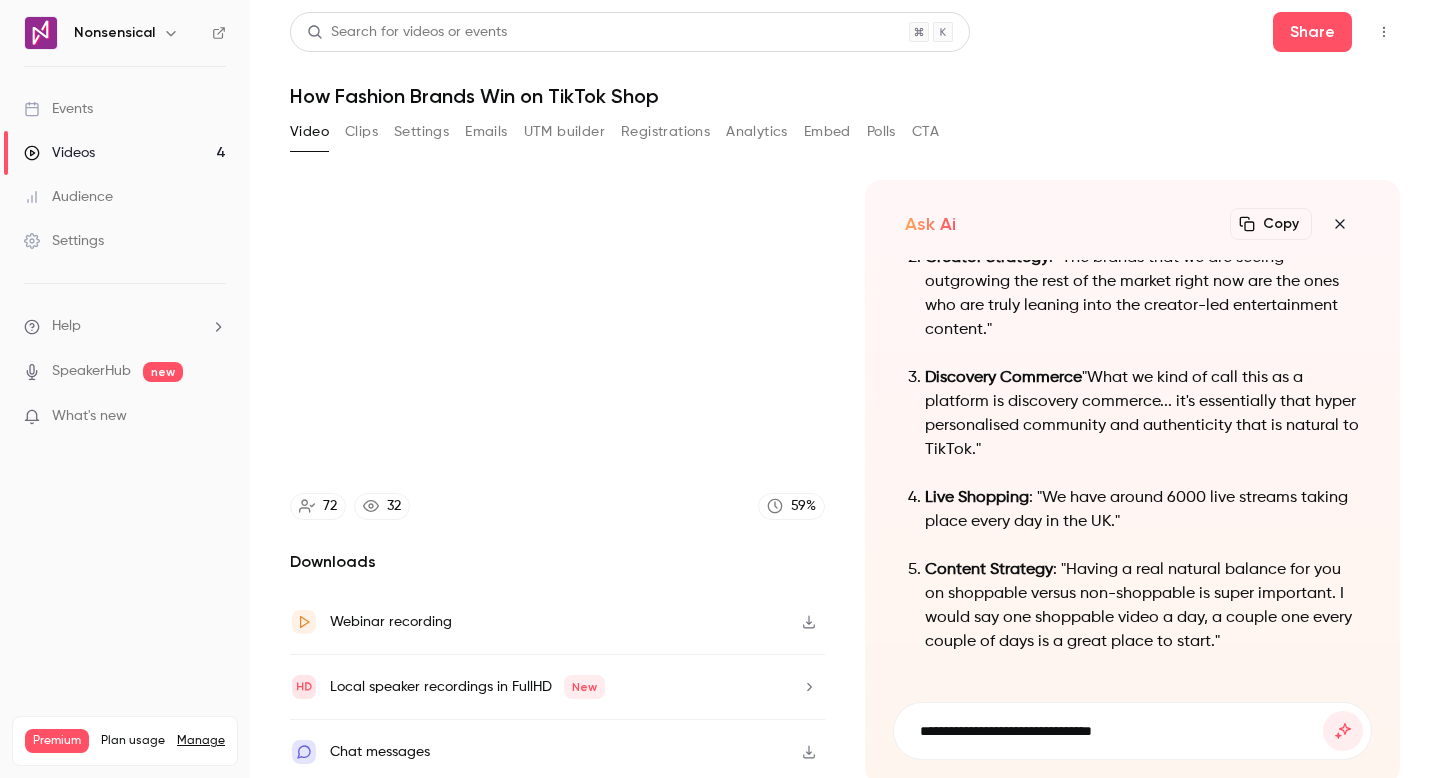 type on "******" 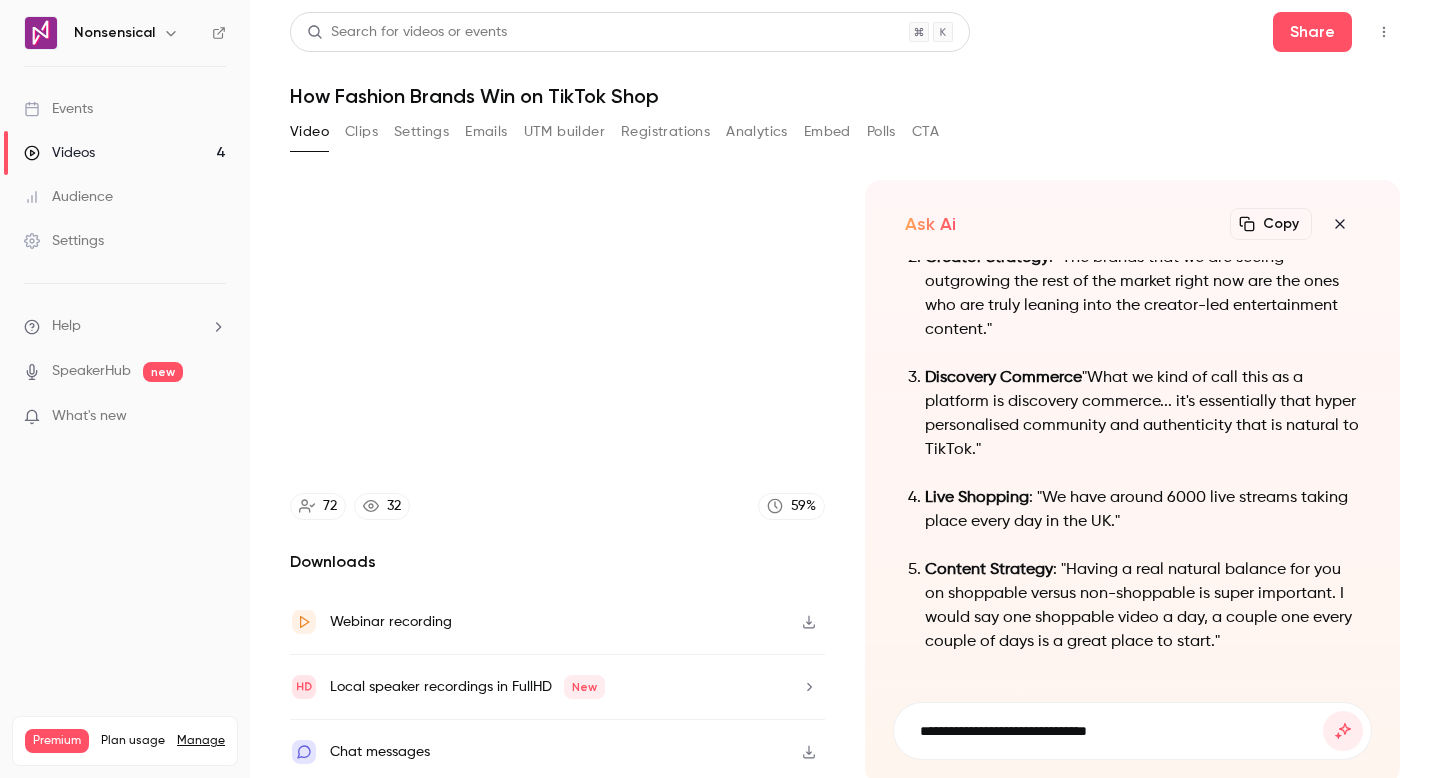 type on "******" 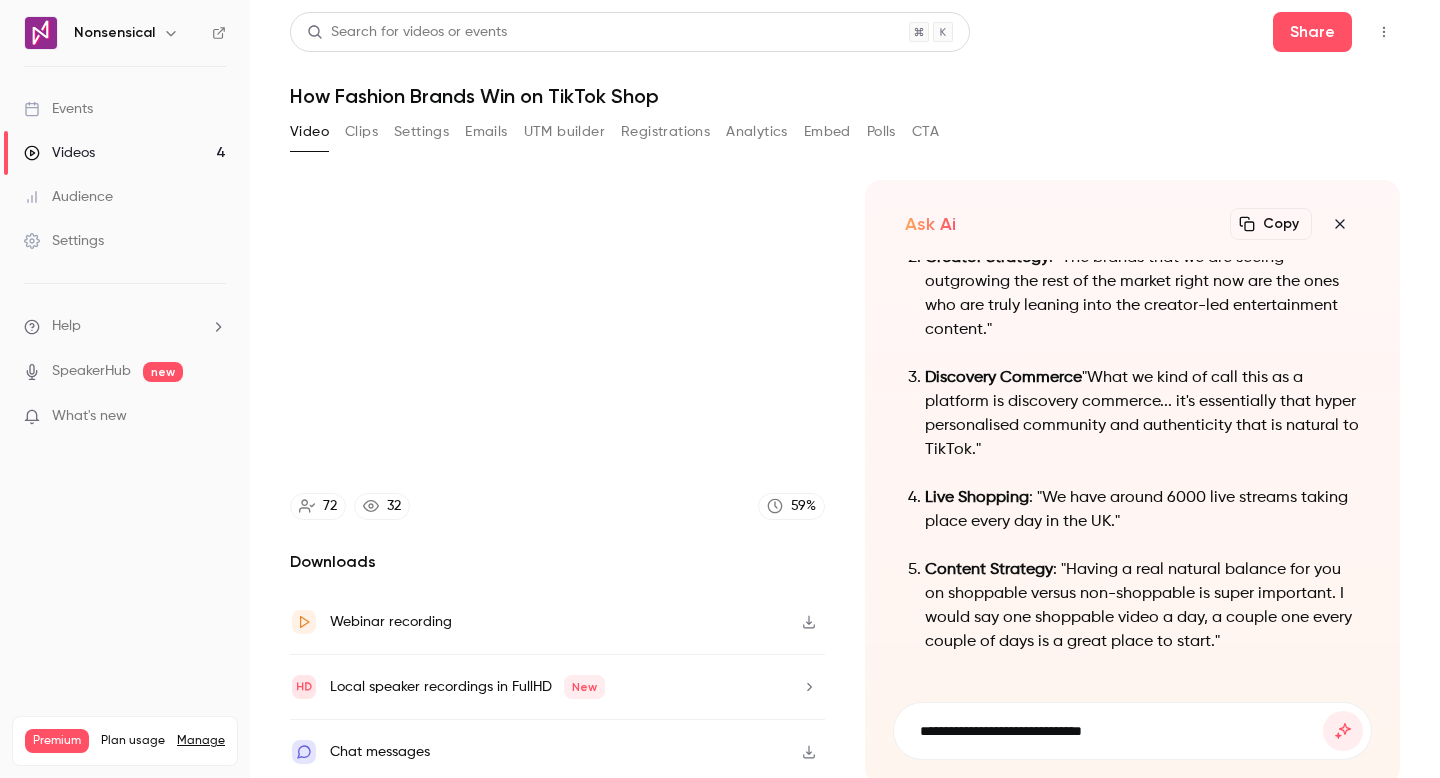 type on "**********" 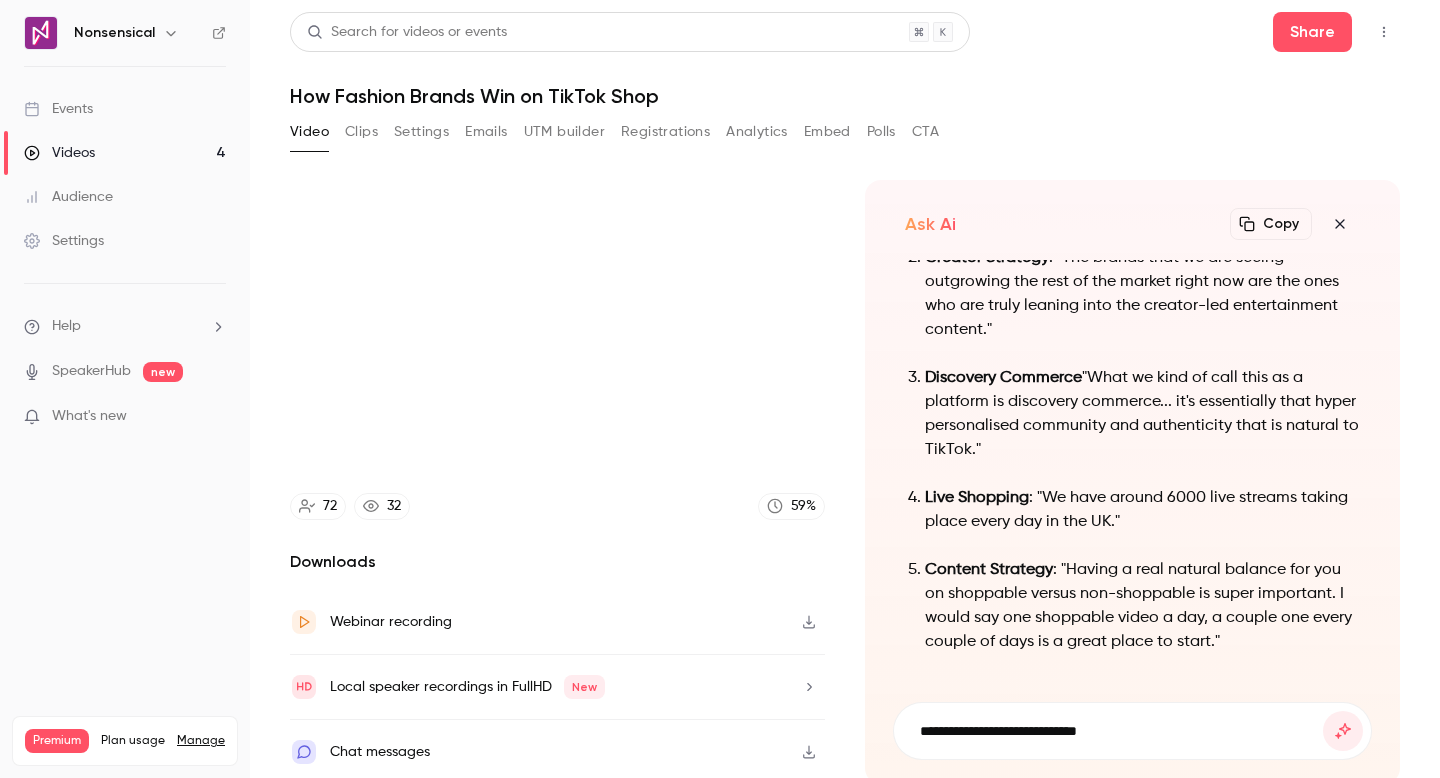 type on "******" 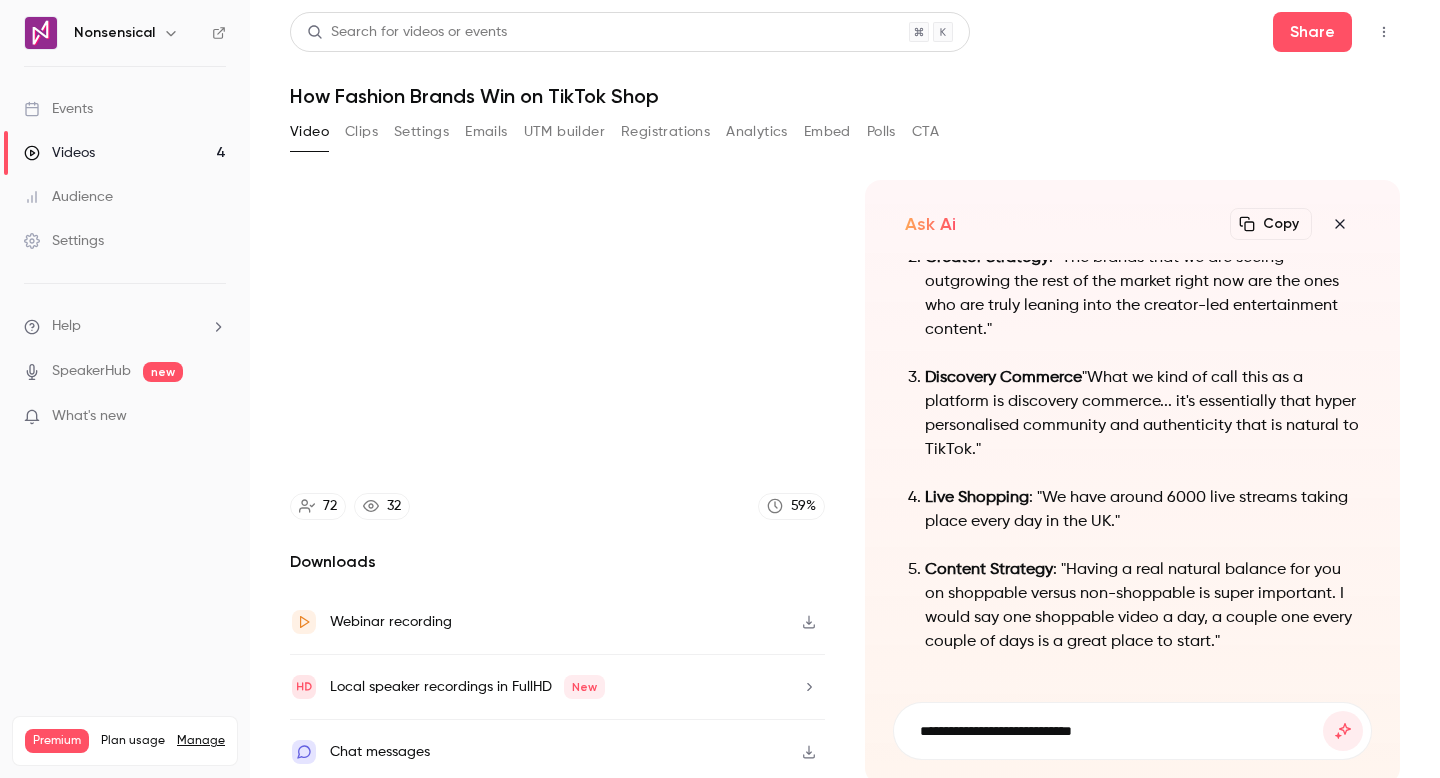 type on "**********" 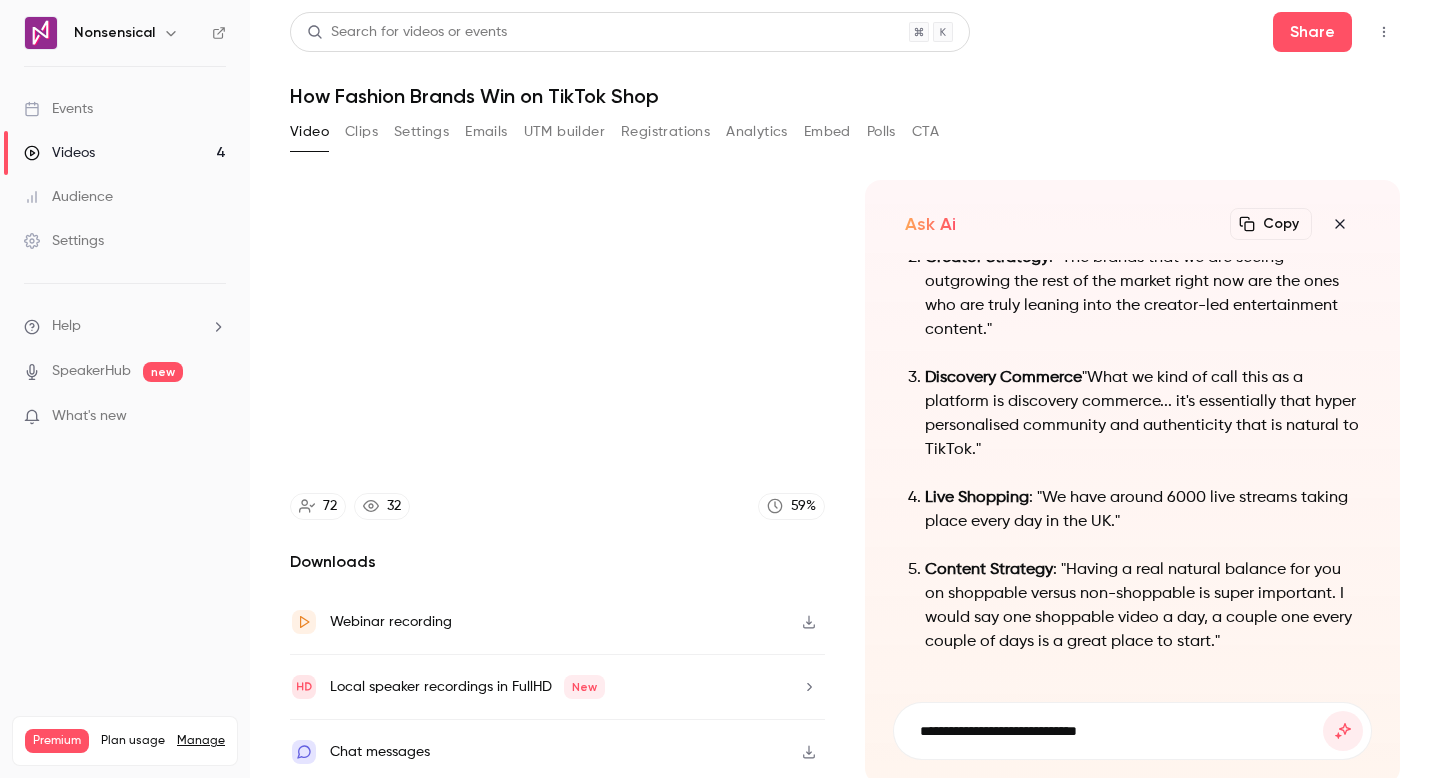 type on "******" 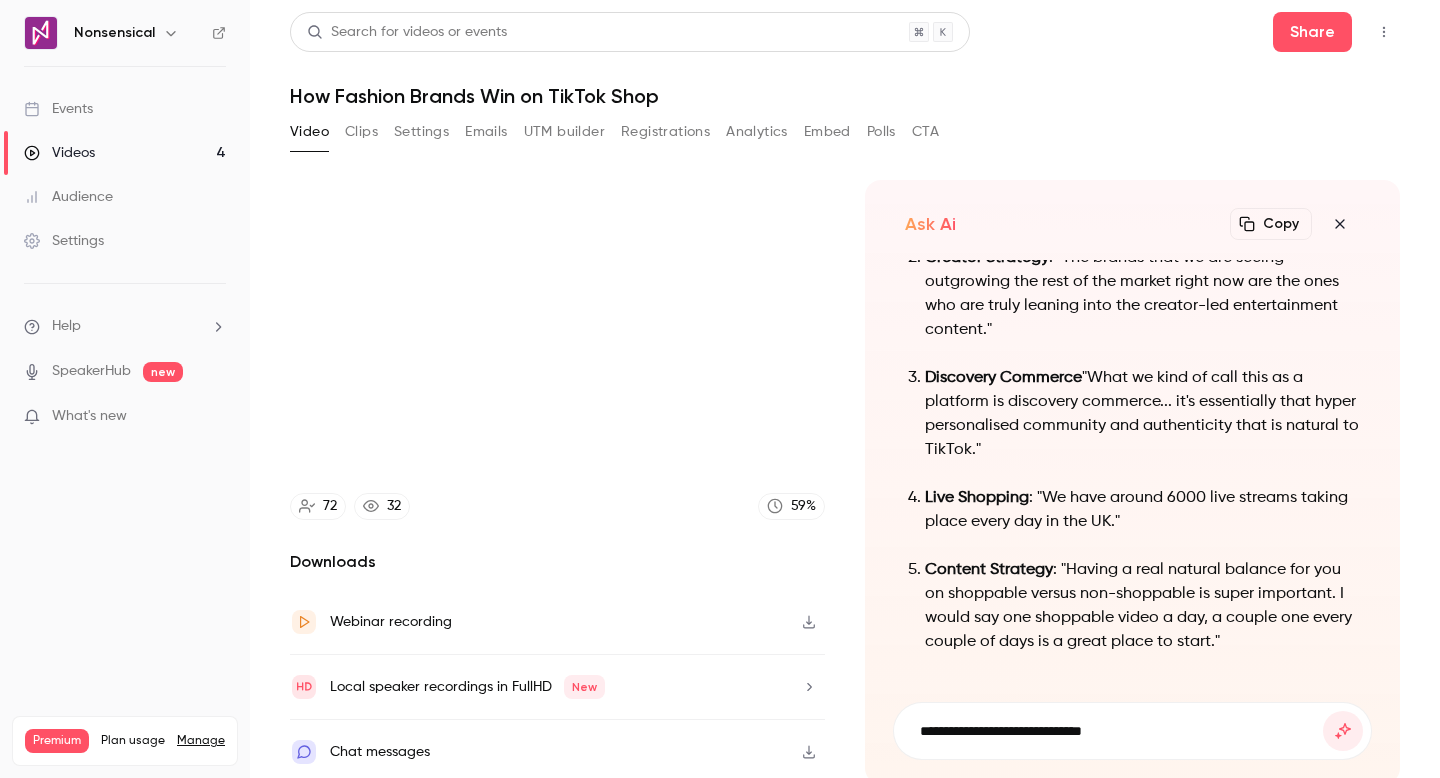 type on "**********" 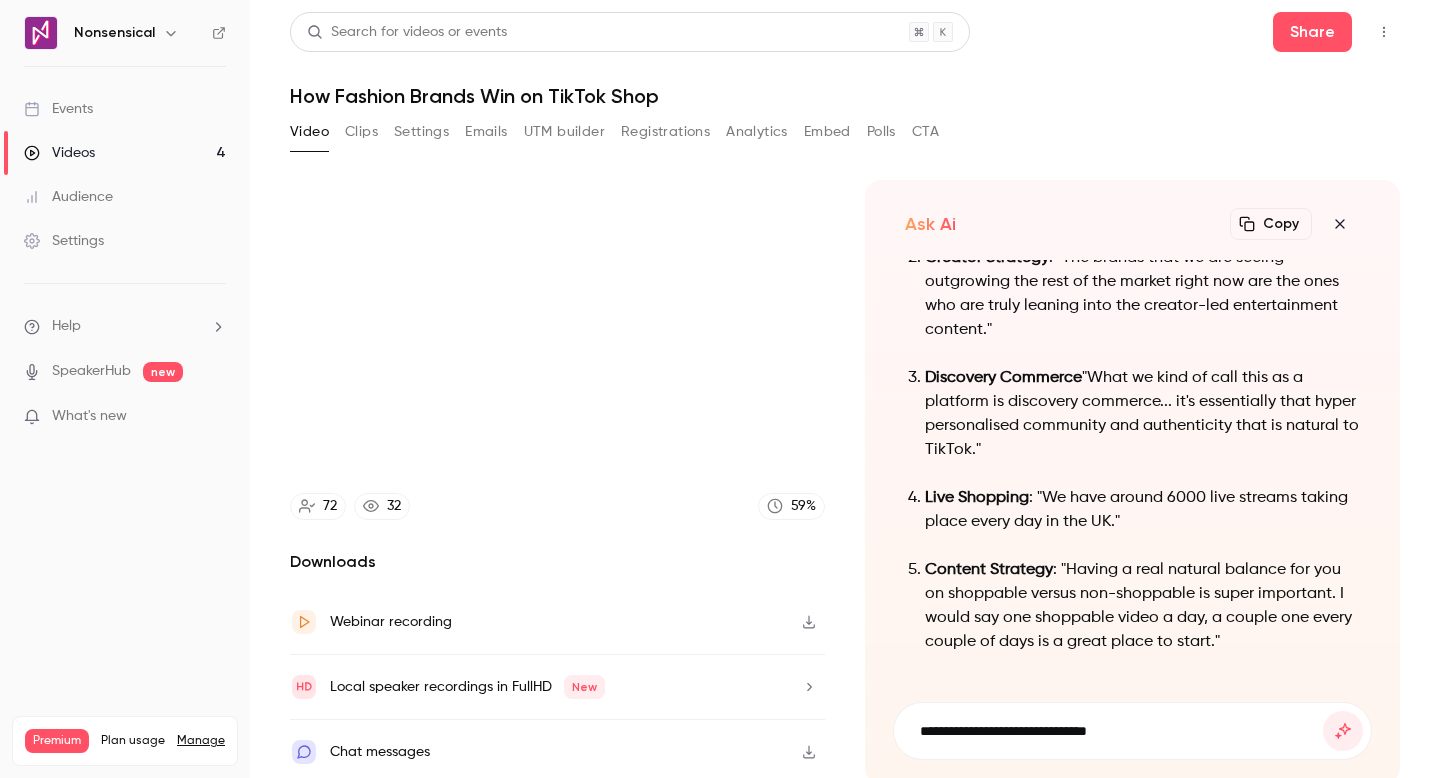 type on "******" 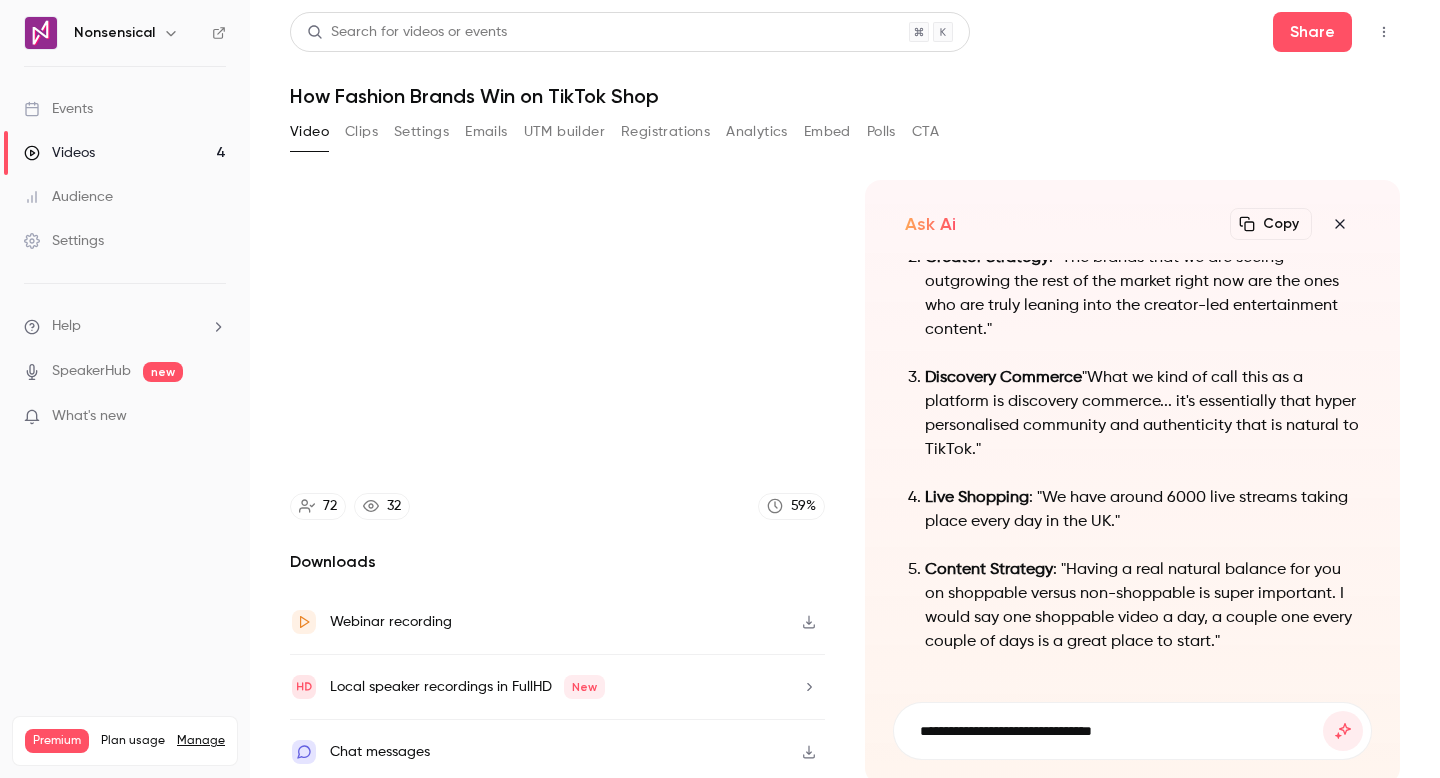 type on "******" 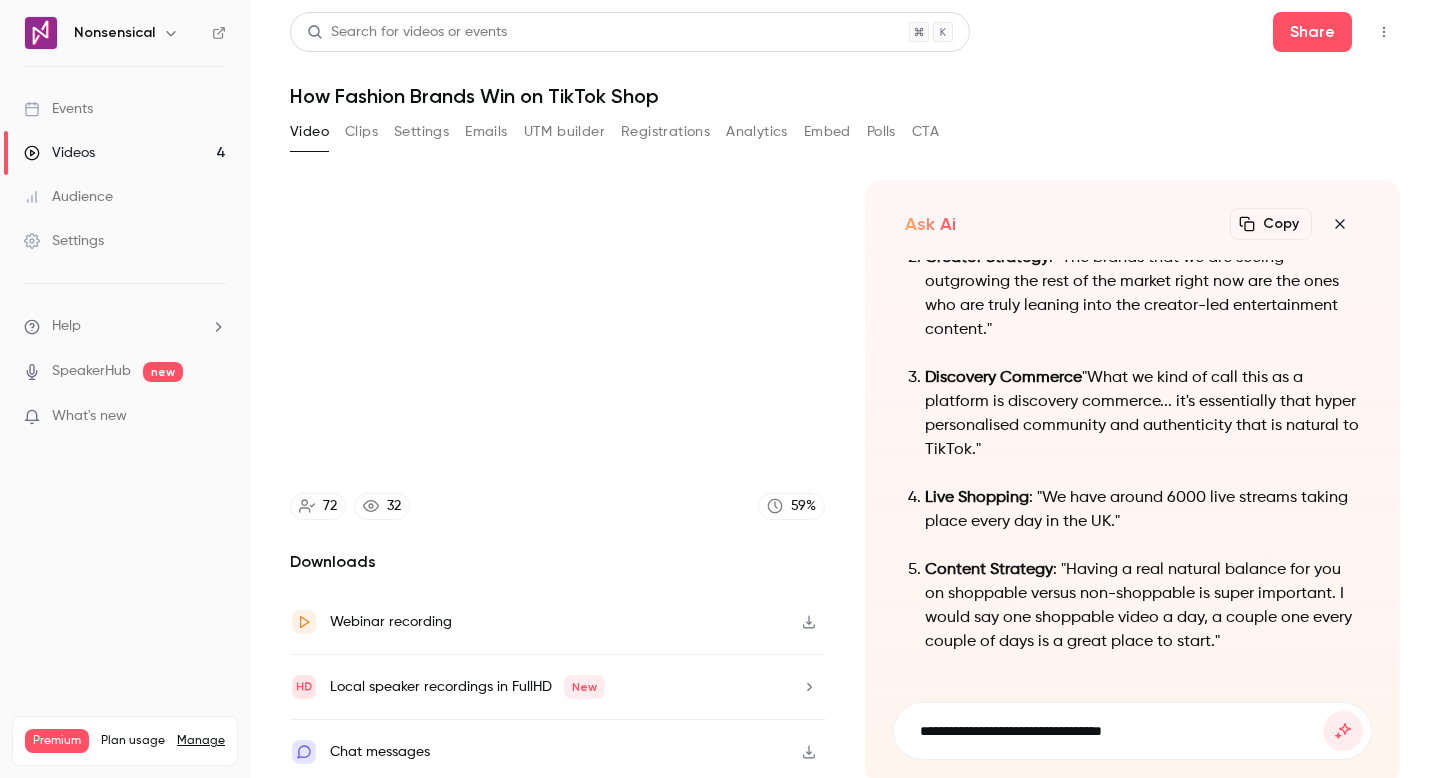 type on "**********" 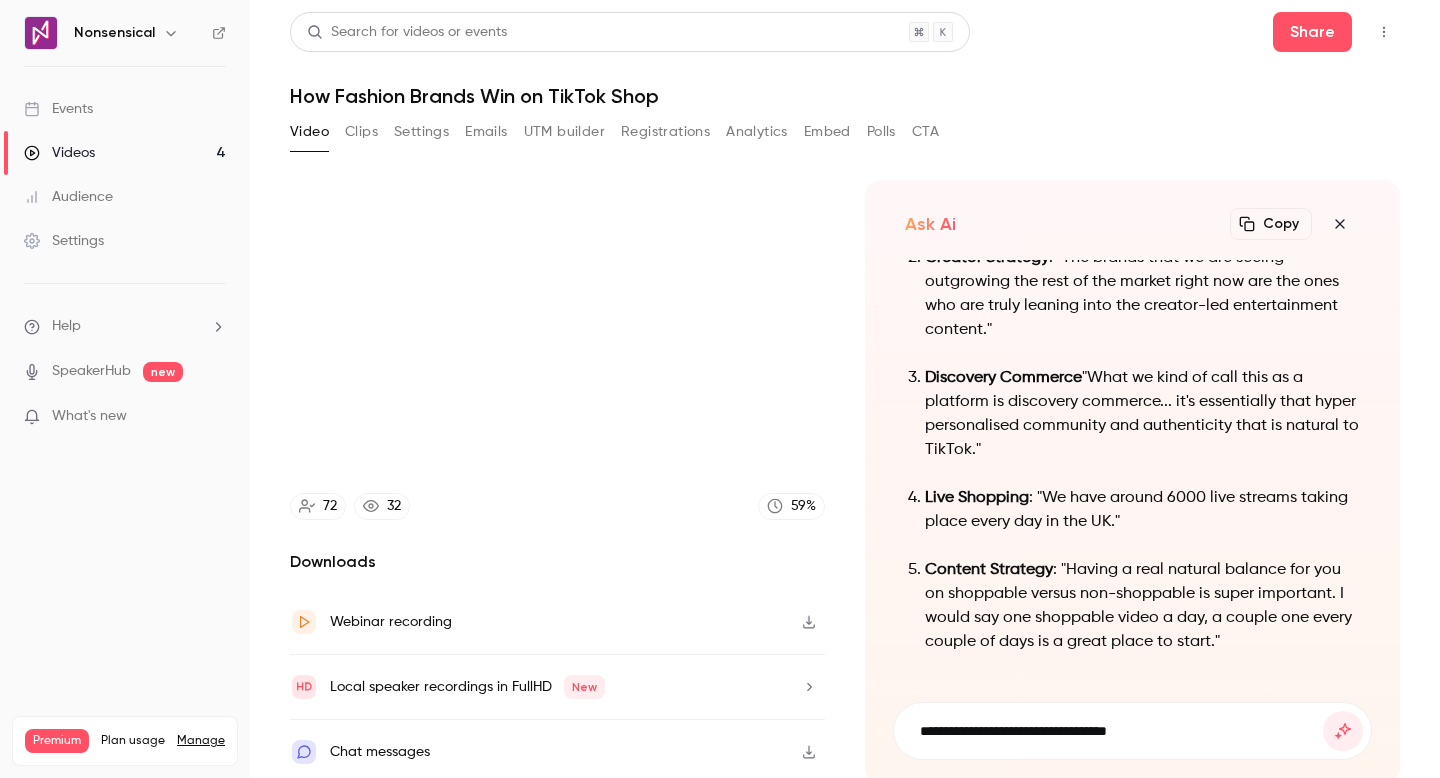 type on "******" 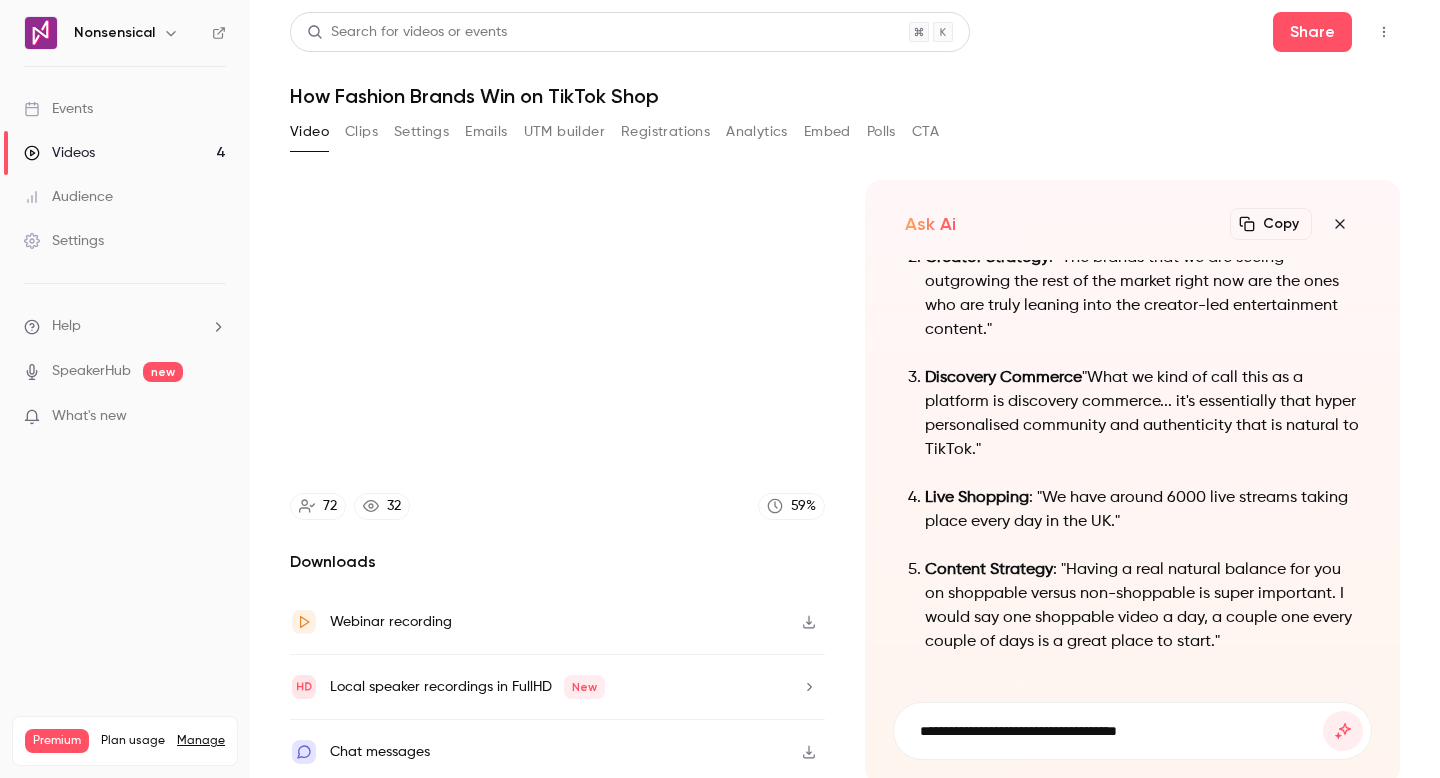 type on "**********" 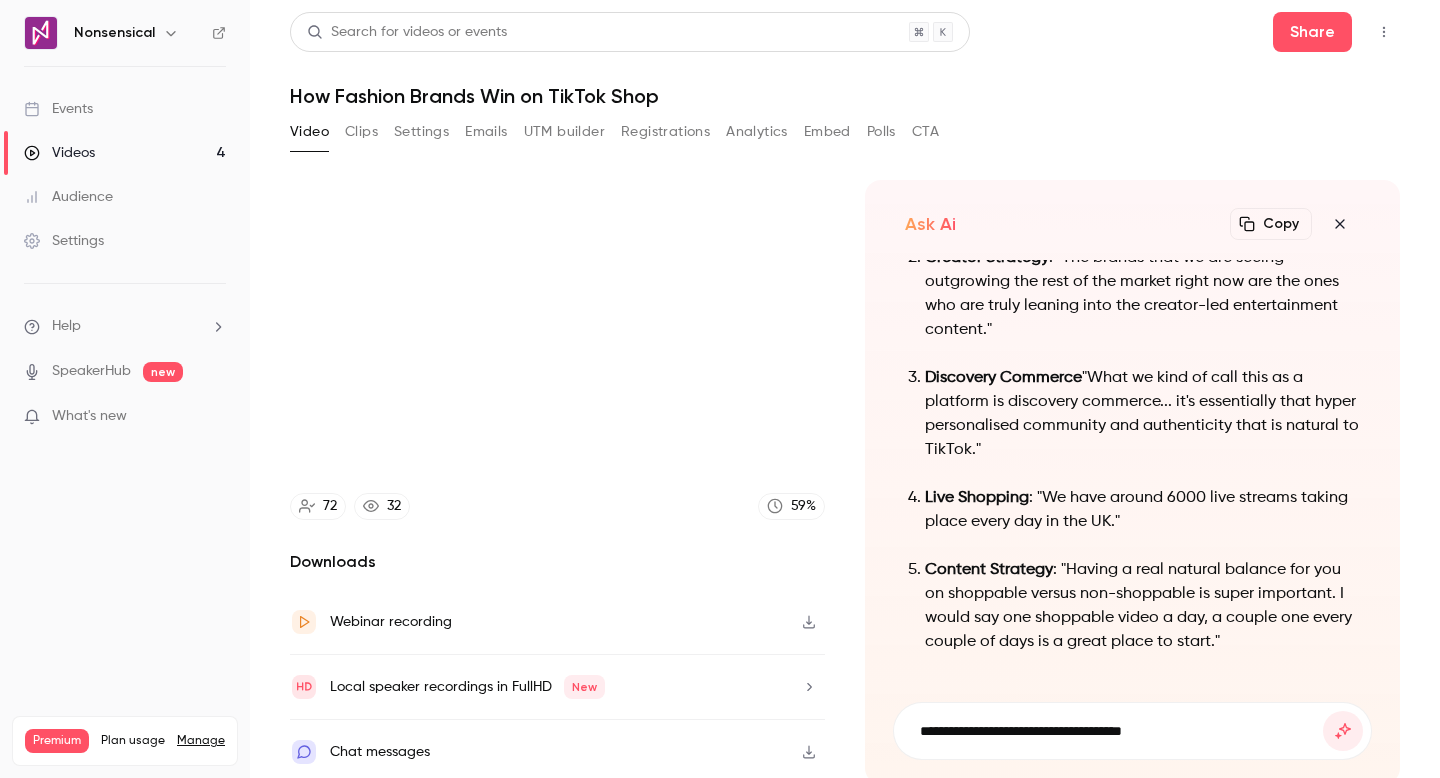 type on "******" 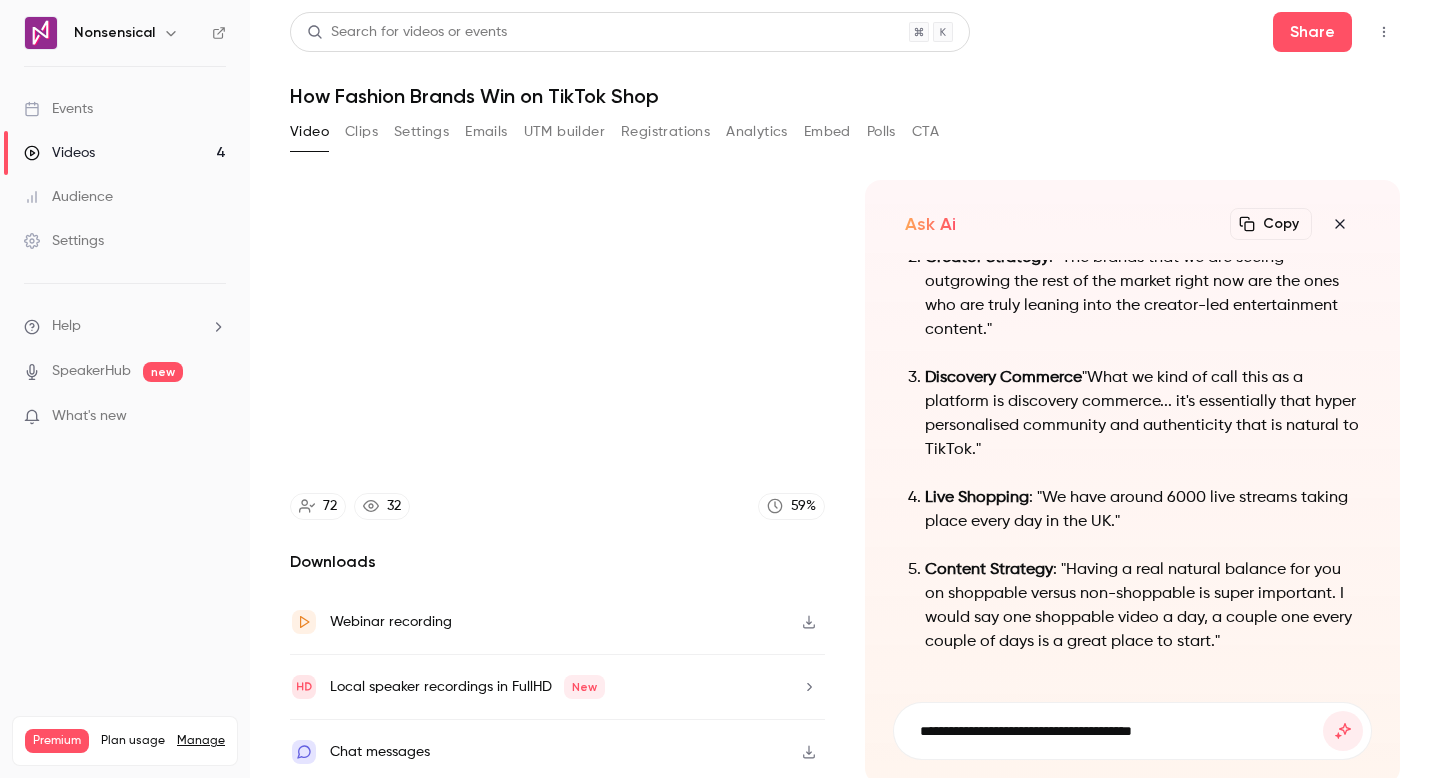 type on "**********" 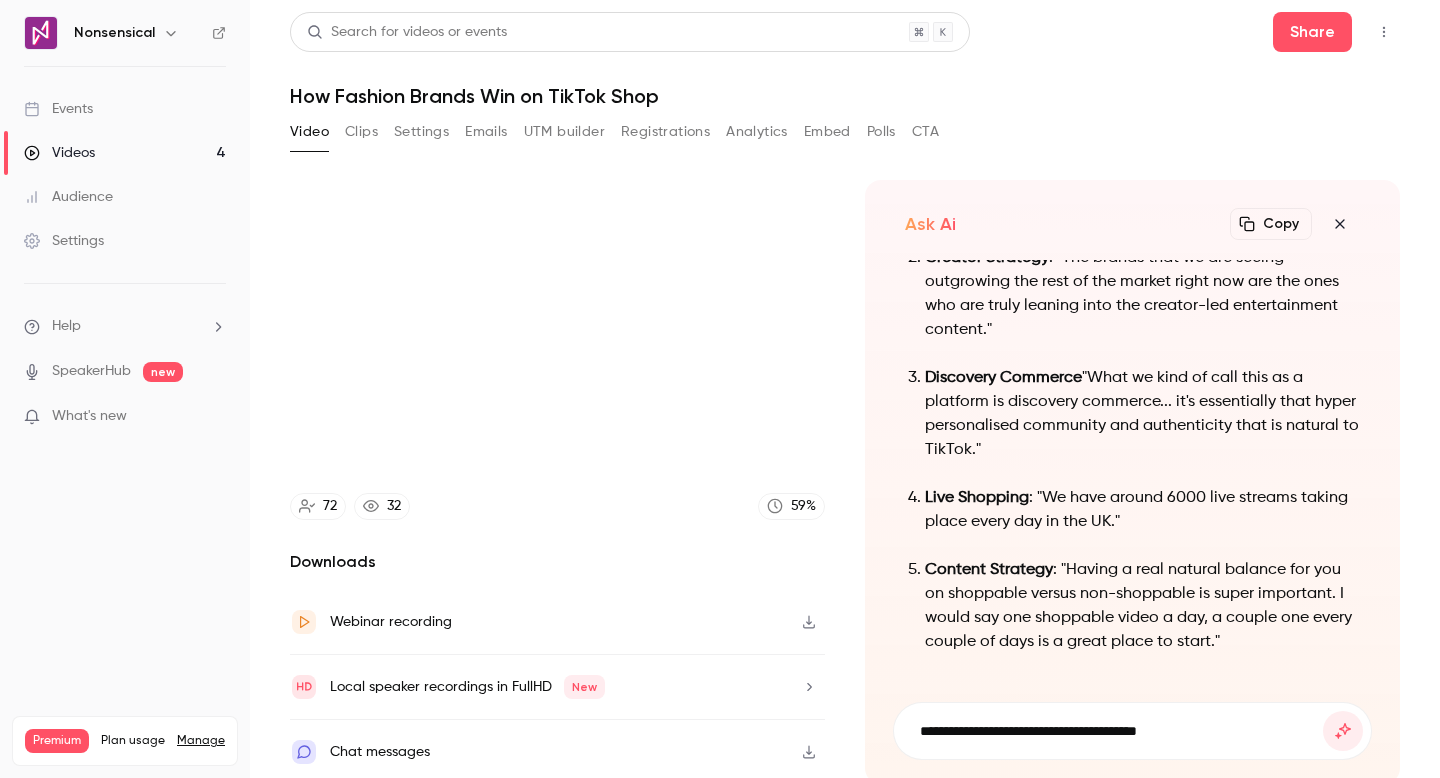type on "******" 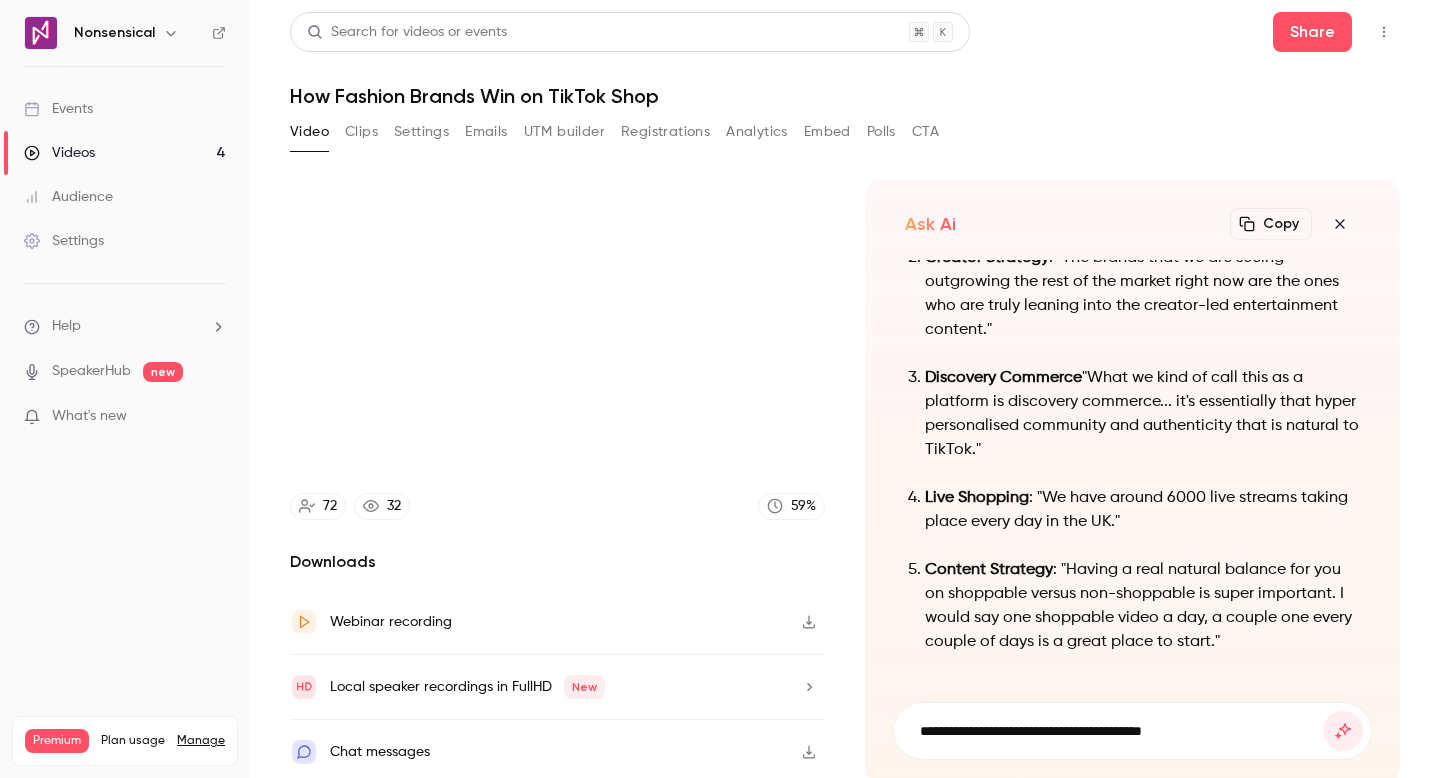 type on "**********" 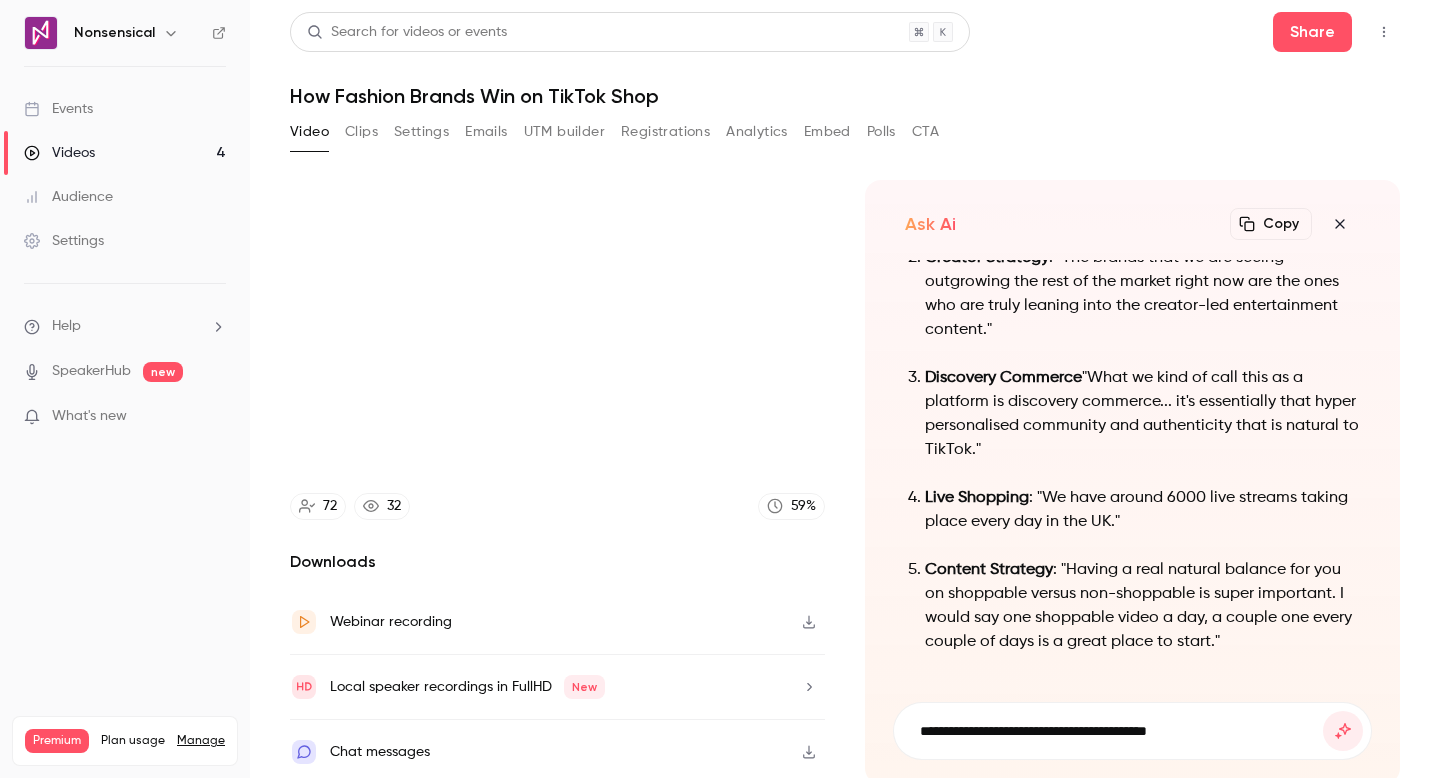 type on "******" 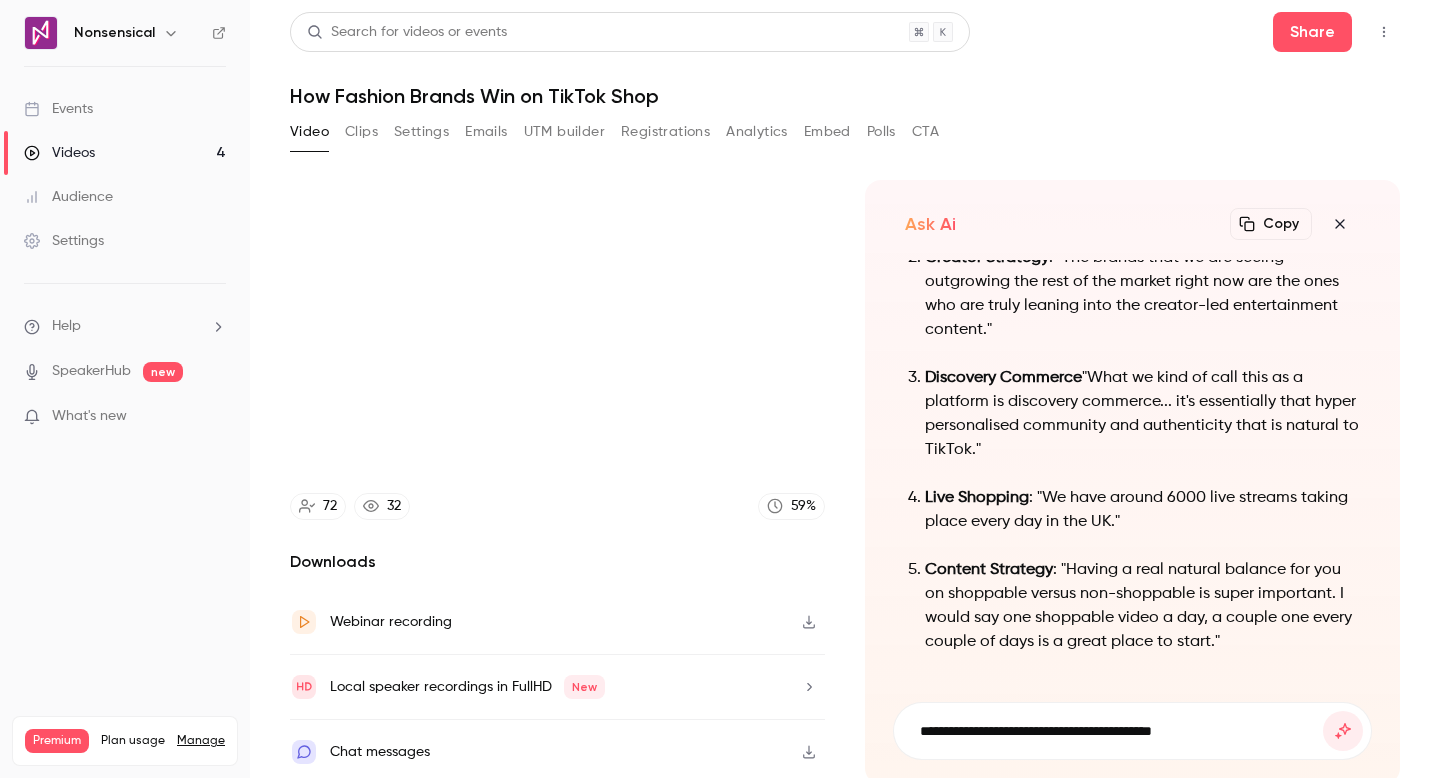 type on "******" 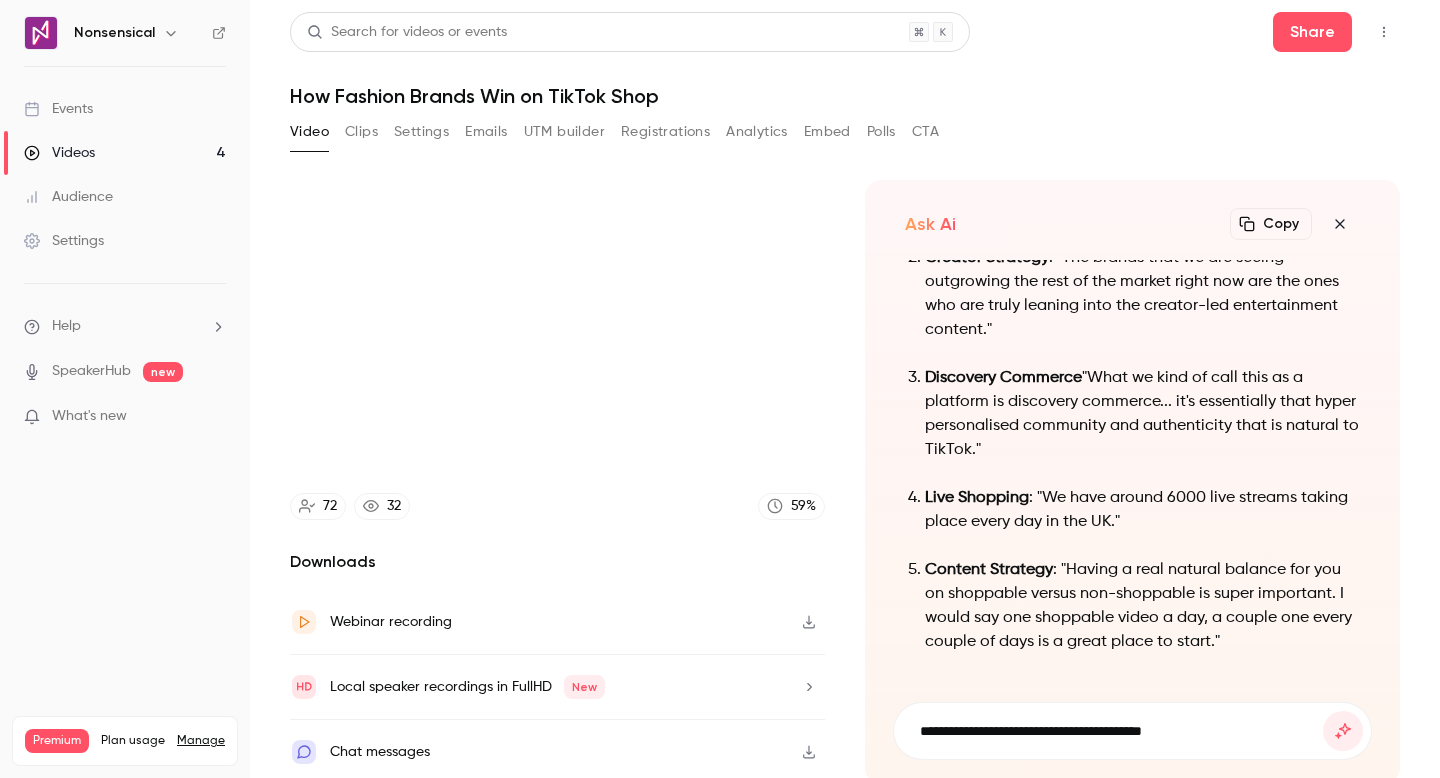 type on "**********" 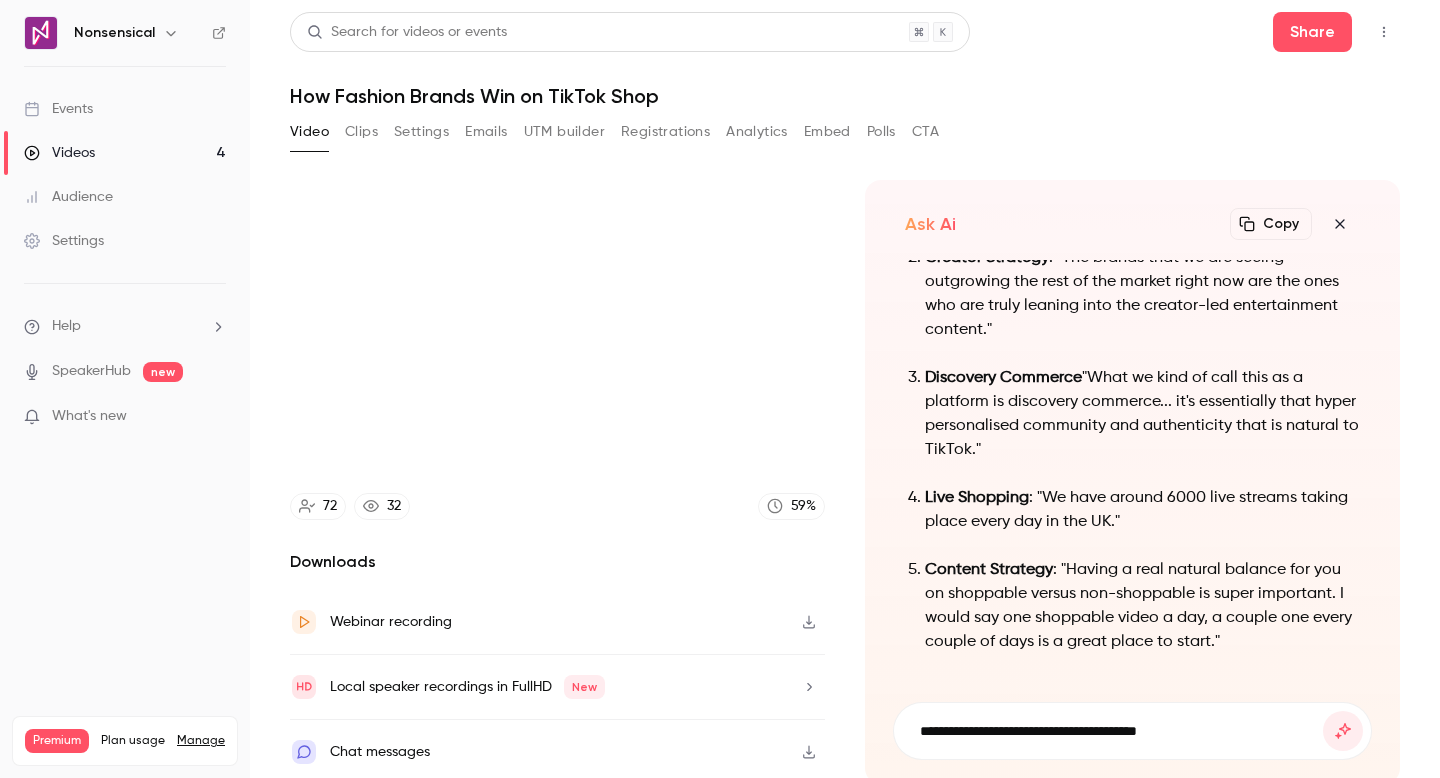 type on "******" 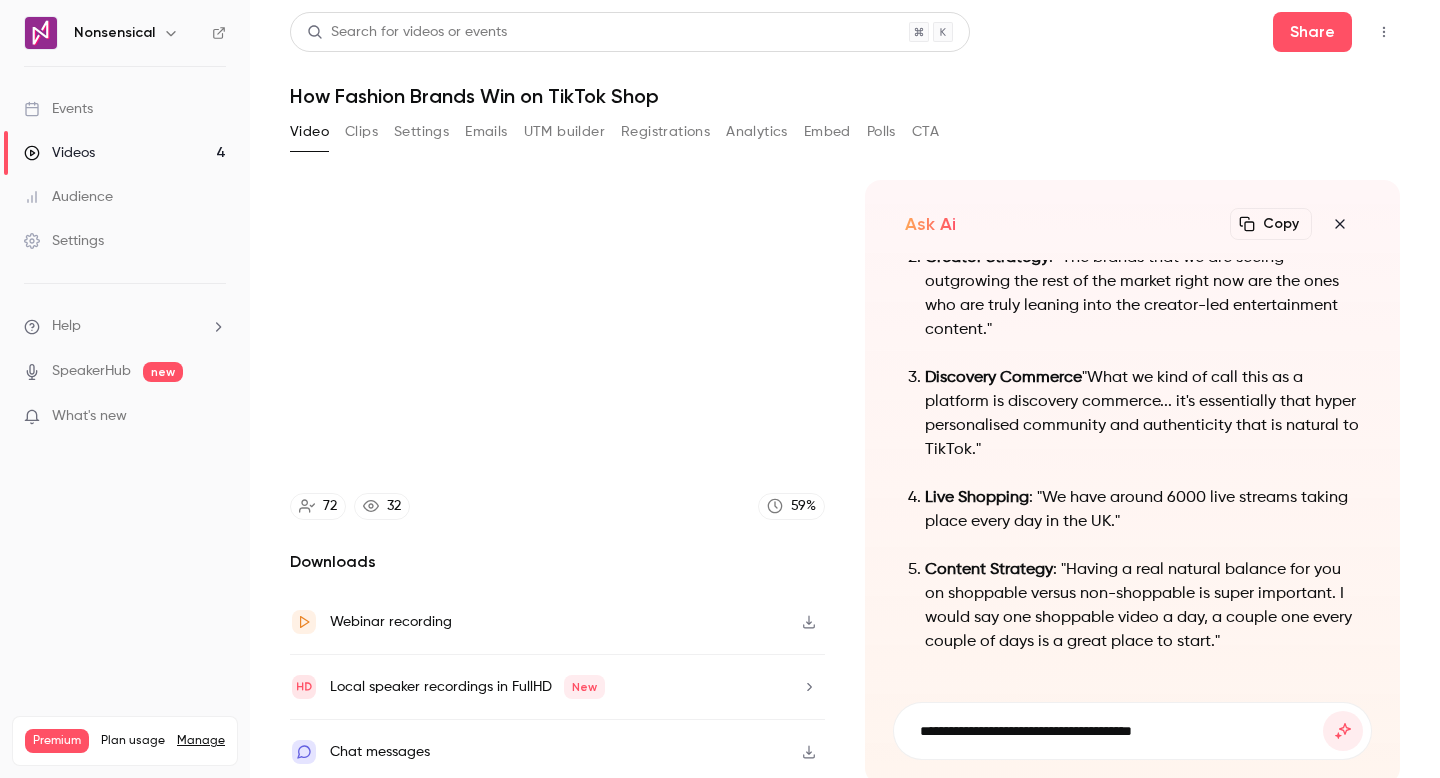 type on "**********" 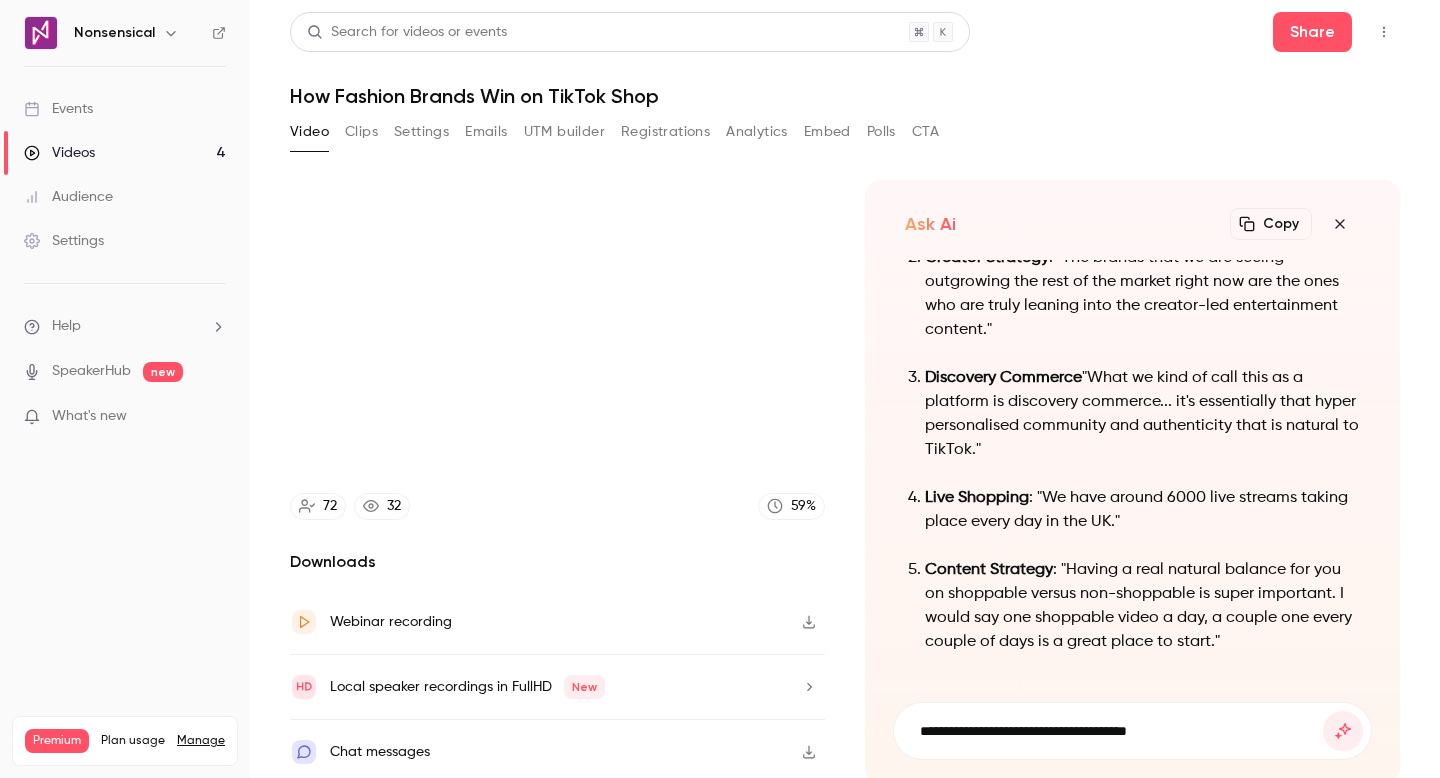 type on "******" 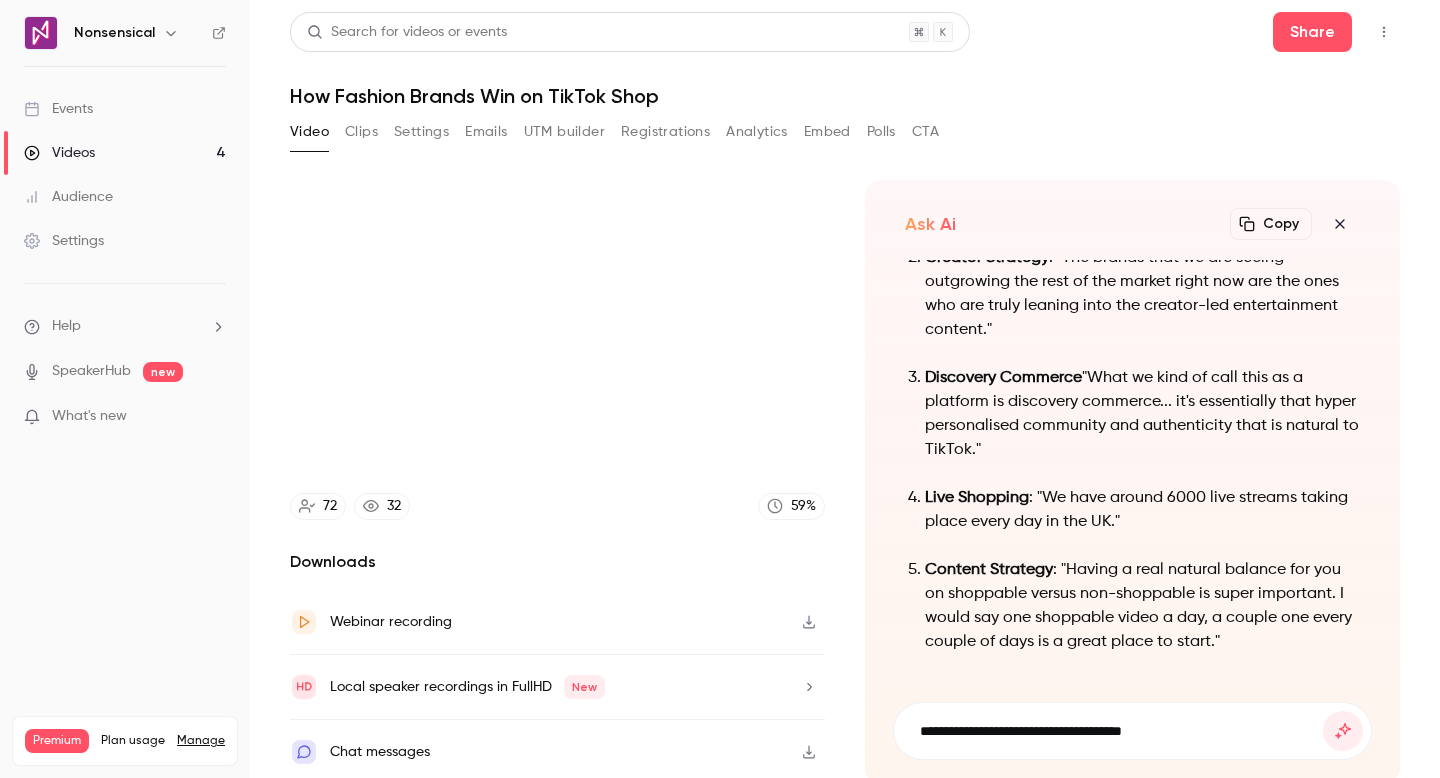 type on "**********" 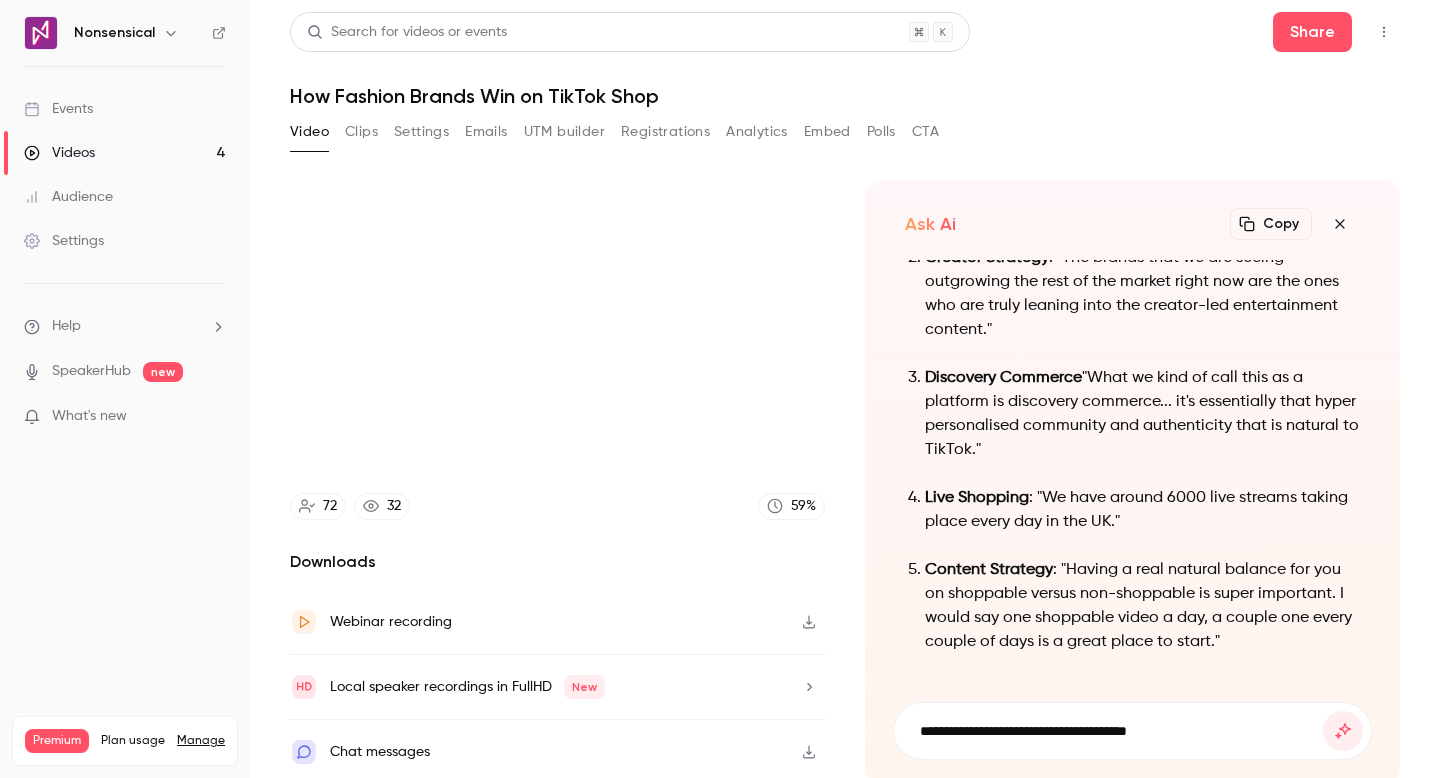 type on "****" 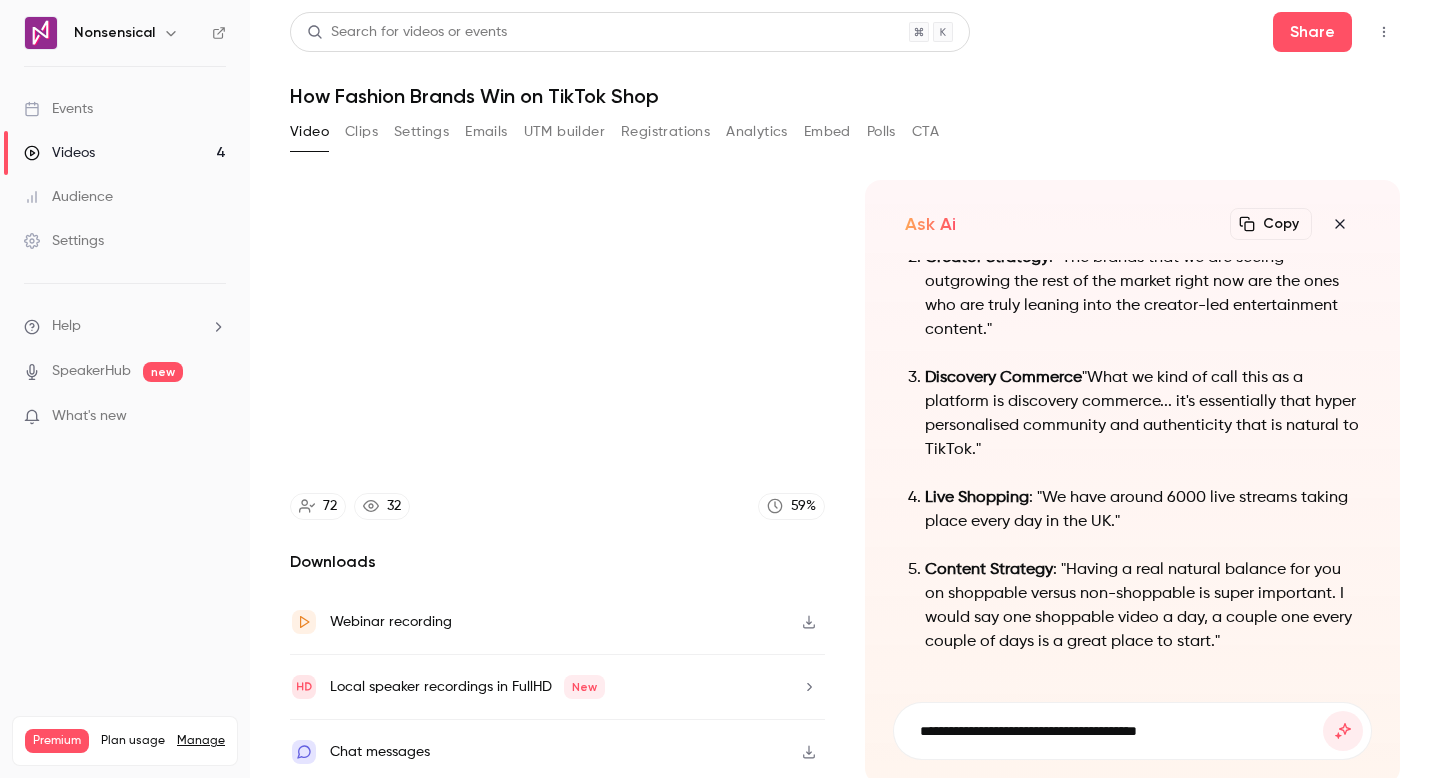 type on "**********" 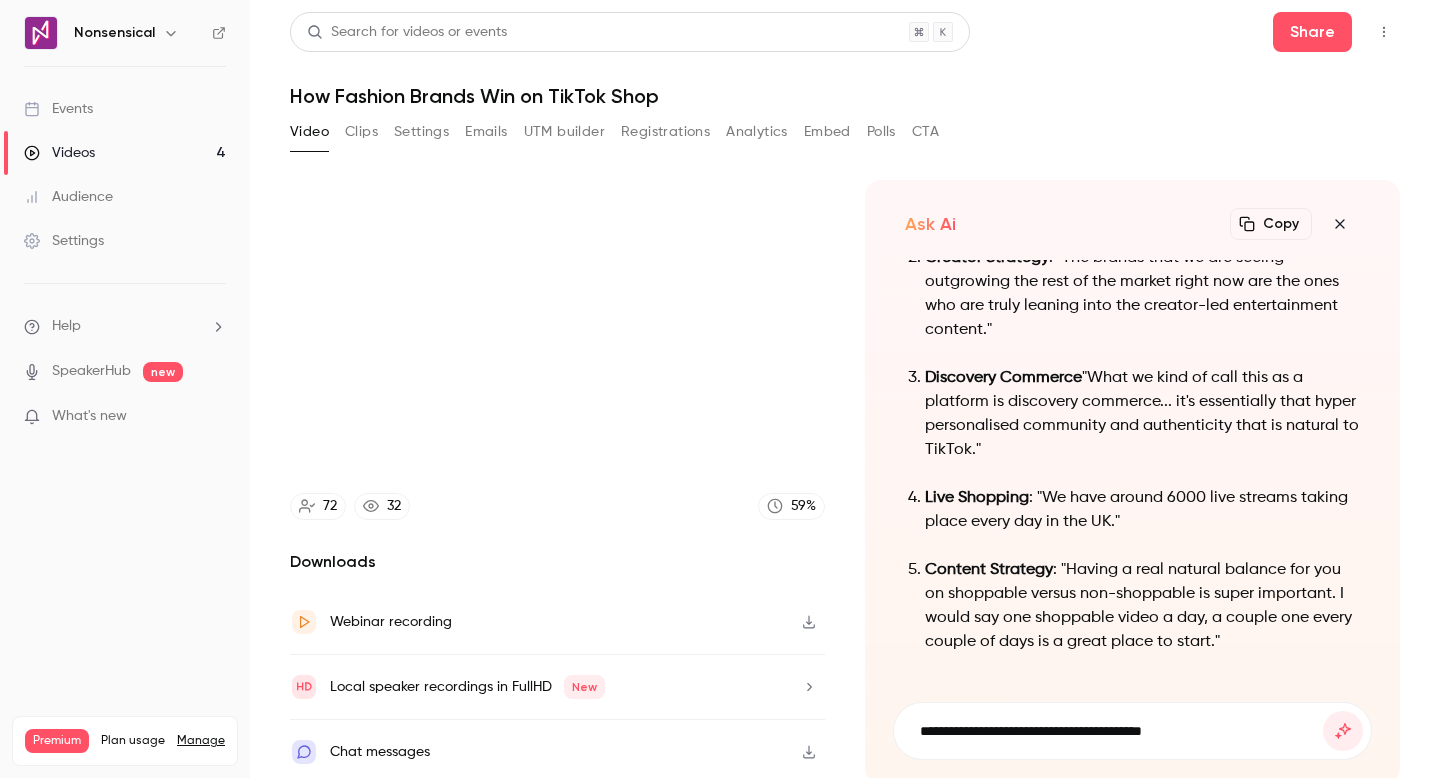 type on "******" 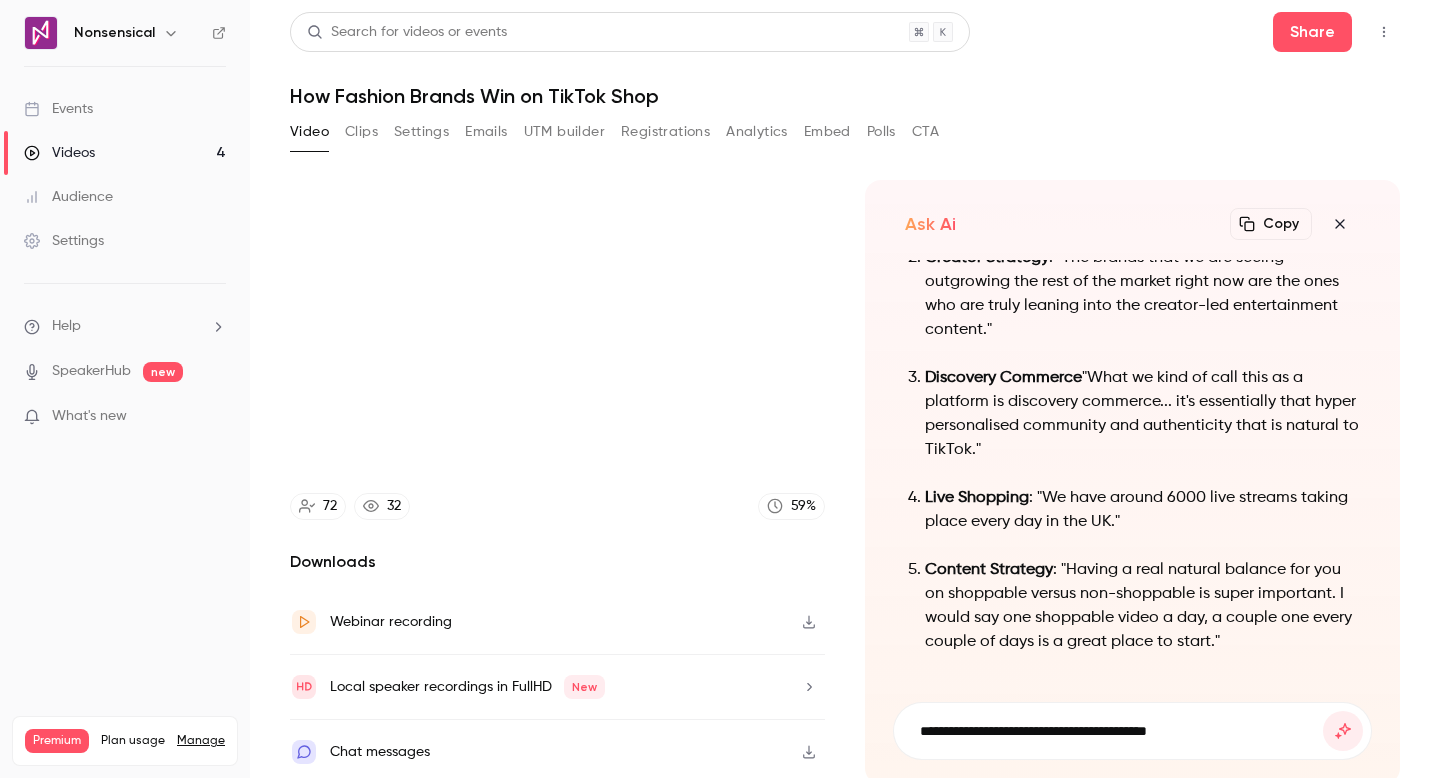 type on "******" 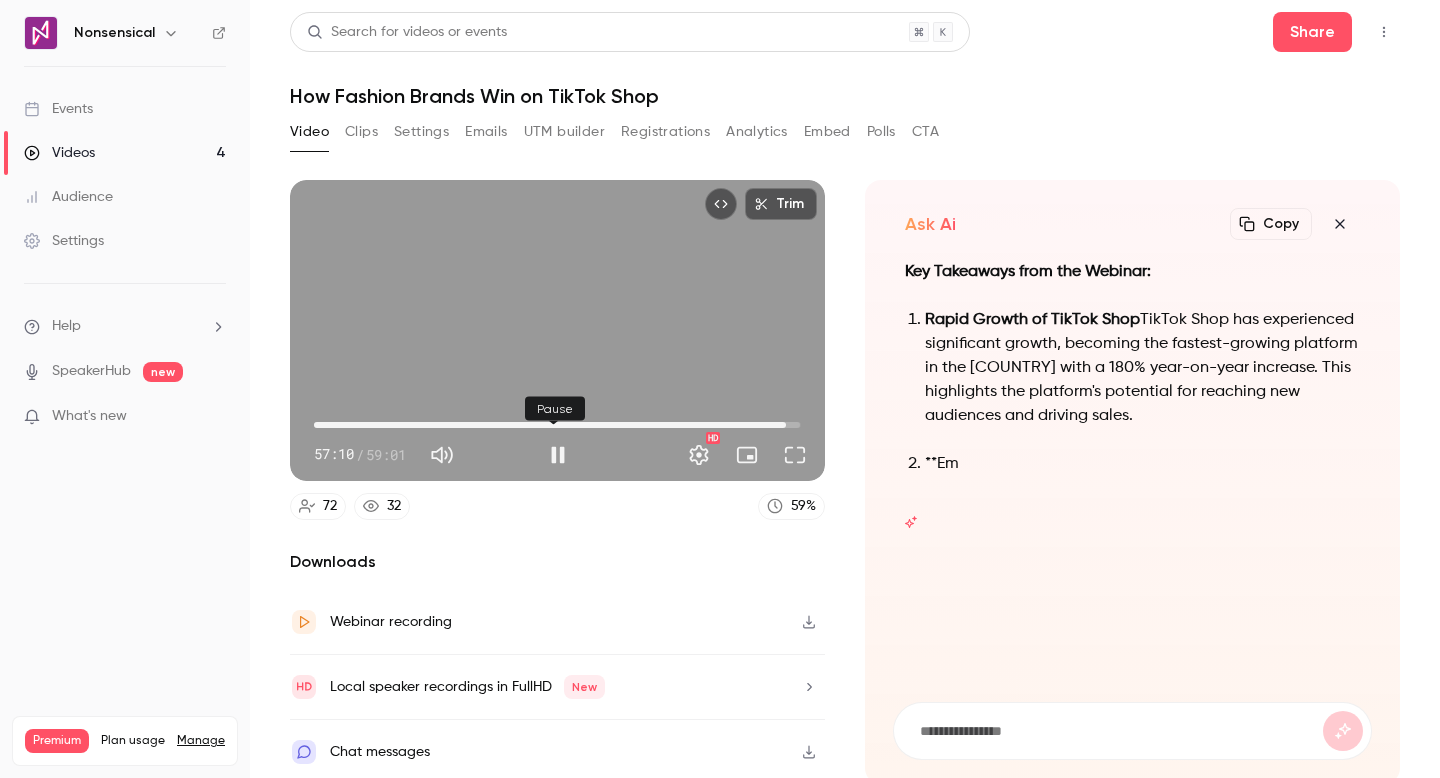 click at bounding box center [558, 455] 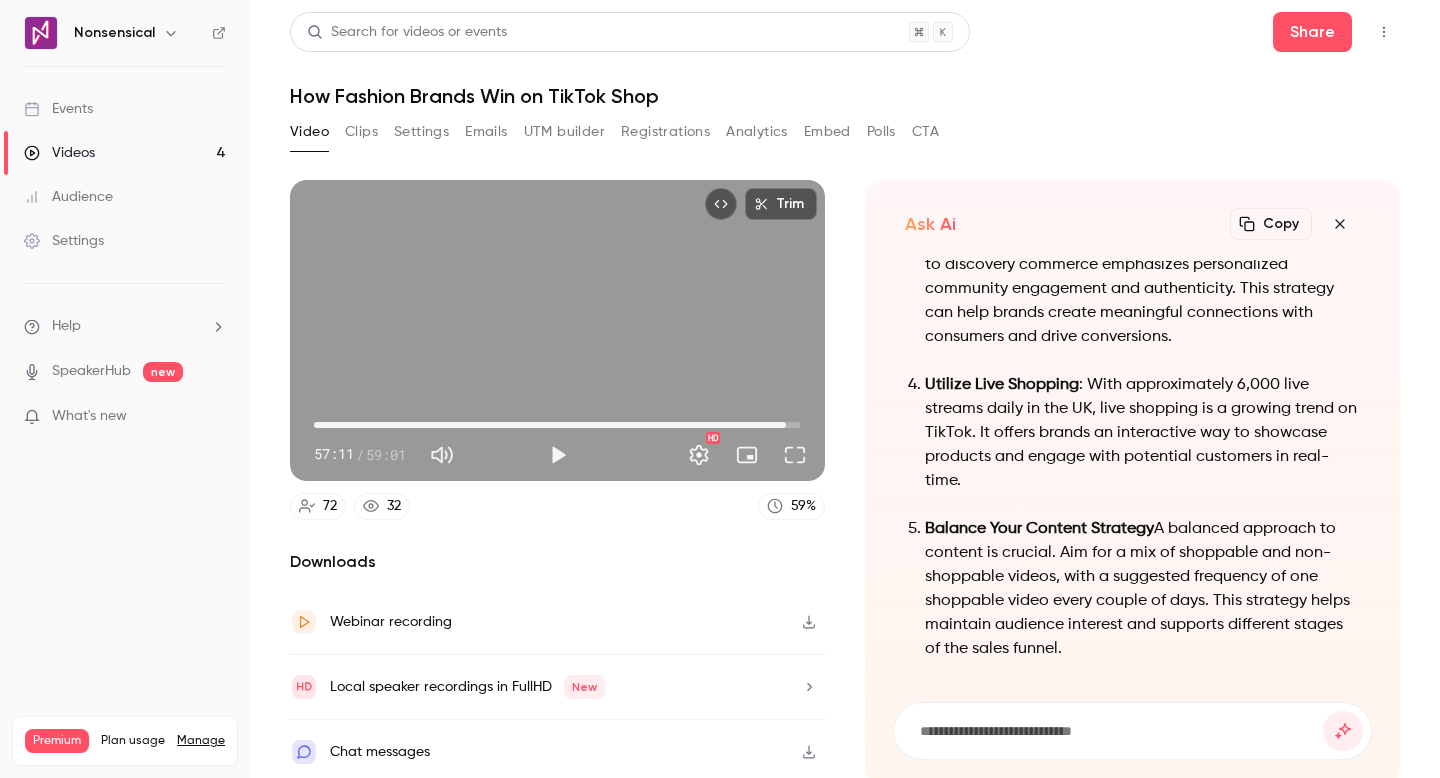 scroll, scrollTop: 0, scrollLeft: 0, axis: both 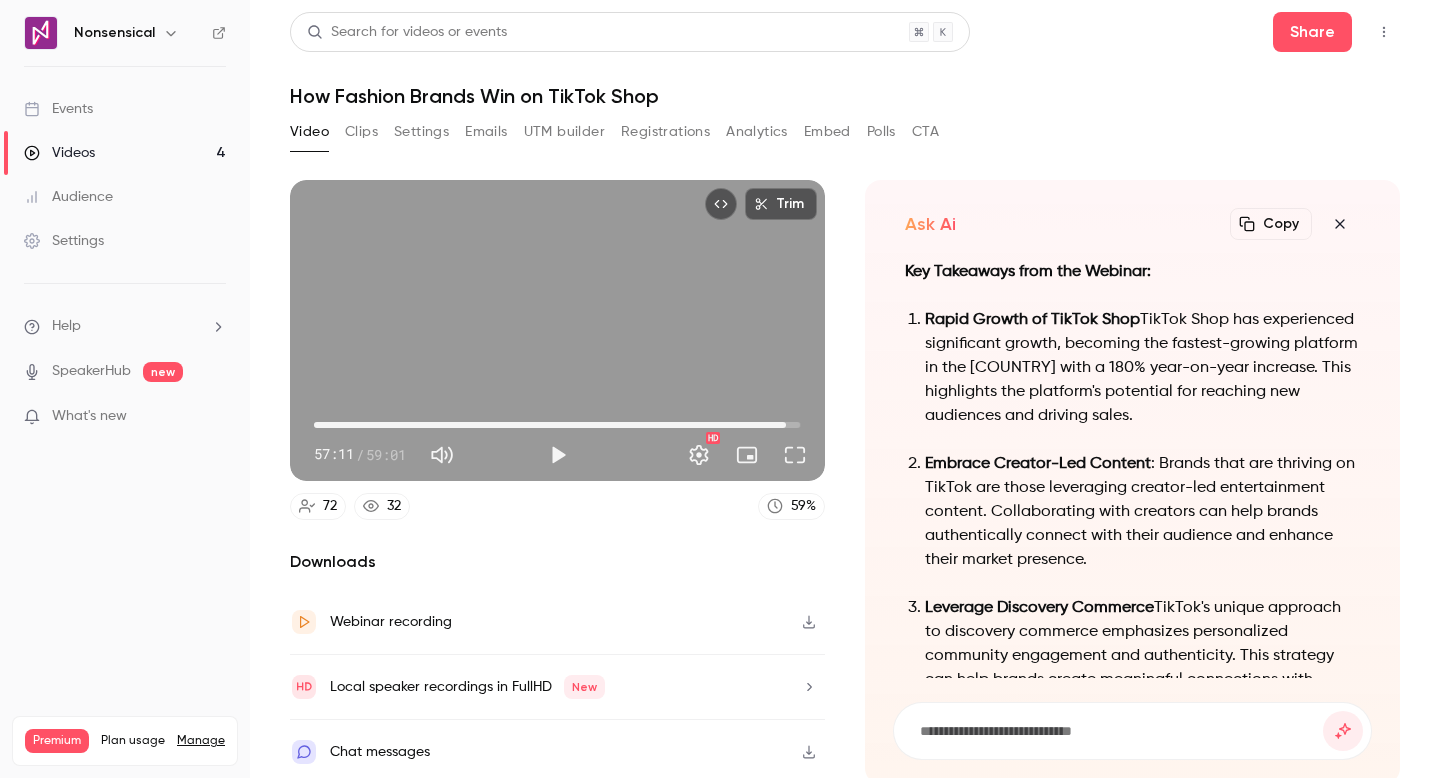 drag, startPoint x: 1194, startPoint y: 636, endPoint x: 920, endPoint y: 318, distance: 419.76184 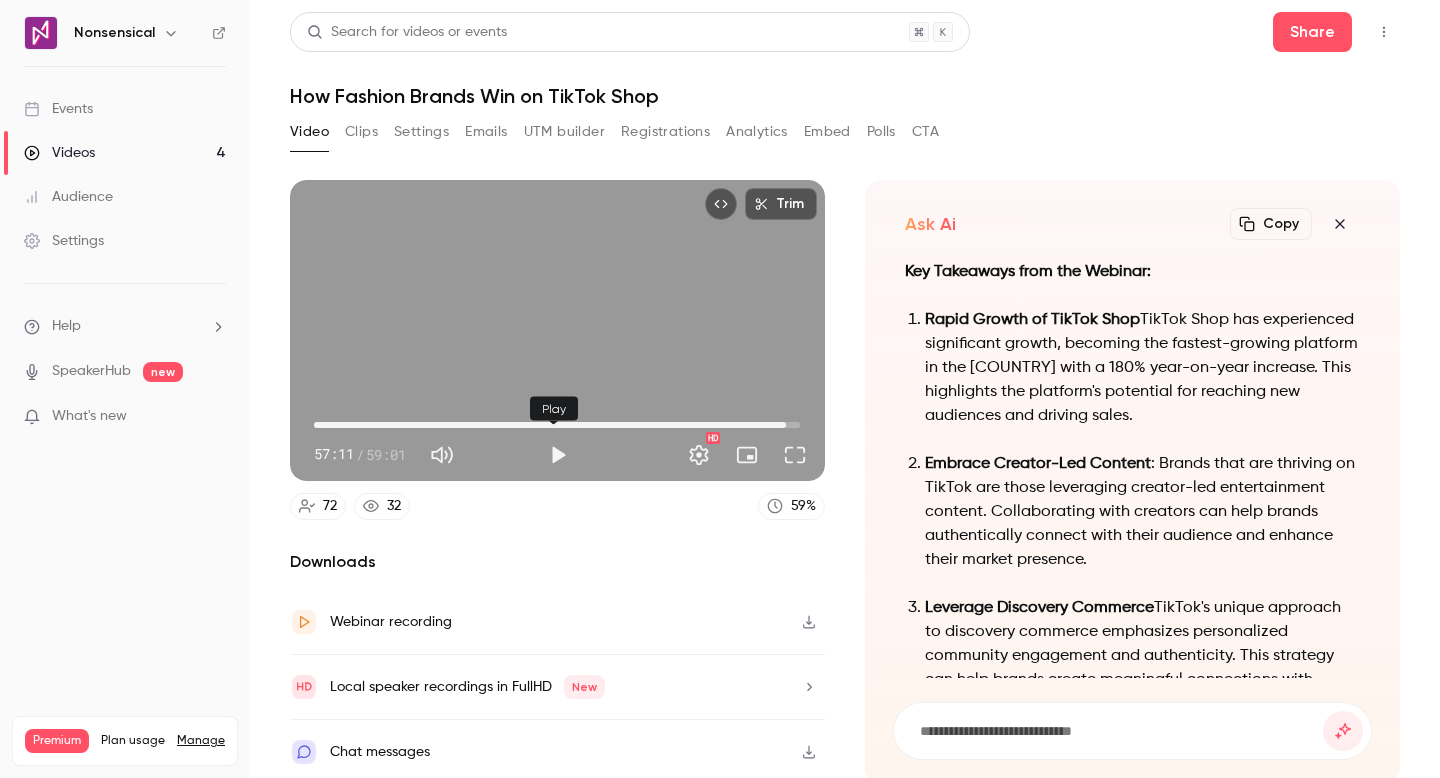 click at bounding box center [558, 455] 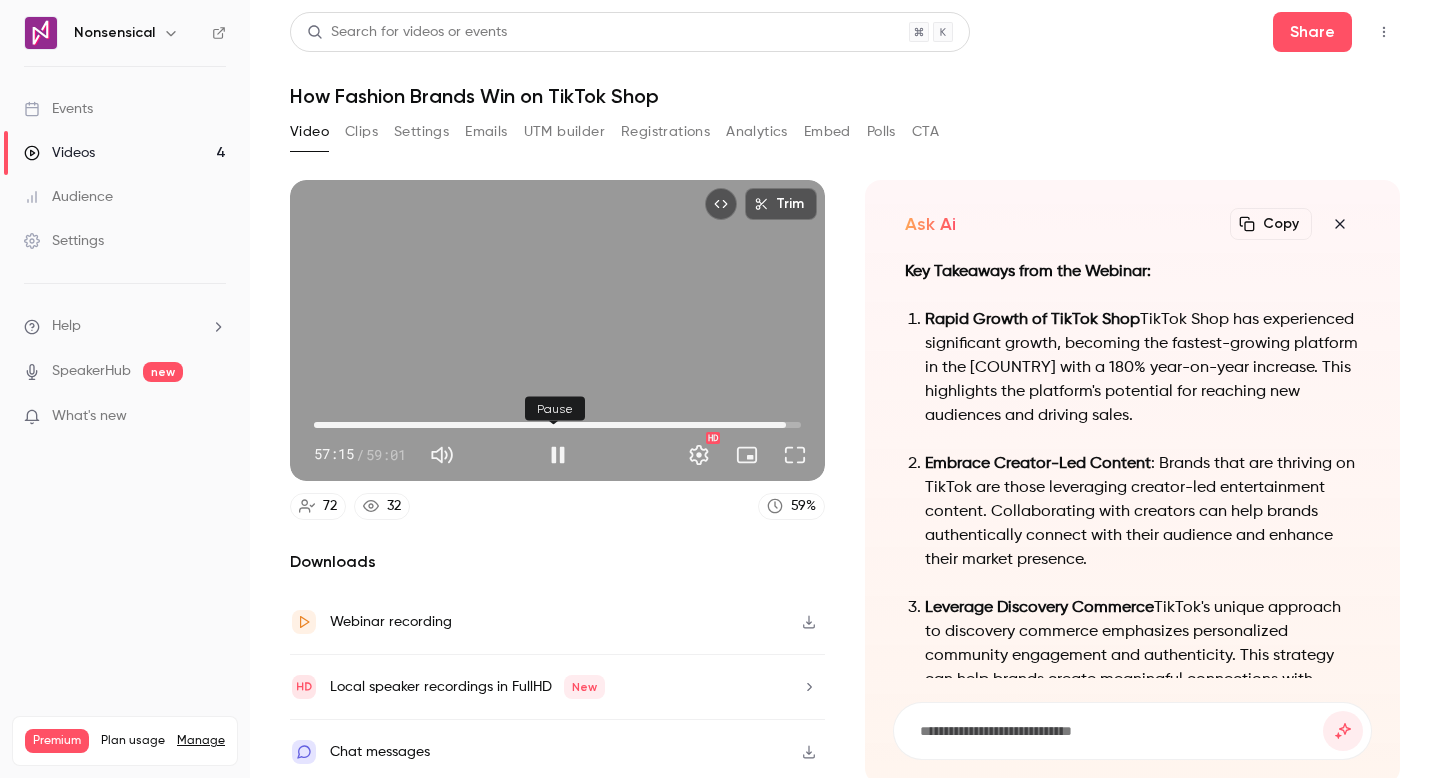 click at bounding box center [558, 455] 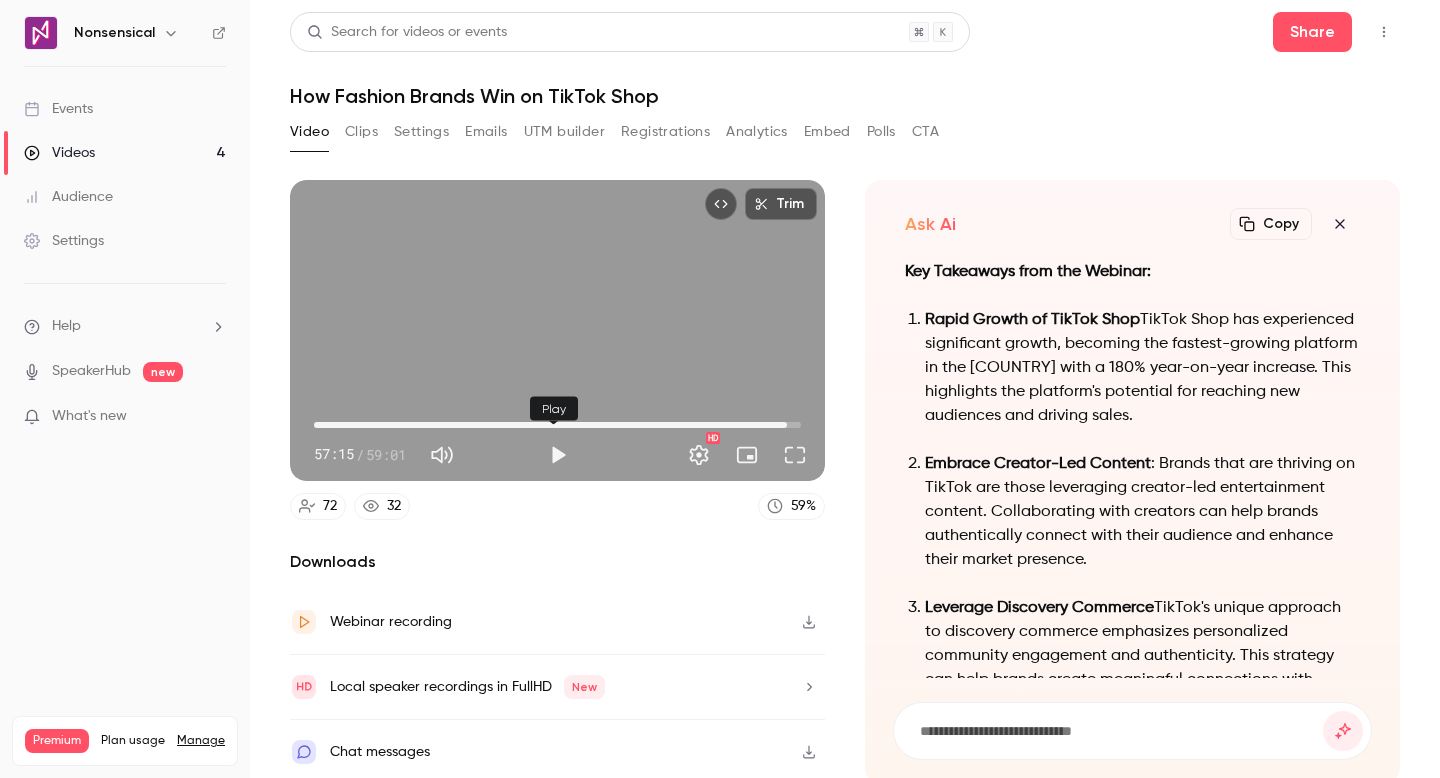 click at bounding box center [558, 455] 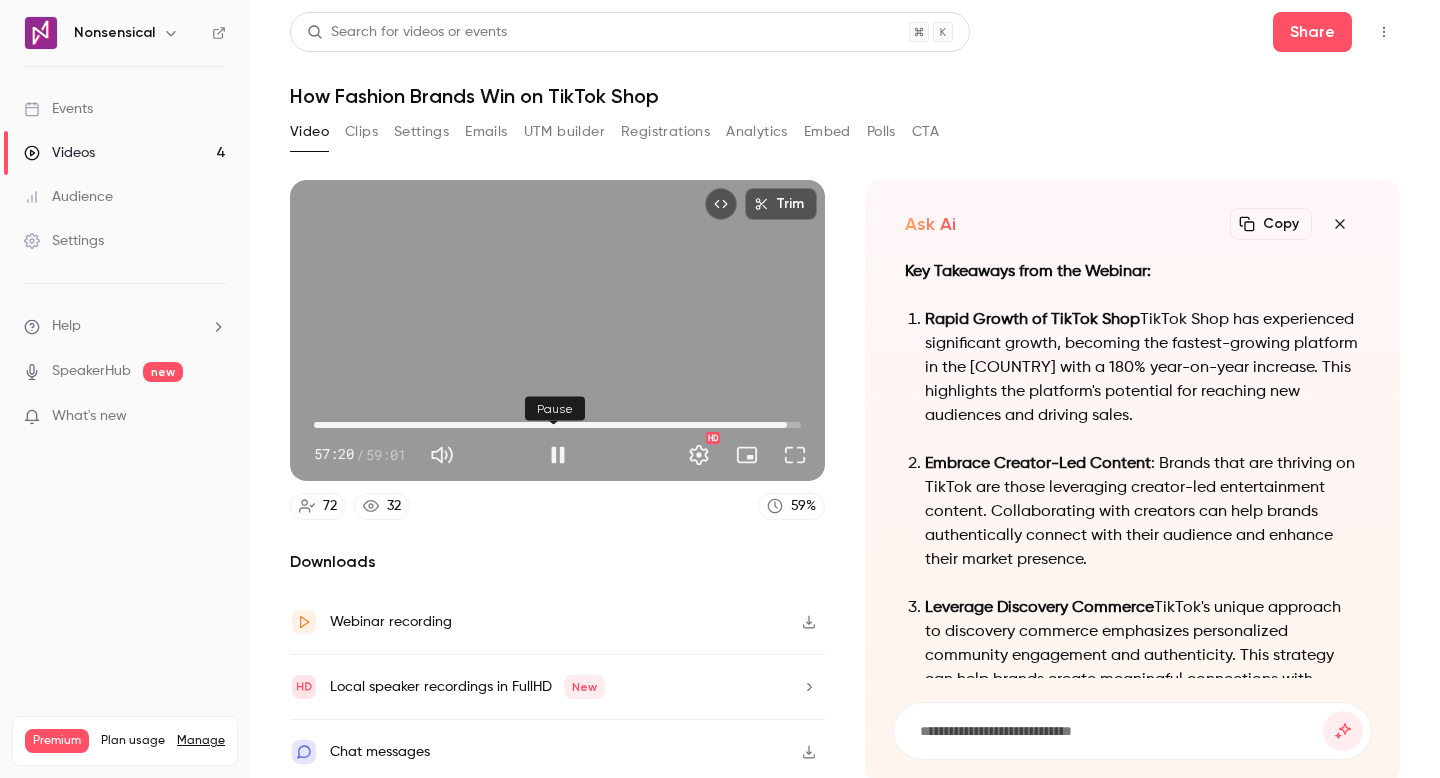 click at bounding box center [558, 455] 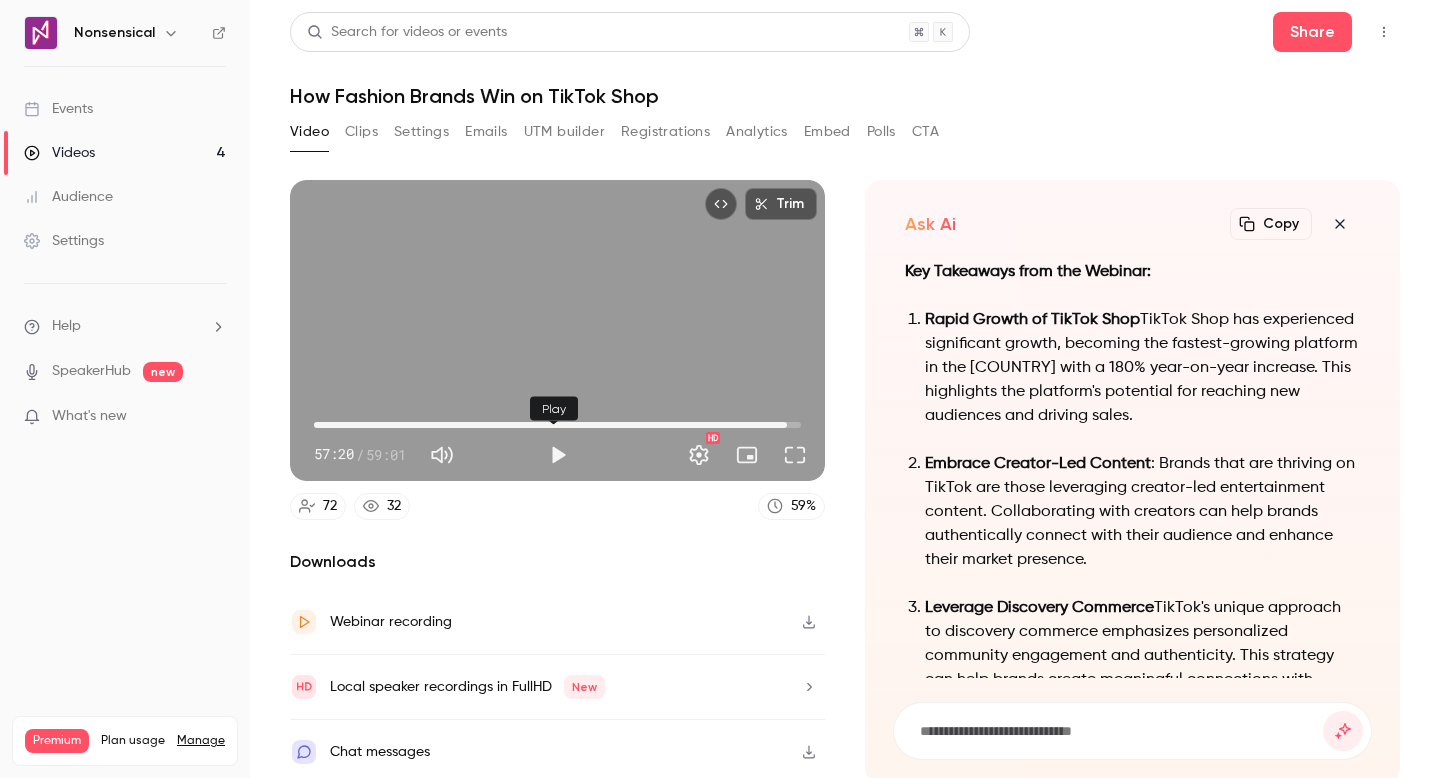 click at bounding box center [558, 455] 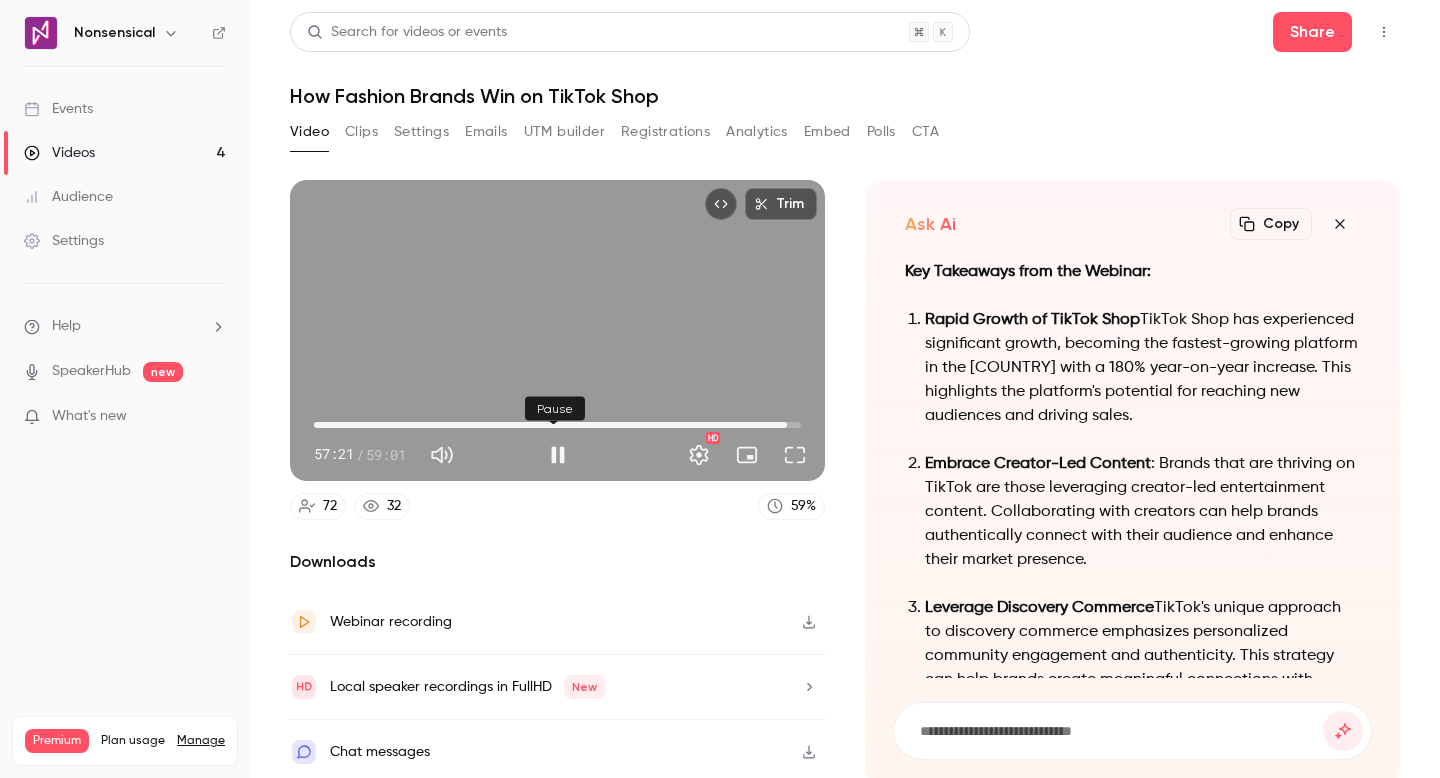 click at bounding box center (558, 455) 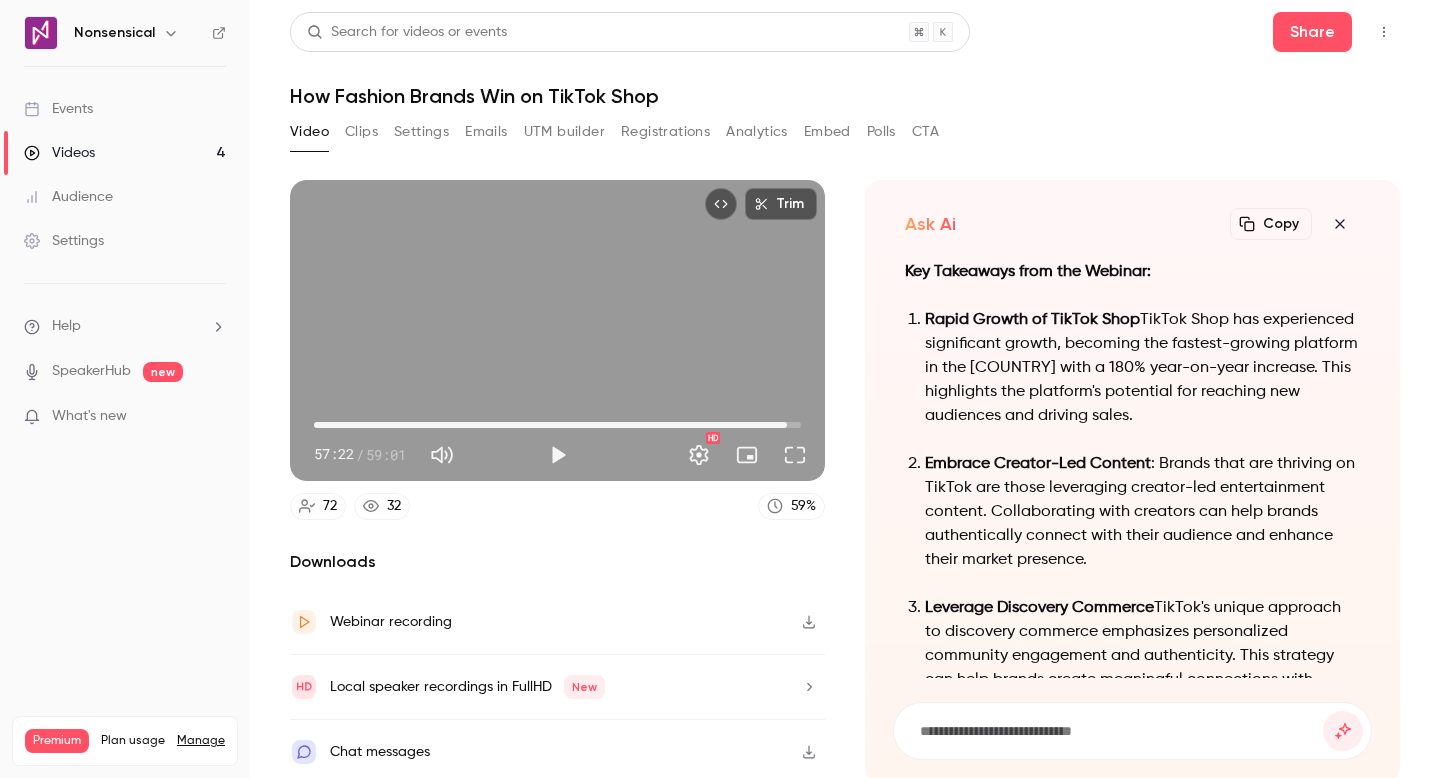 click on "57:22" at bounding box center [787, 425] 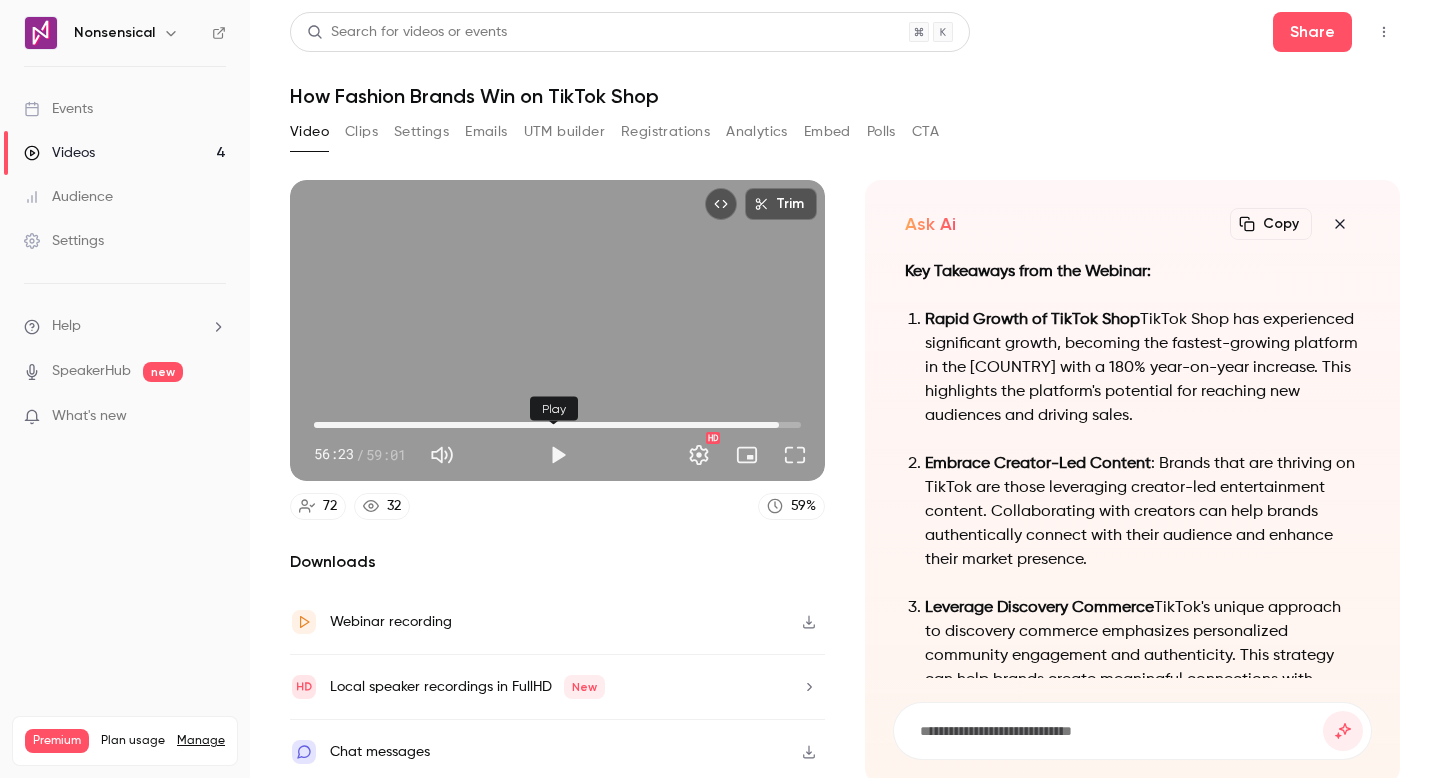 click at bounding box center (558, 455) 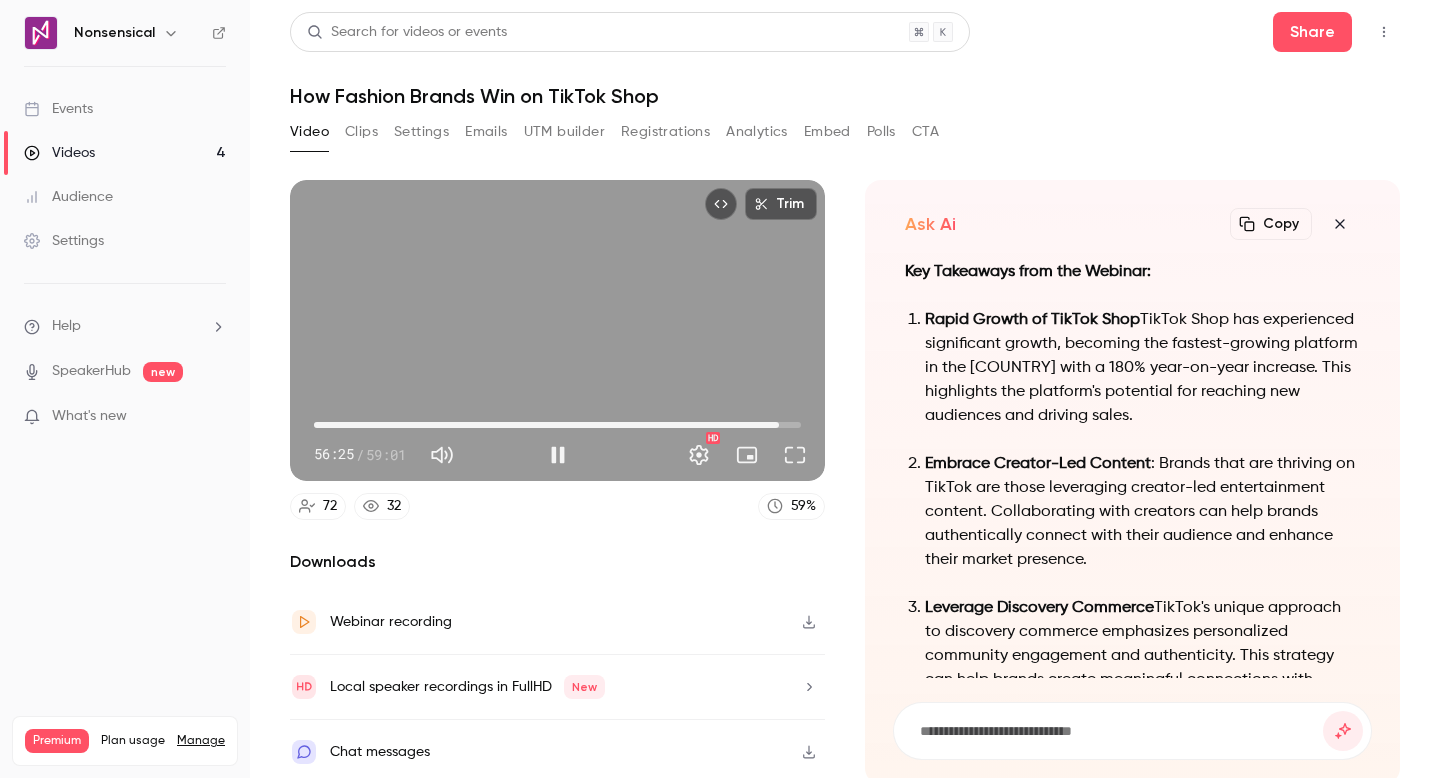 click on "56:25" at bounding box center [779, 425] 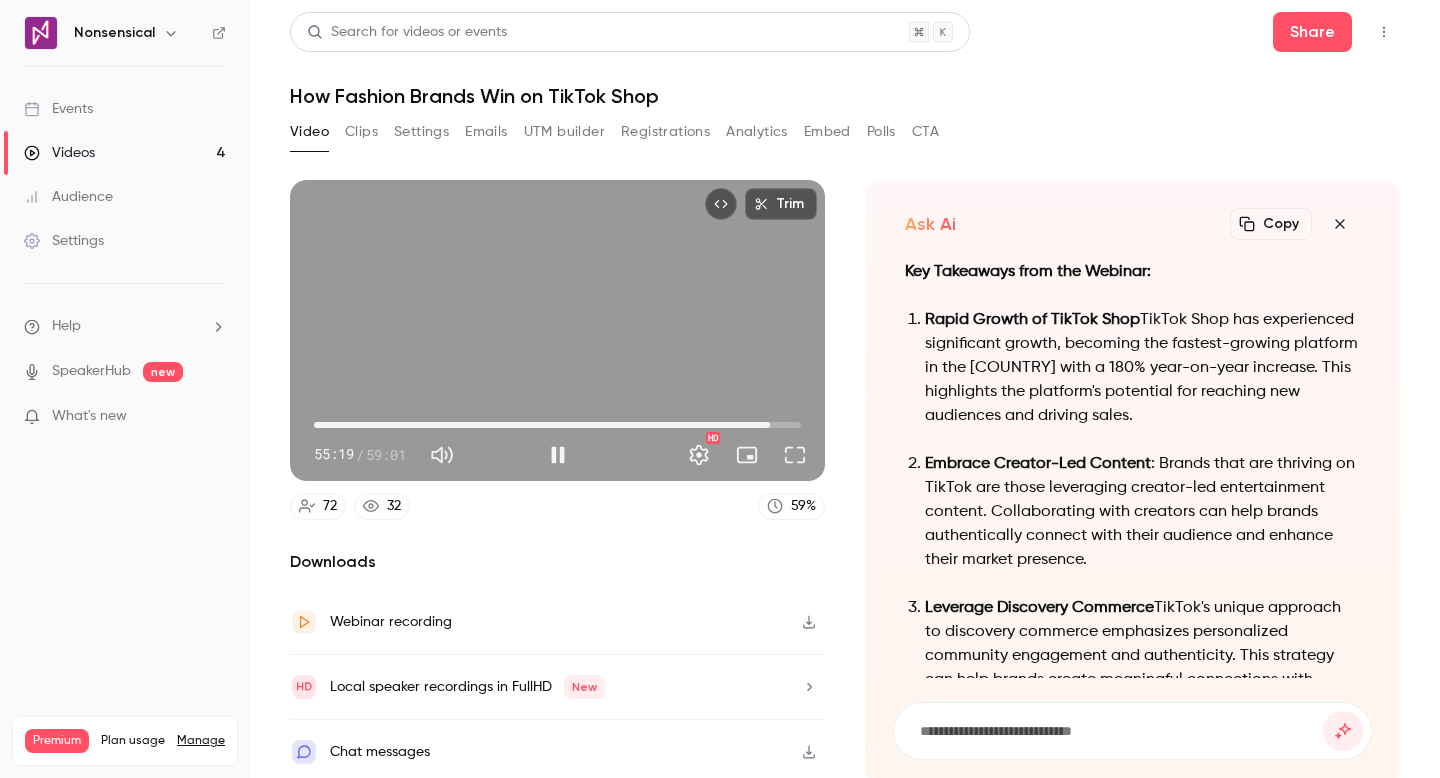 click on "55:19" at bounding box center [770, 425] 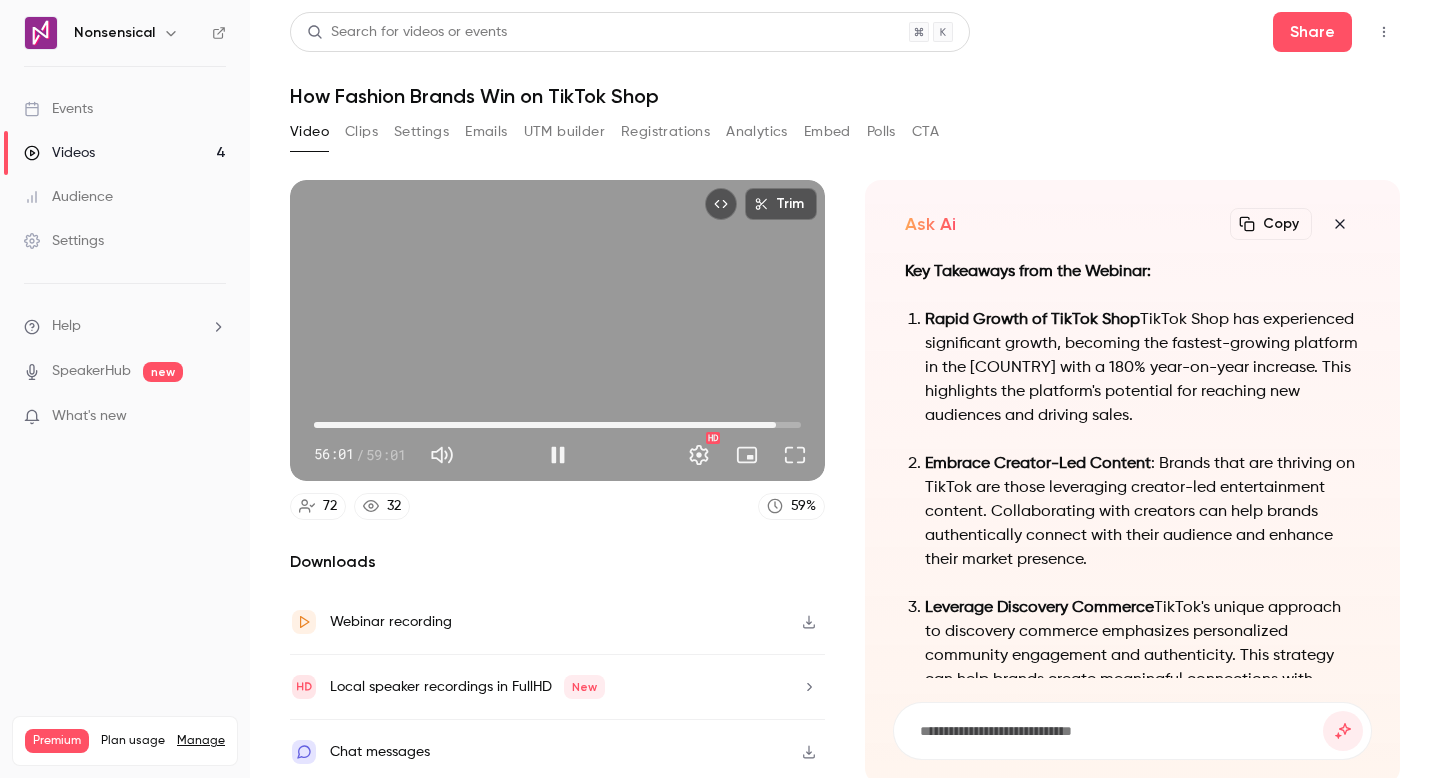 click on "56:01" at bounding box center (776, 425) 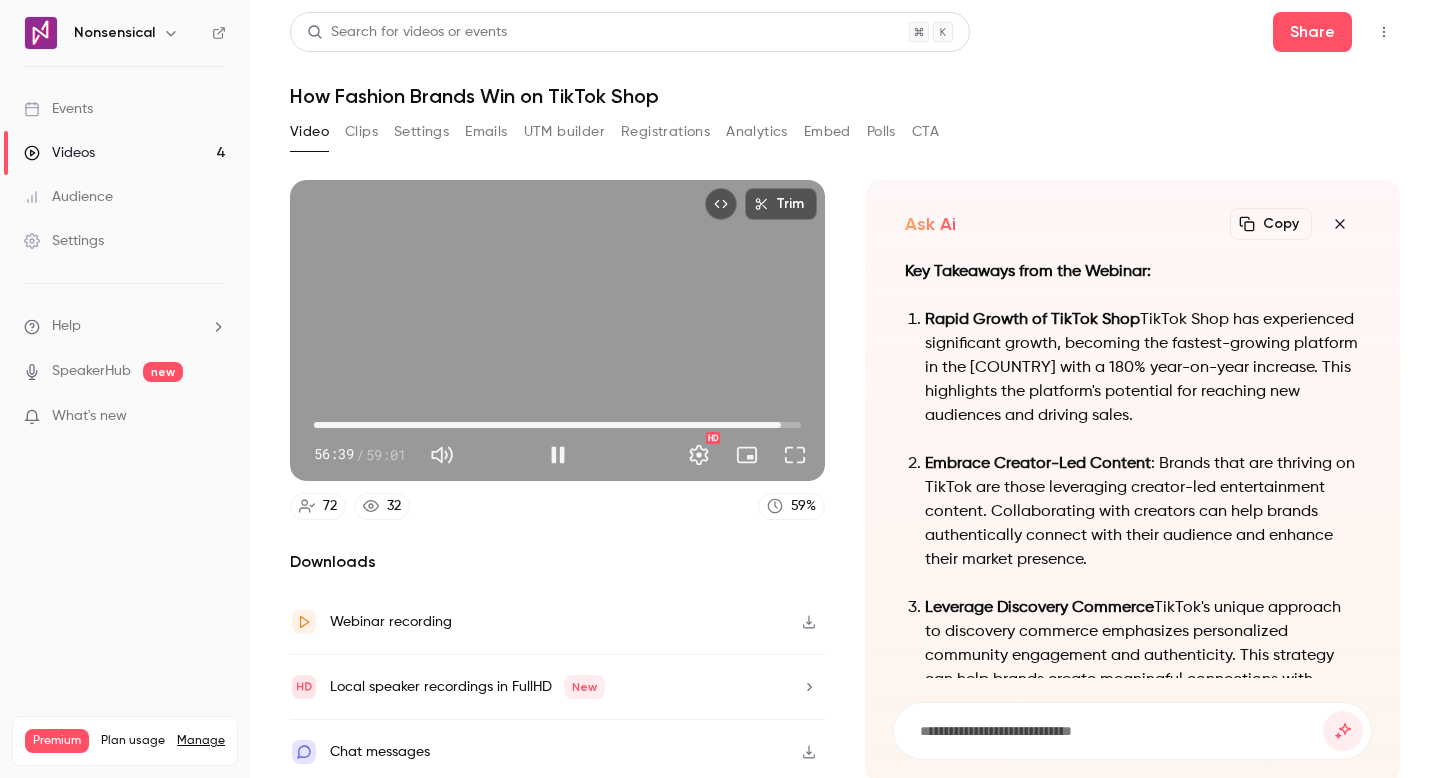 click on "56:39" at bounding box center (781, 425) 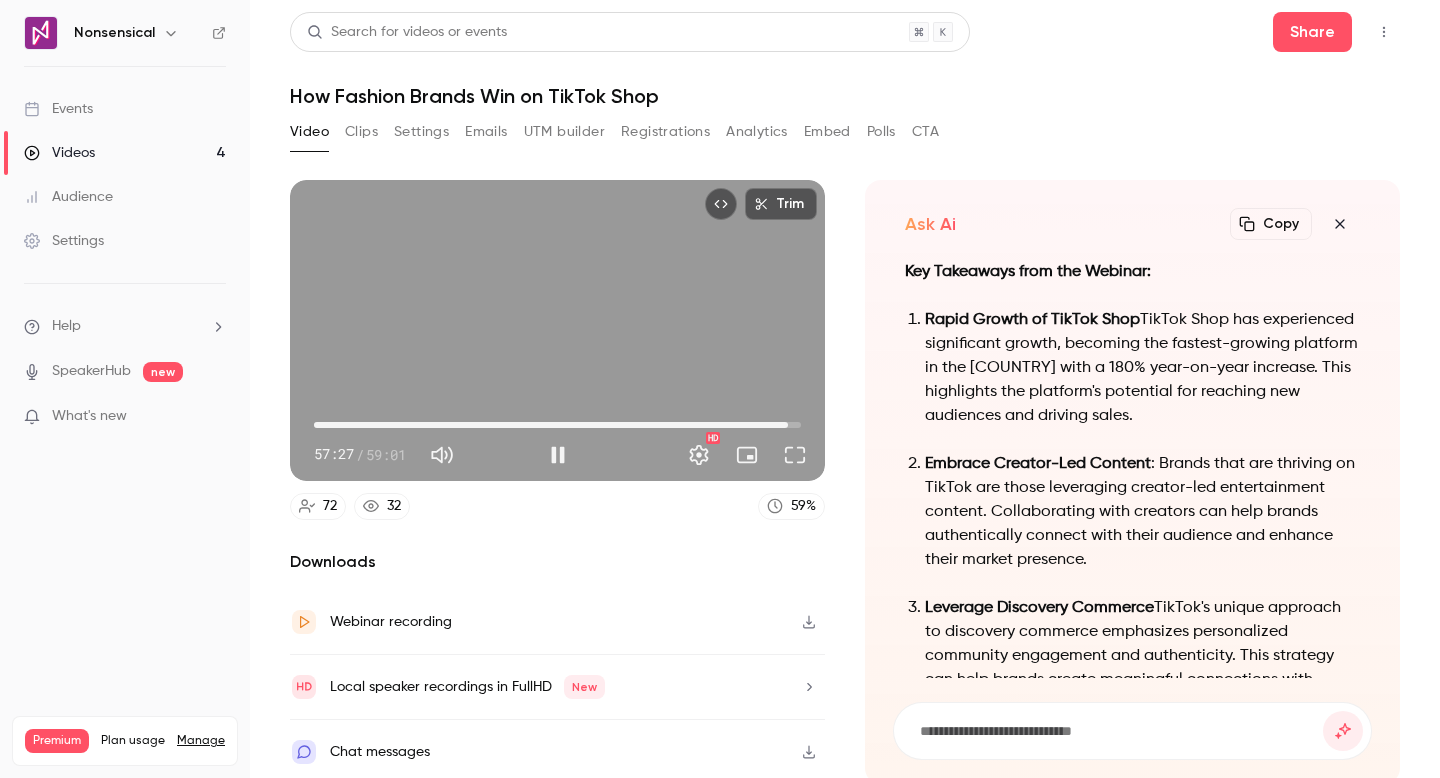 click on "57:27" at bounding box center (788, 425) 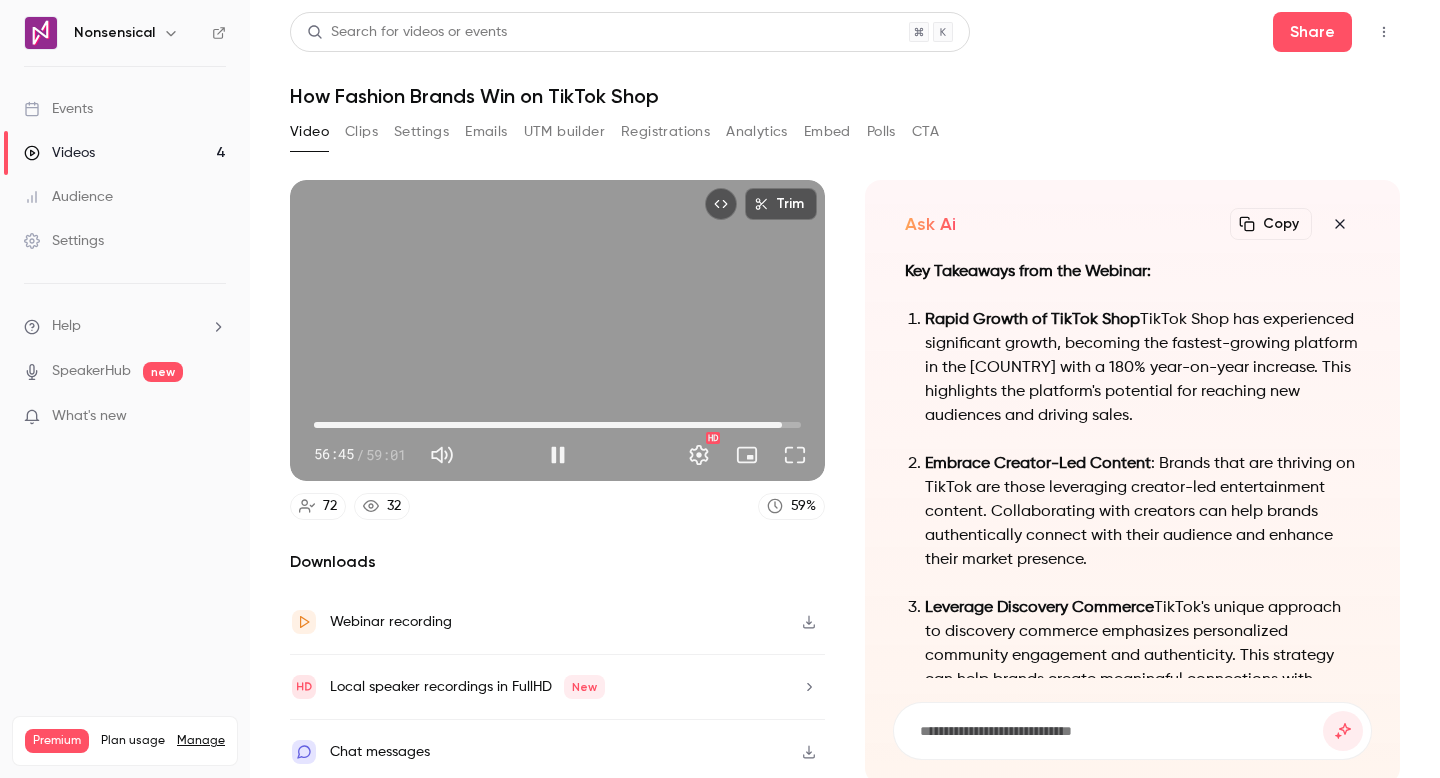 click on "56:45" at bounding box center (782, 425) 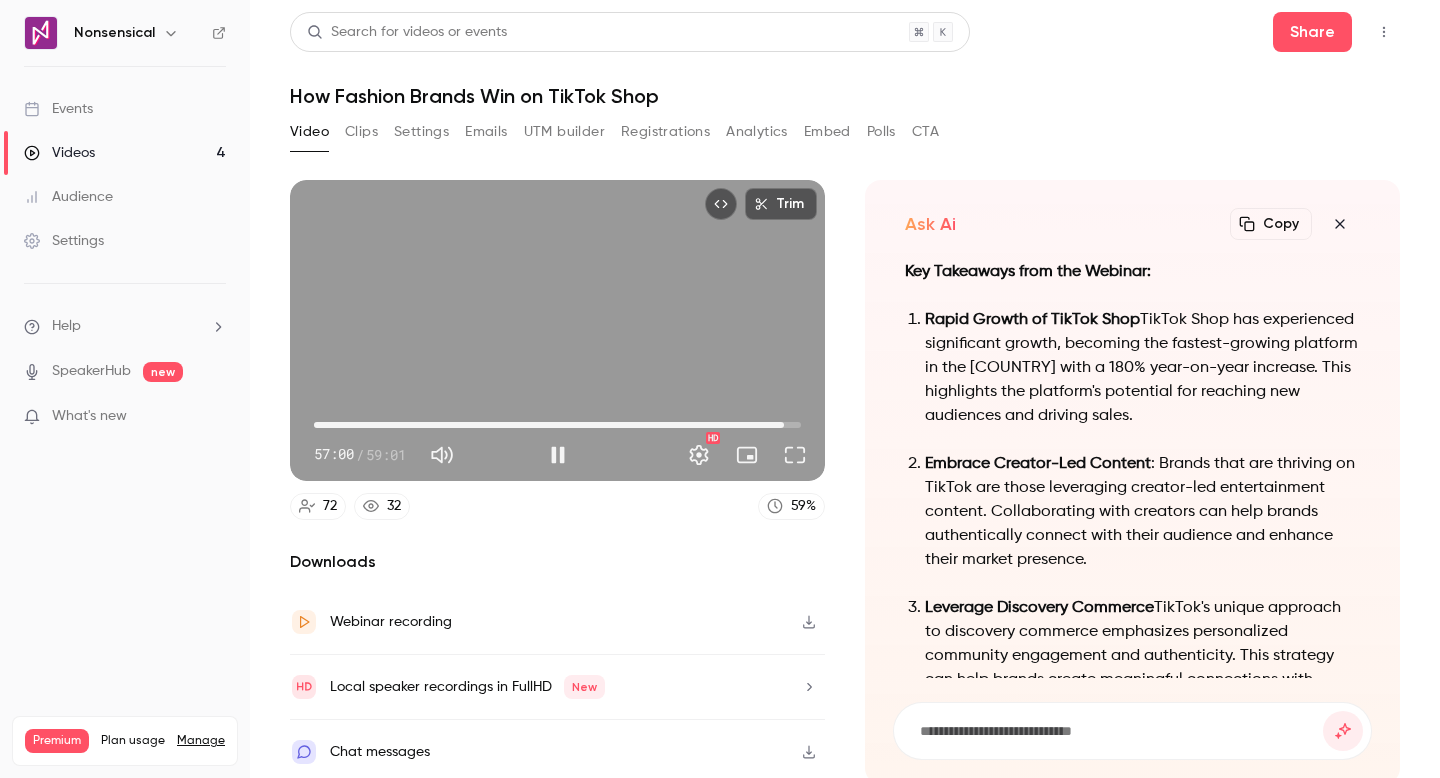 click on "57:00" at bounding box center [784, 425] 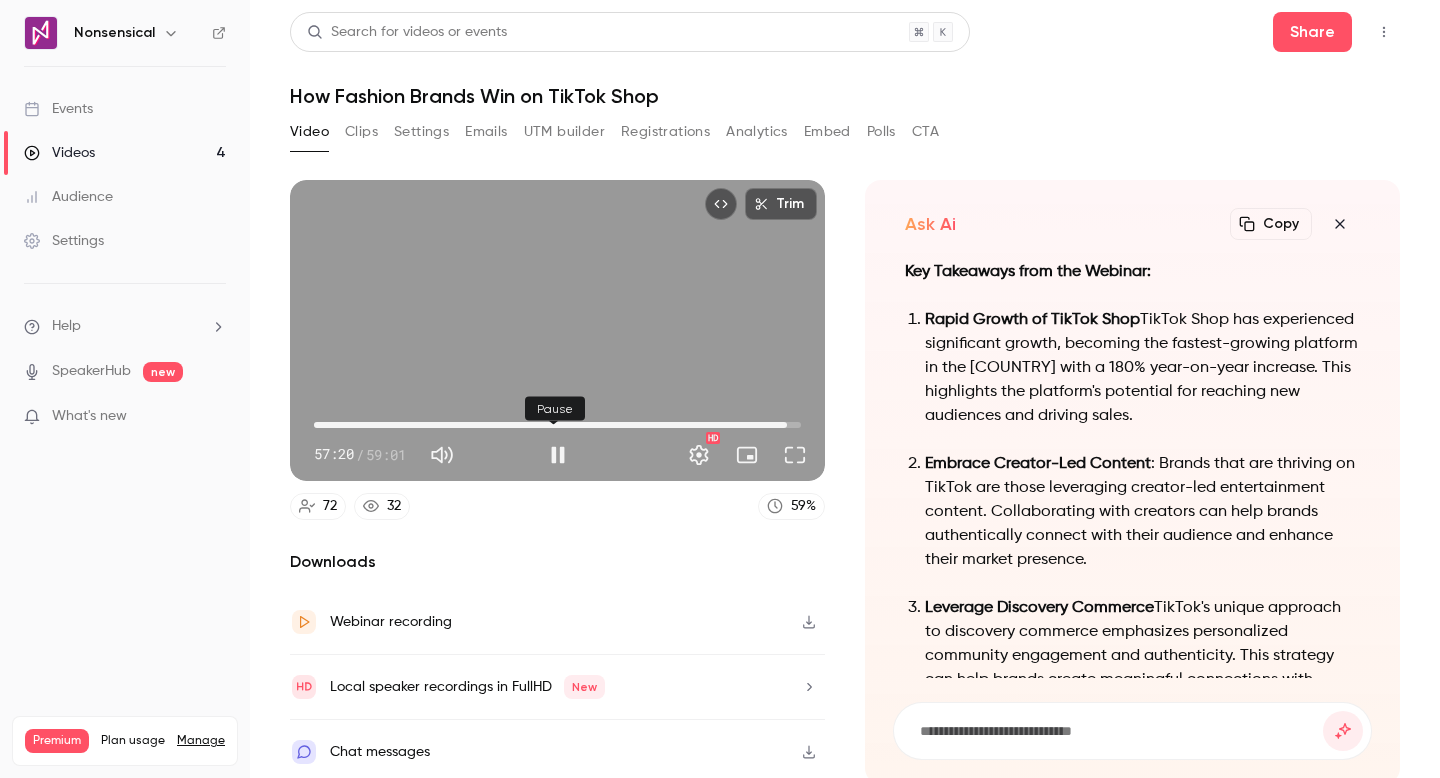 click at bounding box center (558, 455) 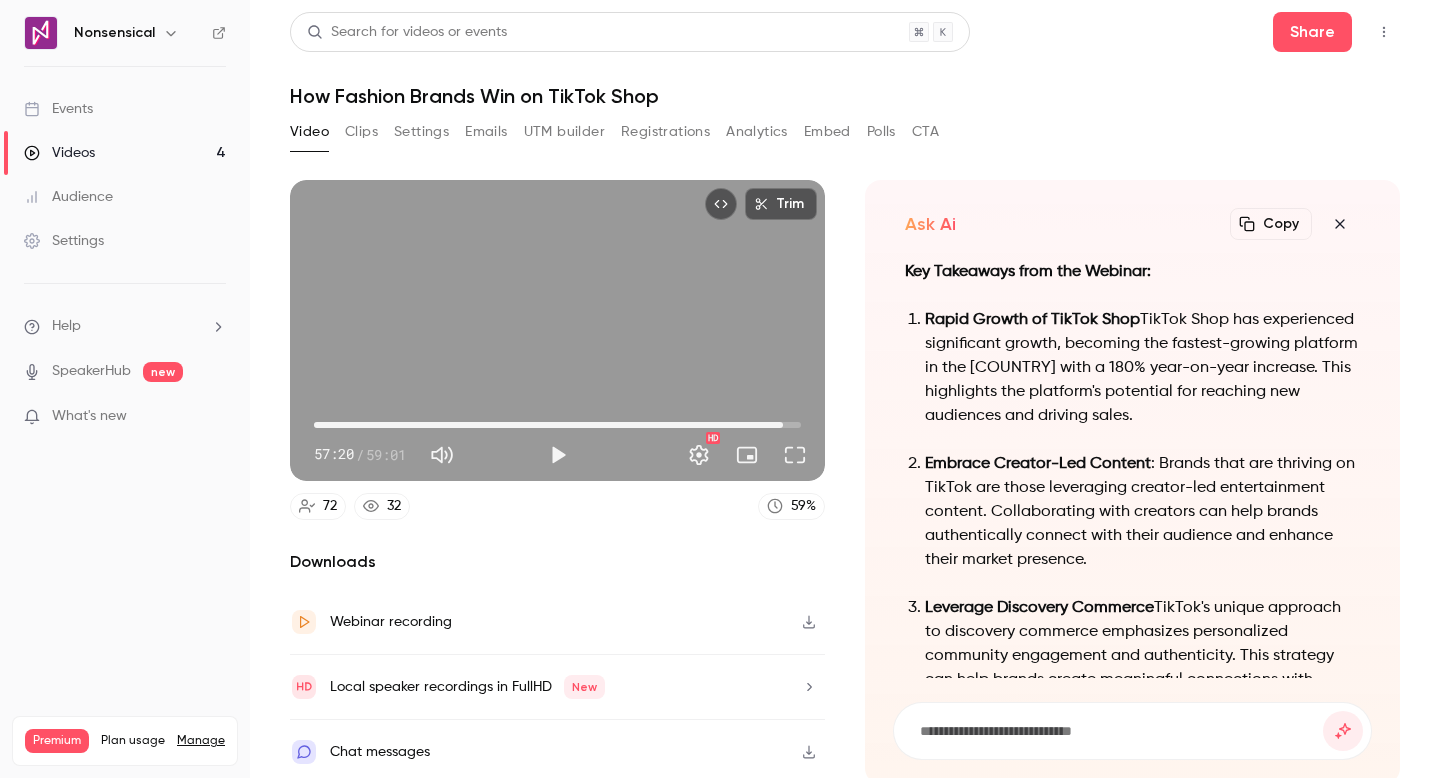 click on "56:52" at bounding box center (783, 425) 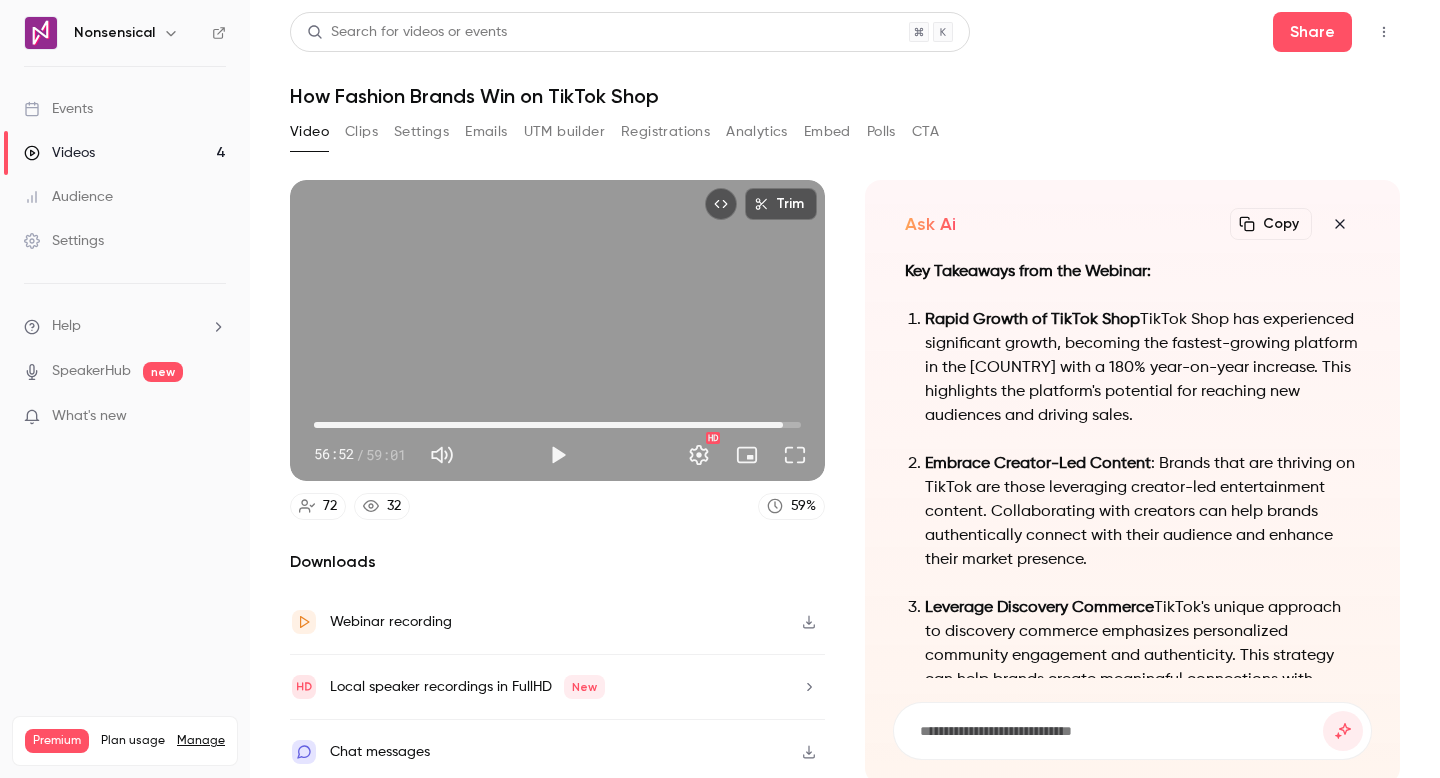 click at bounding box center (558, 455) 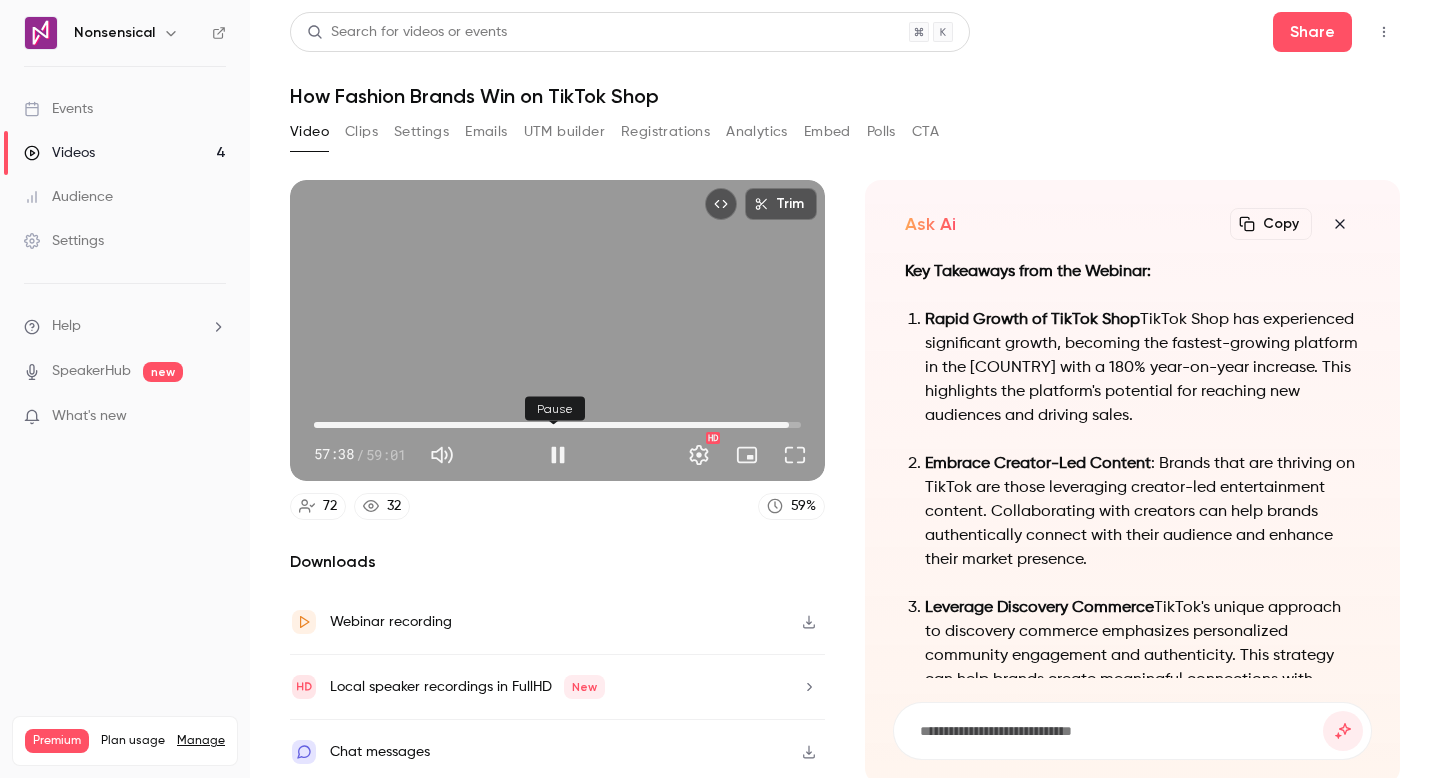 click at bounding box center [558, 455] 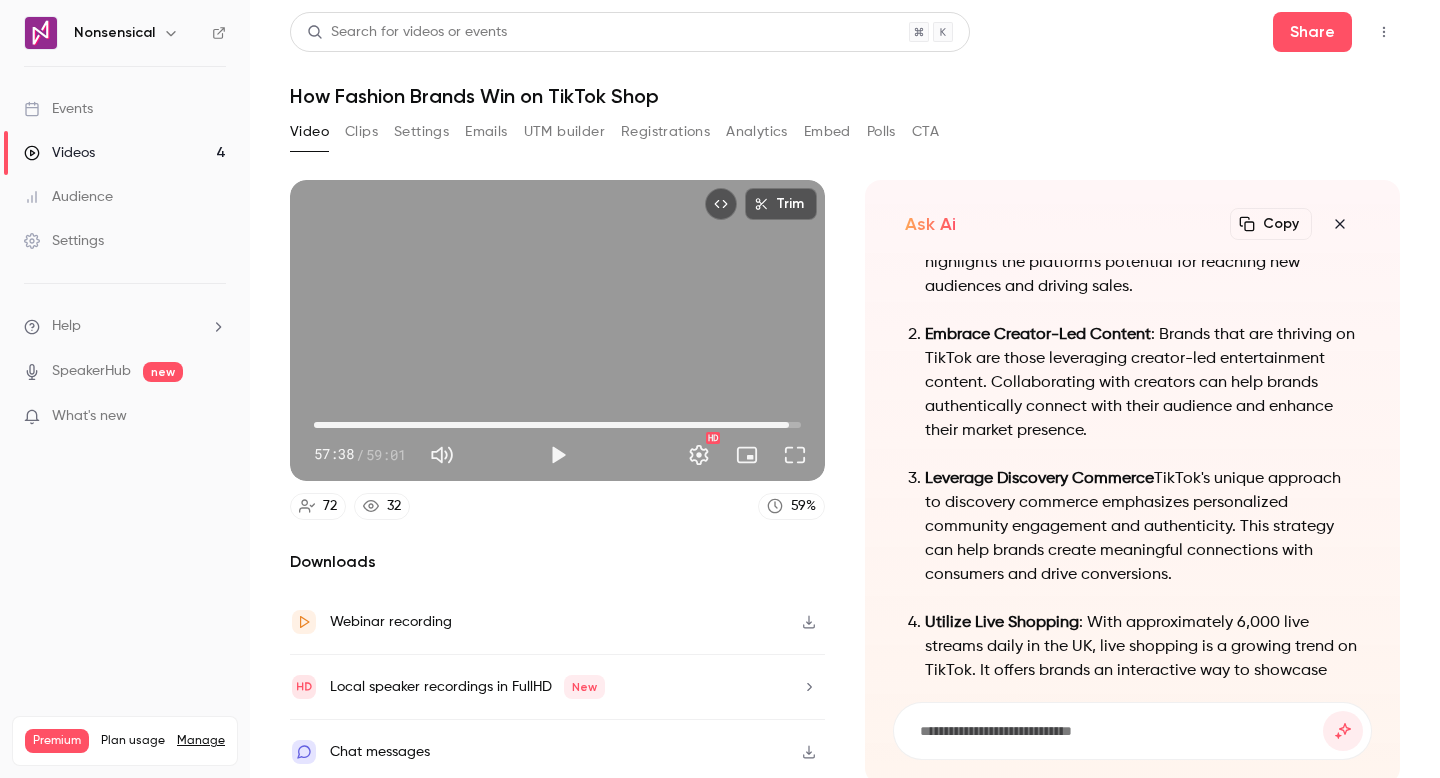 scroll, scrollTop: -224, scrollLeft: 0, axis: vertical 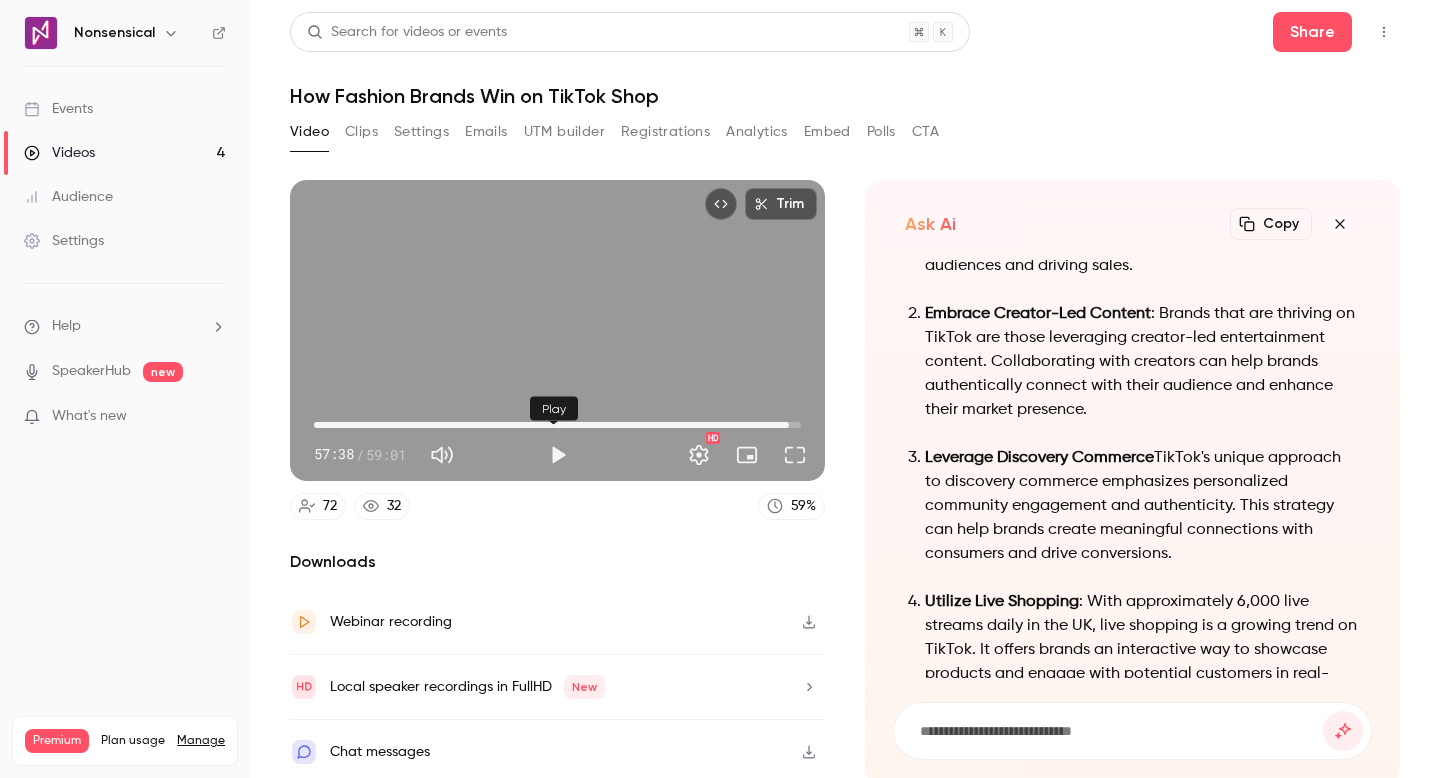 click at bounding box center [558, 455] 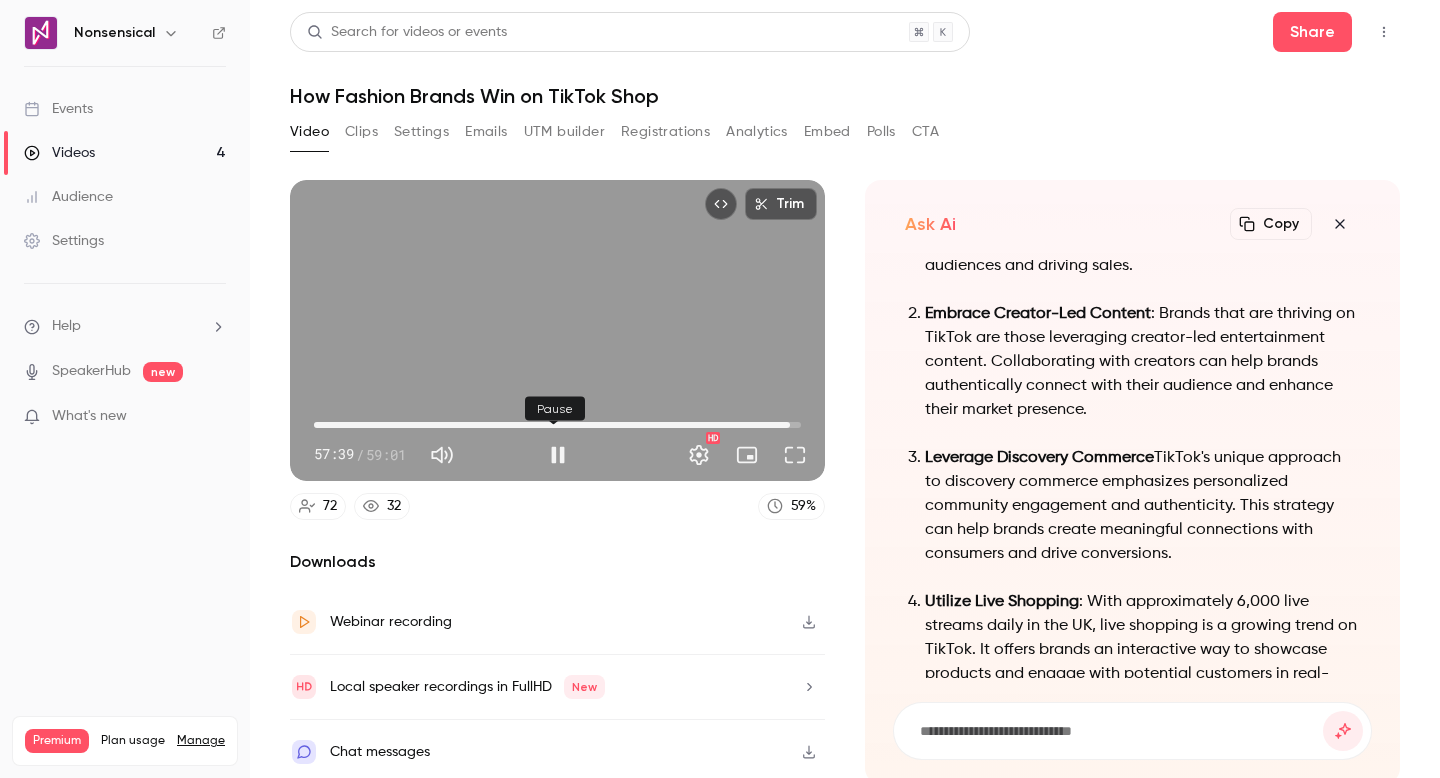 click at bounding box center [558, 455] 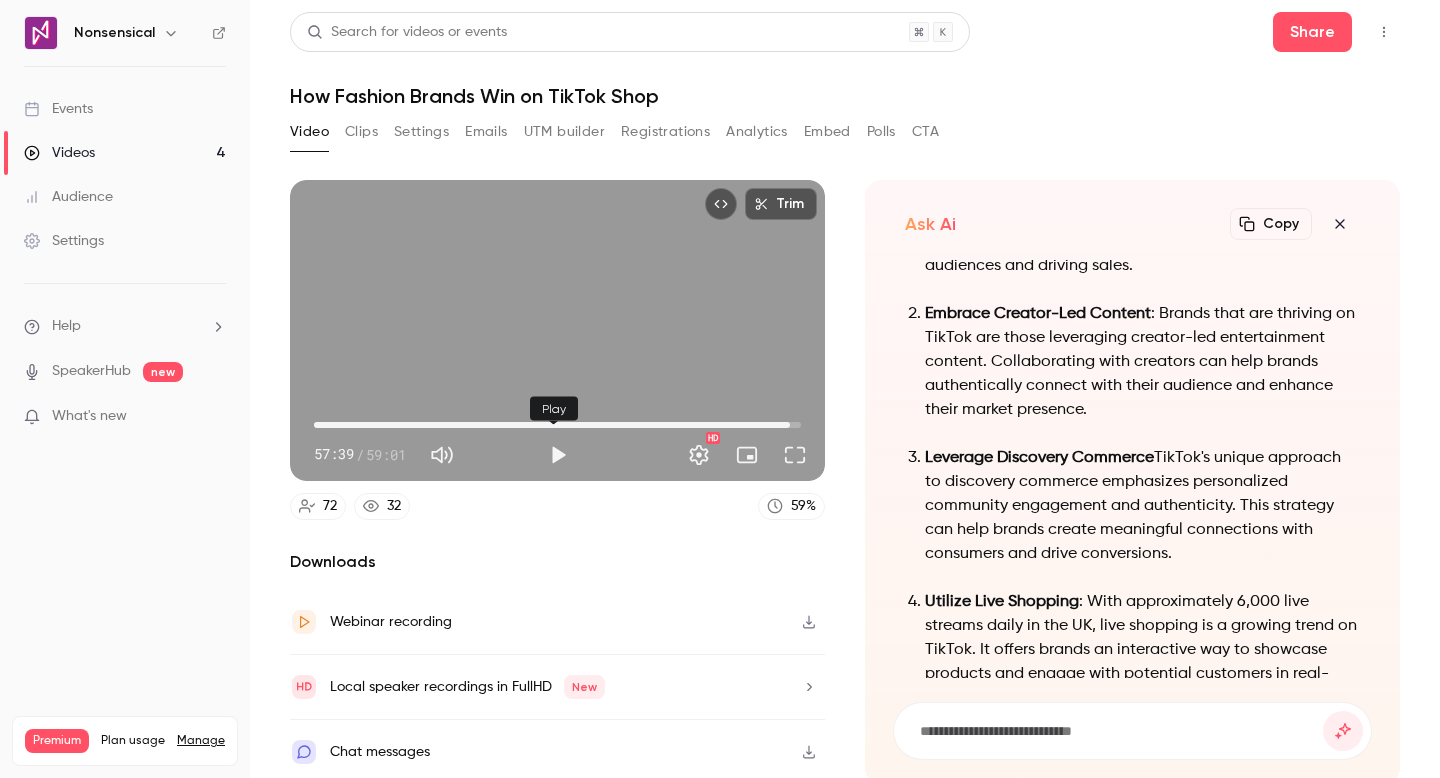 click at bounding box center (558, 455) 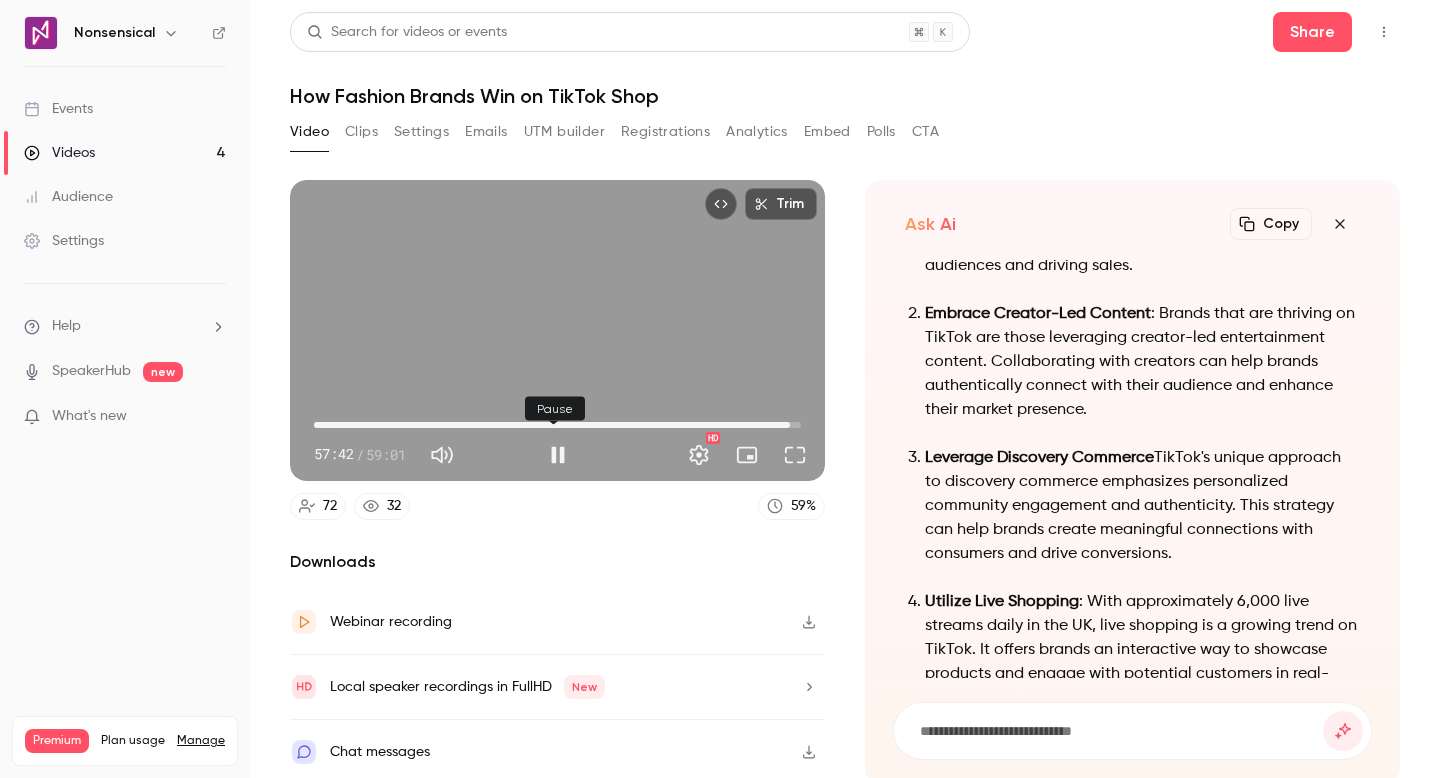 click at bounding box center (558, 455) 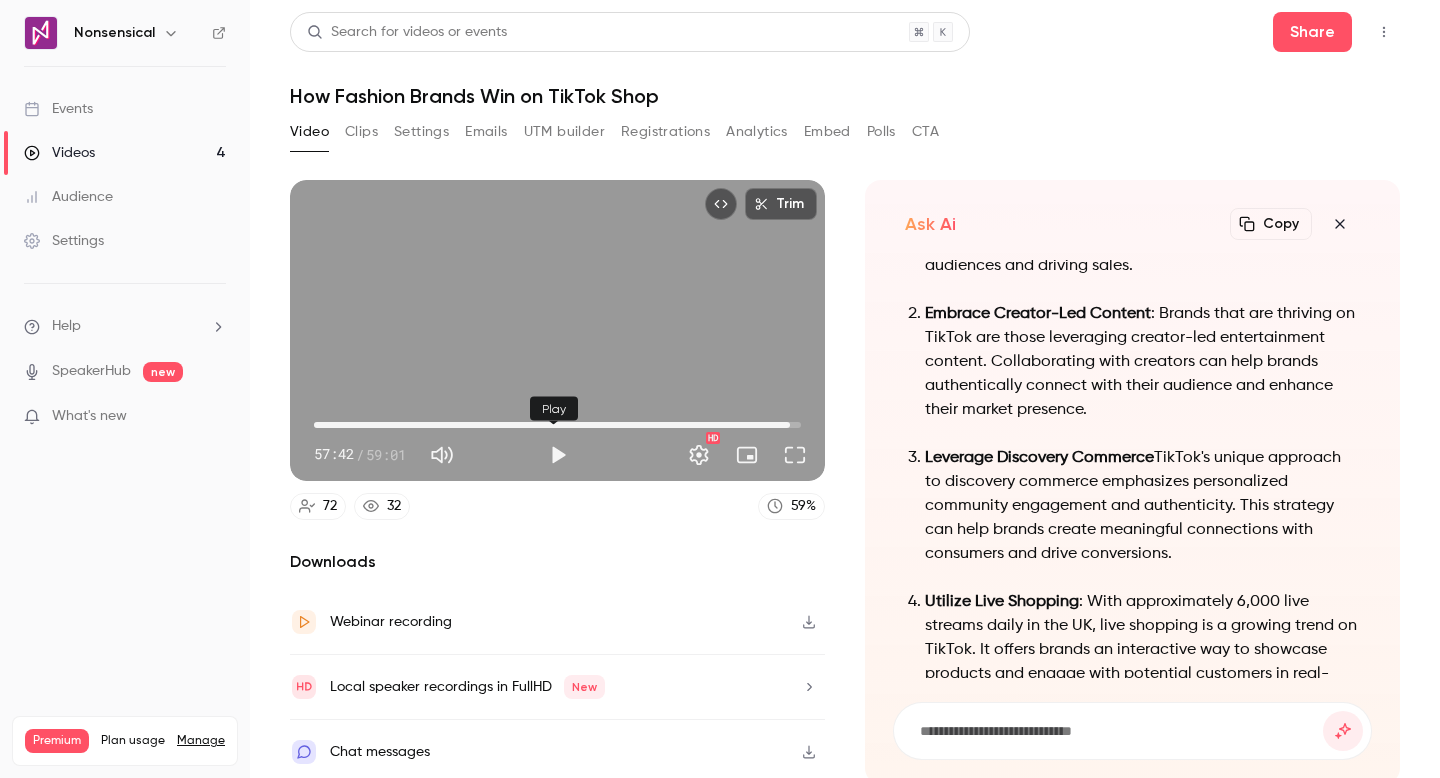 click at bounding box center [558, 455] 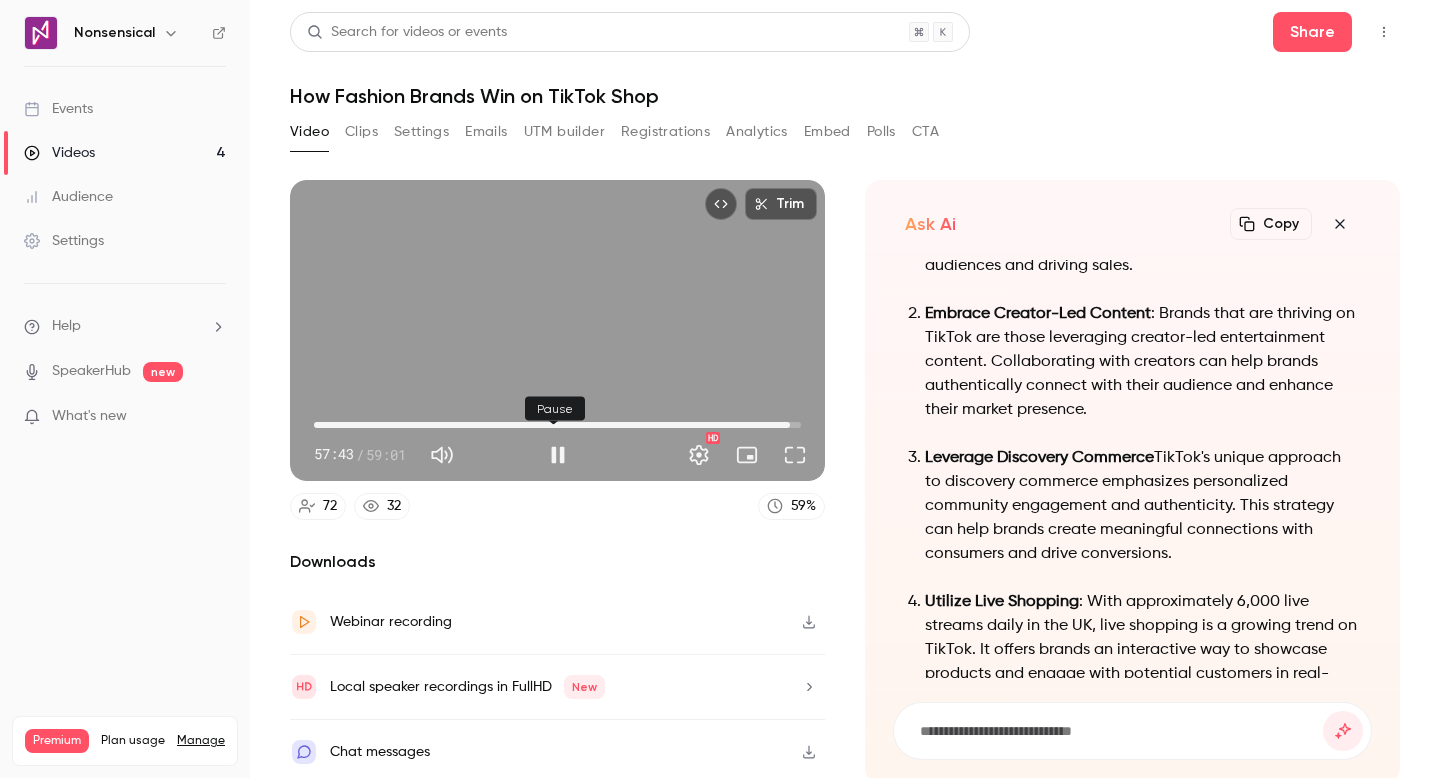 click at bounding box center [558, 455] 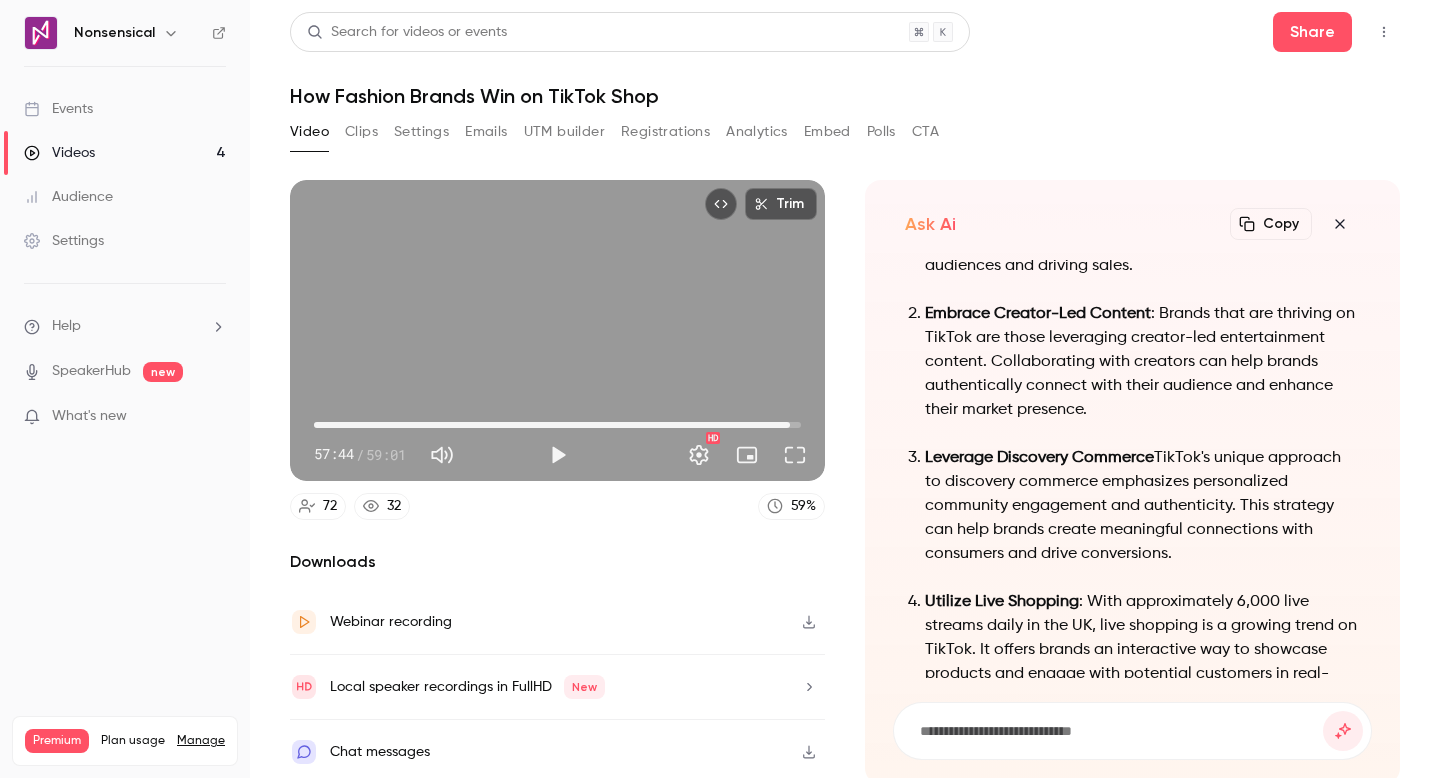 scroll, scrollTop: 0, scrollLeft: 0, axis: both 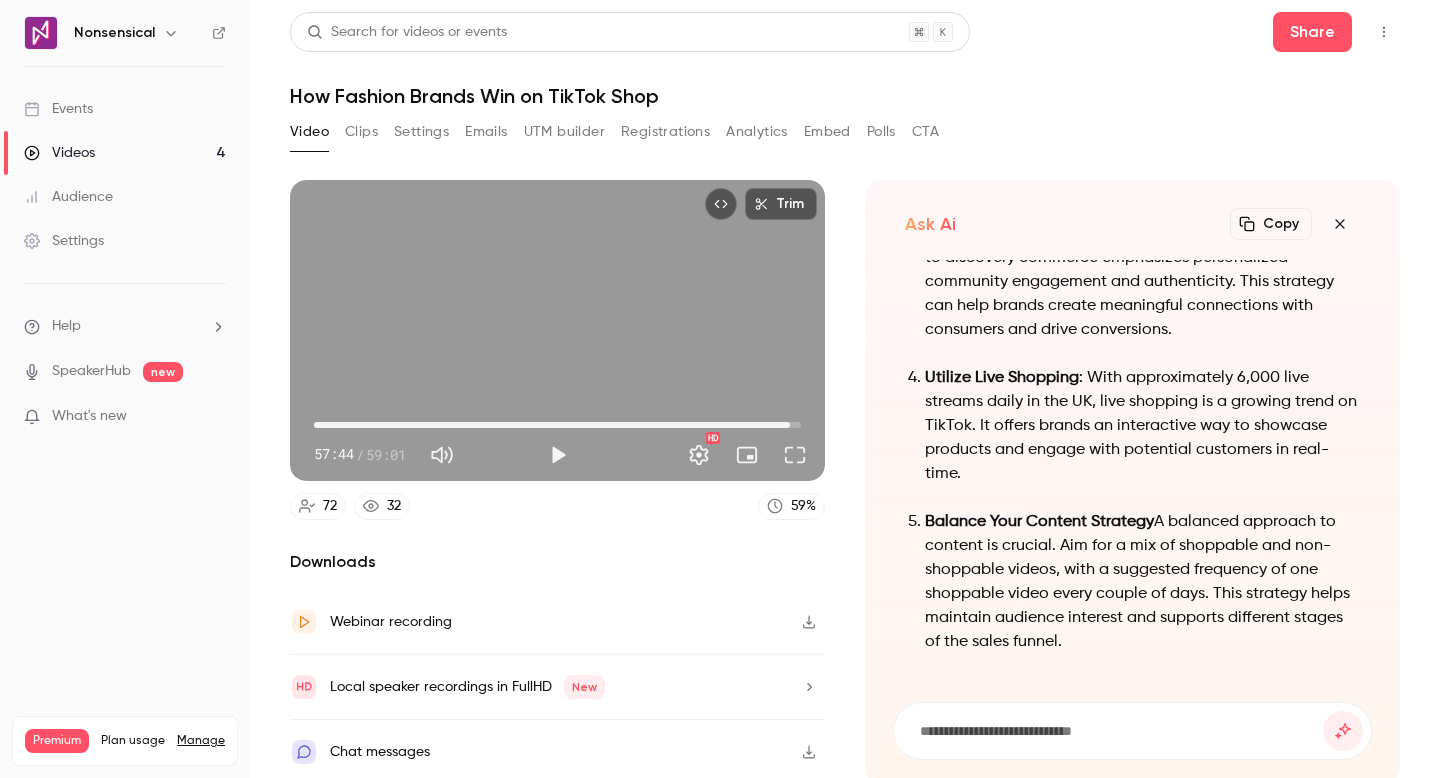 click at bounding box center (1117, 731) 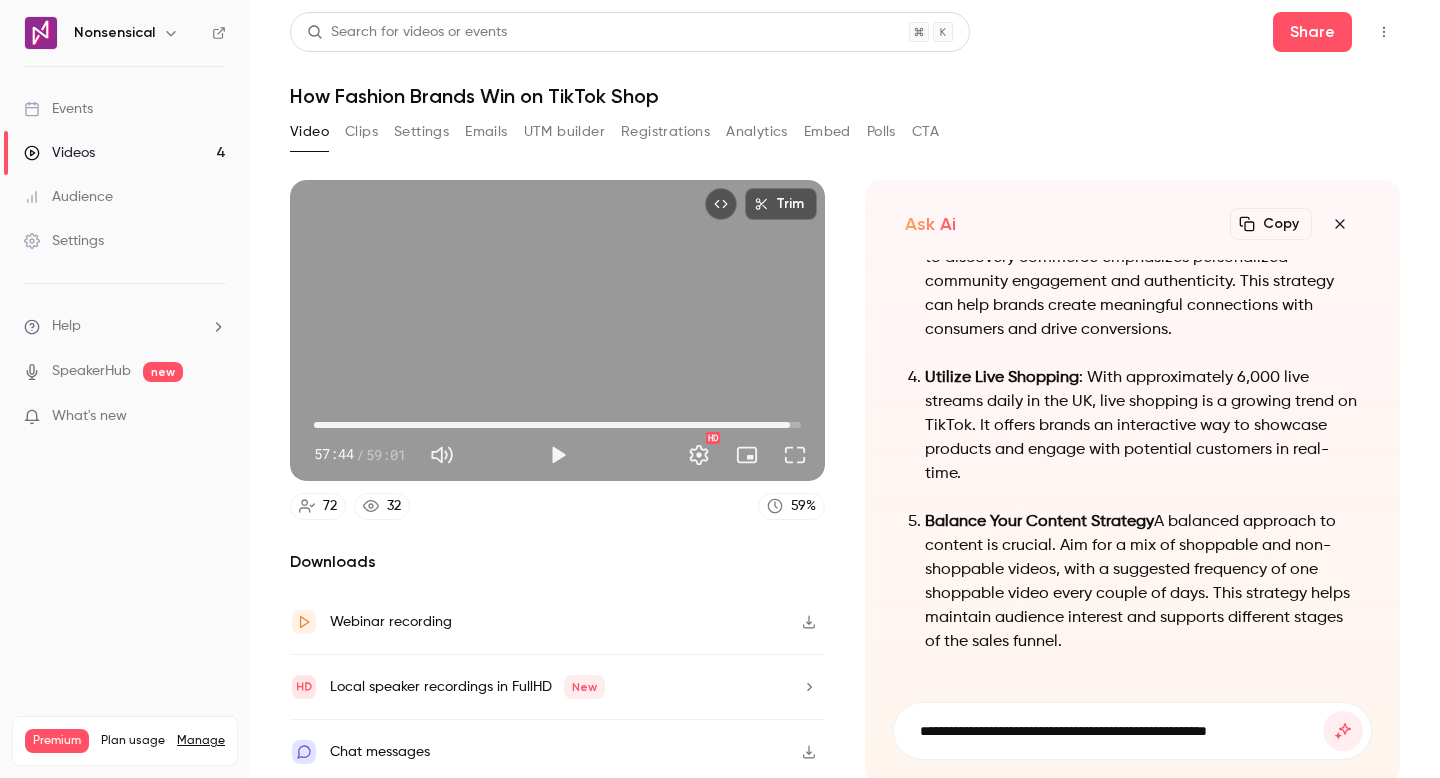click on "**********" at bounding box center [1117, 731] 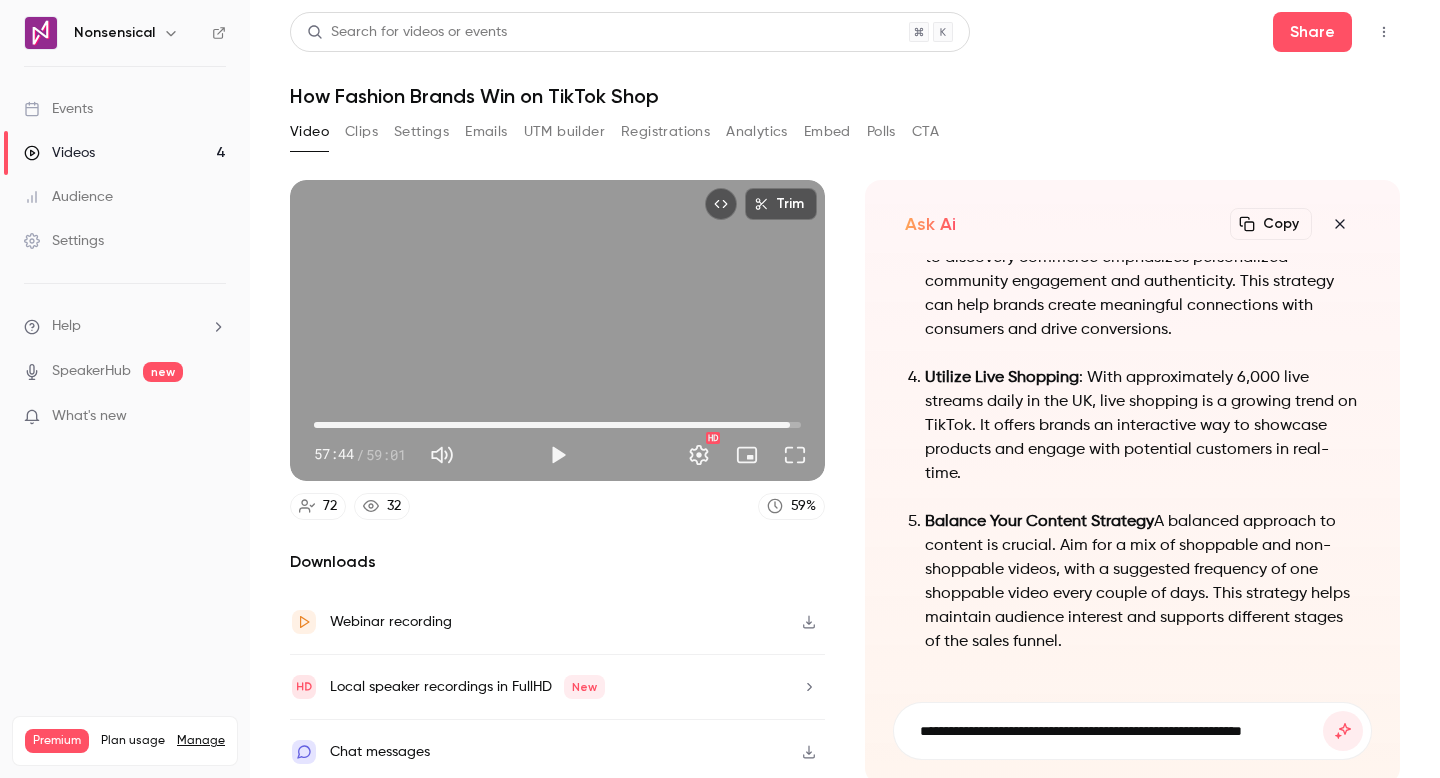 type on "**********" 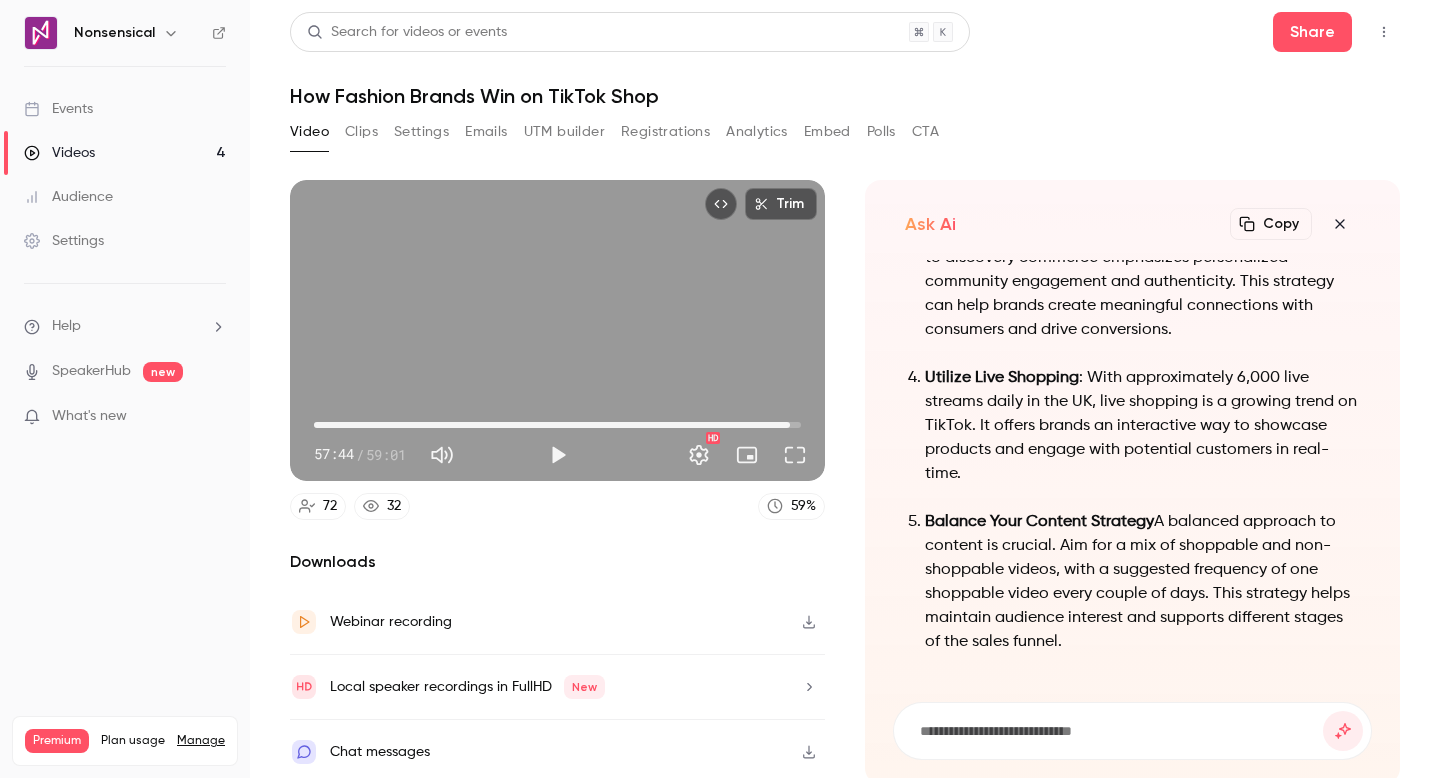scroll, scrollTop: 0, scrollLeft: 0, axis: both 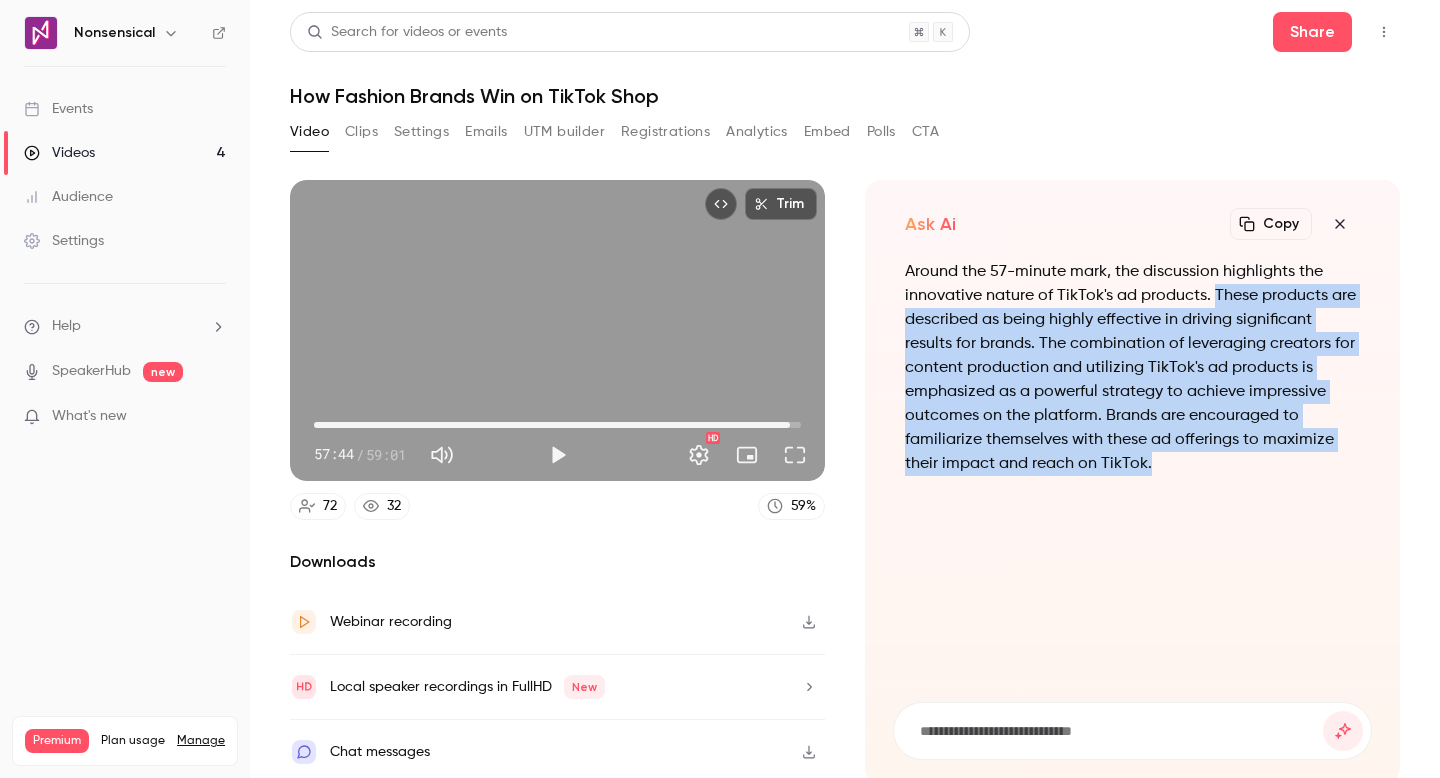 drag, startPoint x: 1206, startPoint y: 301, endPoint x: 1206, endPoint y: 456, distance: 155 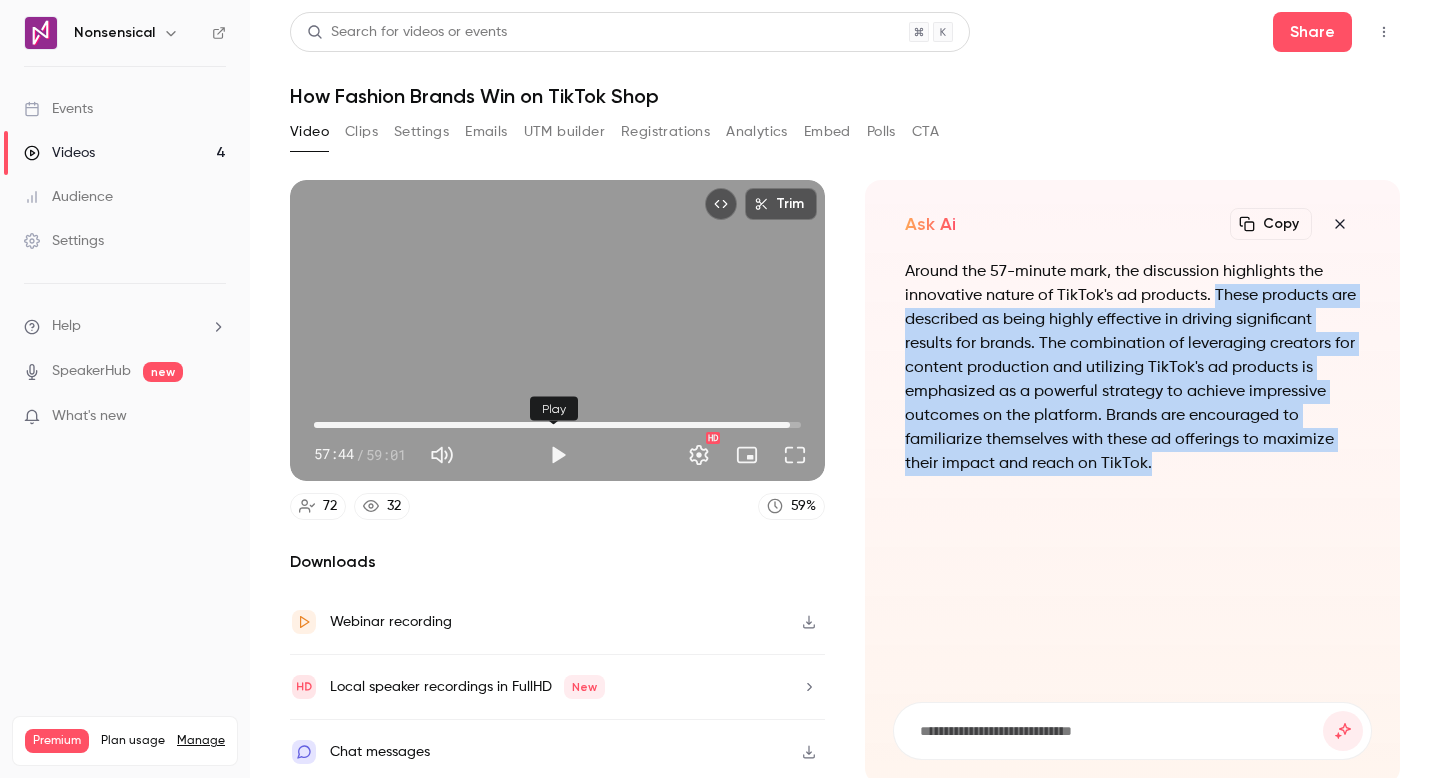 click at bounding box center (558, 455) 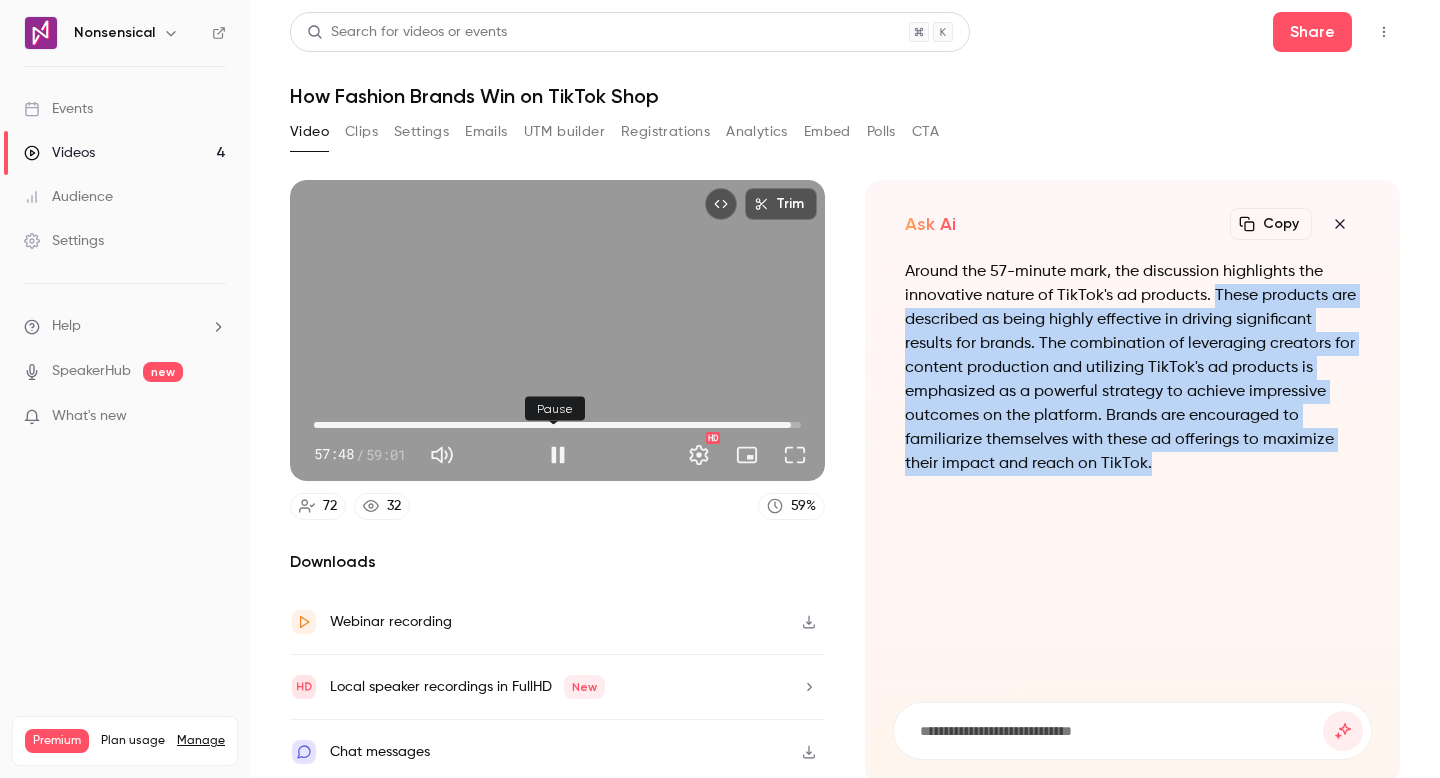 click at bounding box center (558, 455) 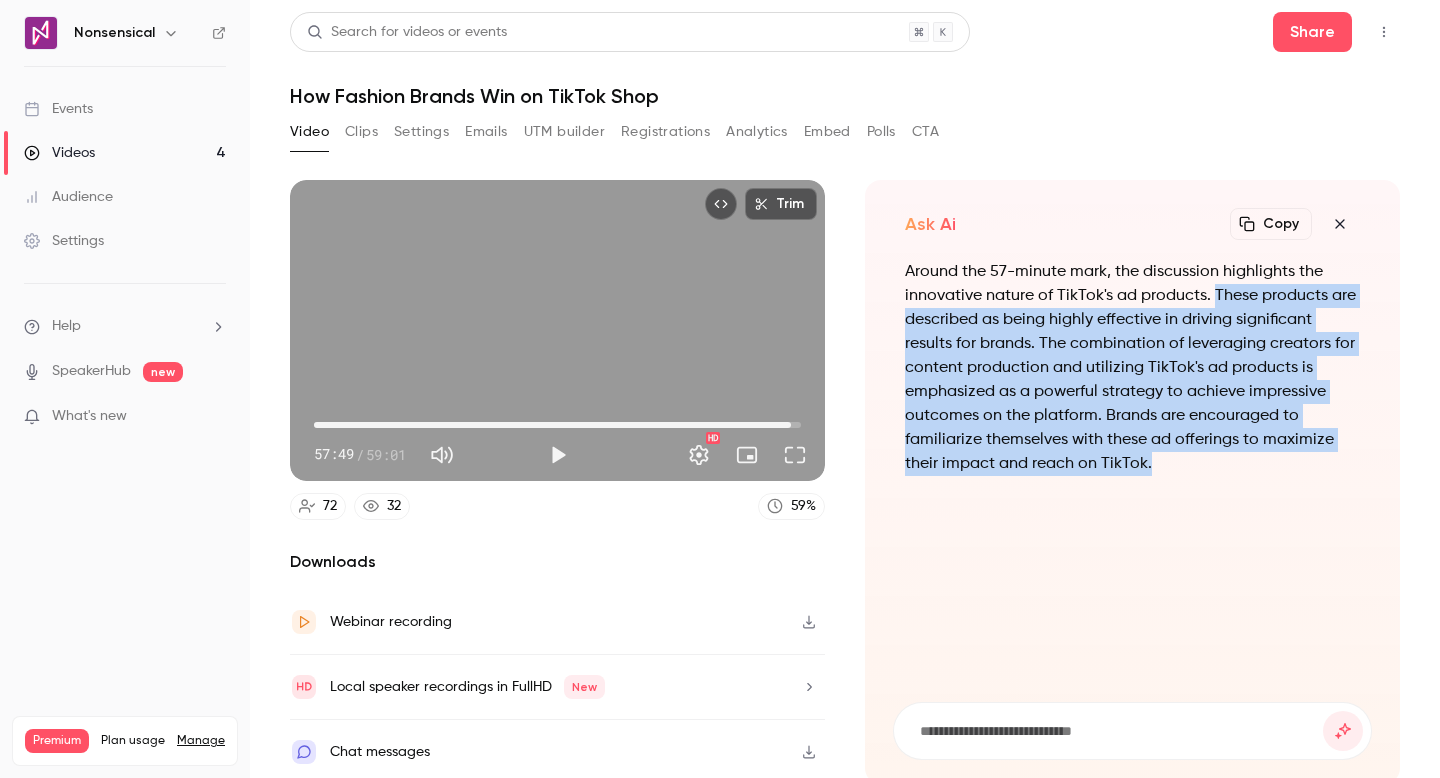 click on "57:49" at bounding box center [791, 425] 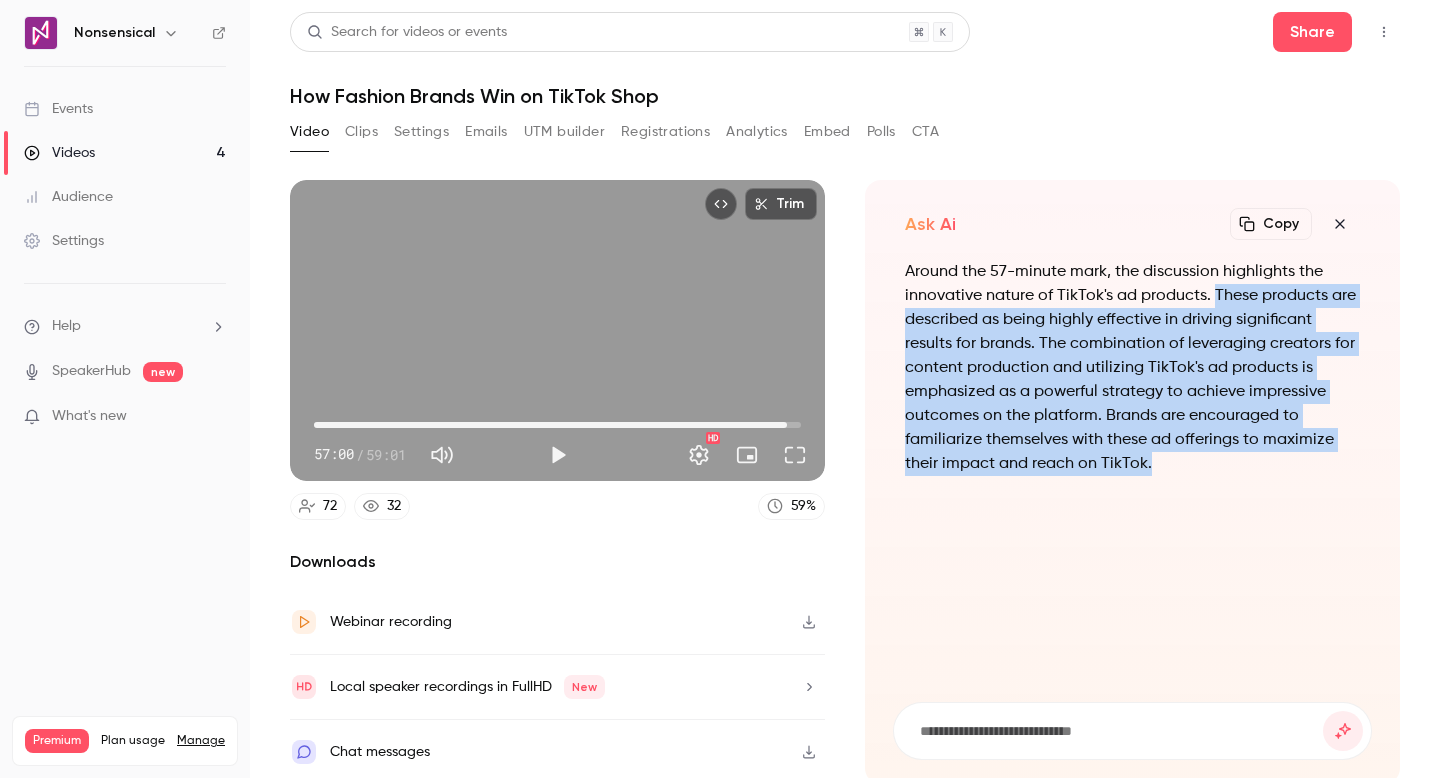 click on "57:22" at bounding box center (787, 425) 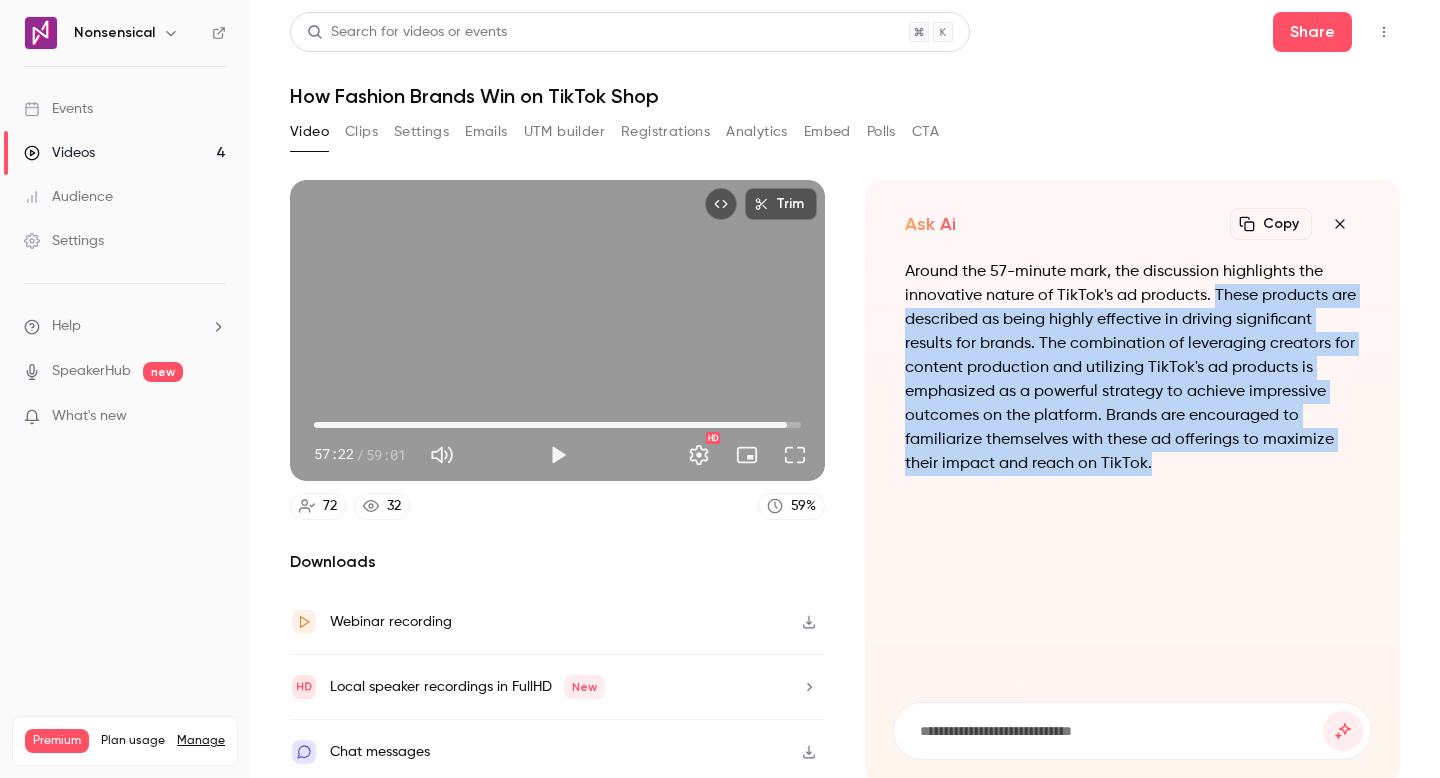 click at bounding box center (558, 455) 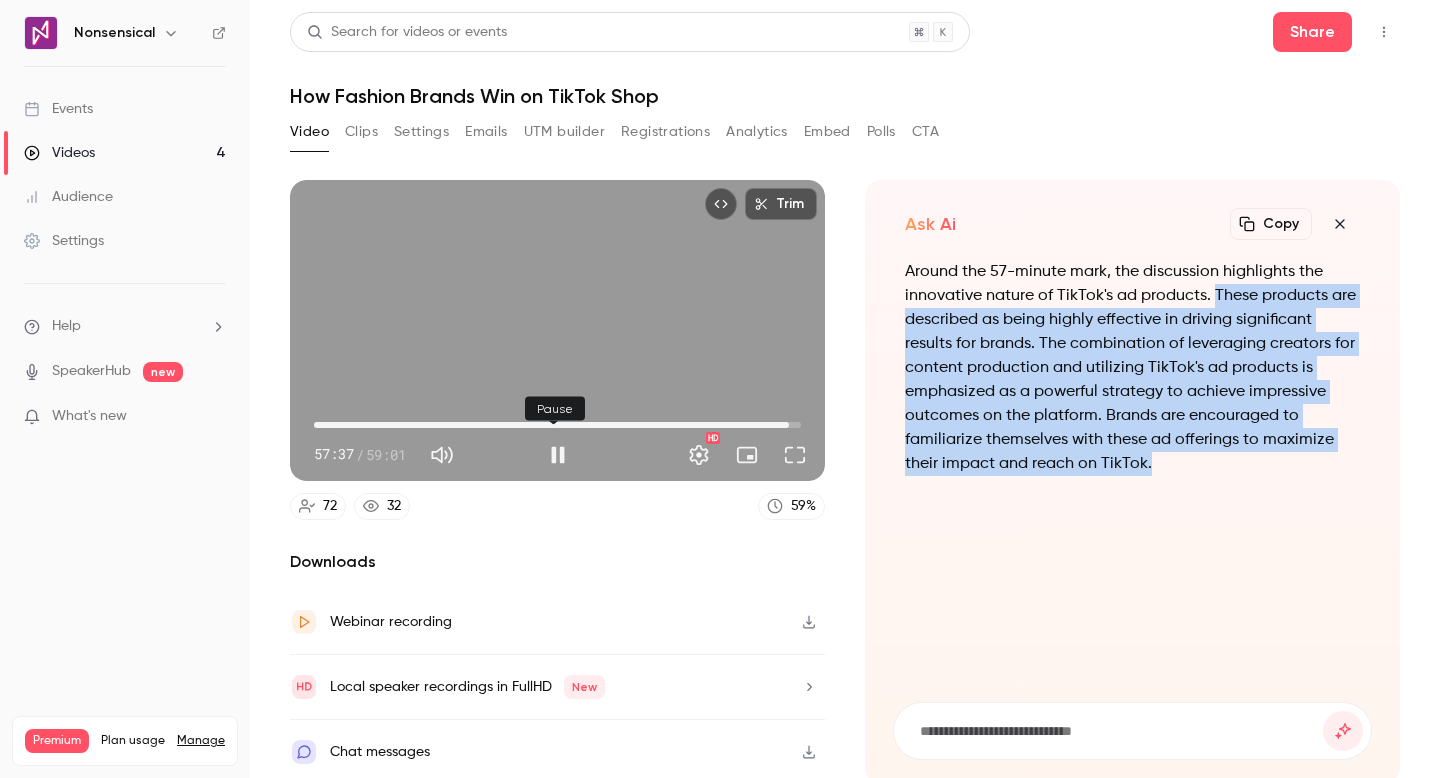 type on "******" 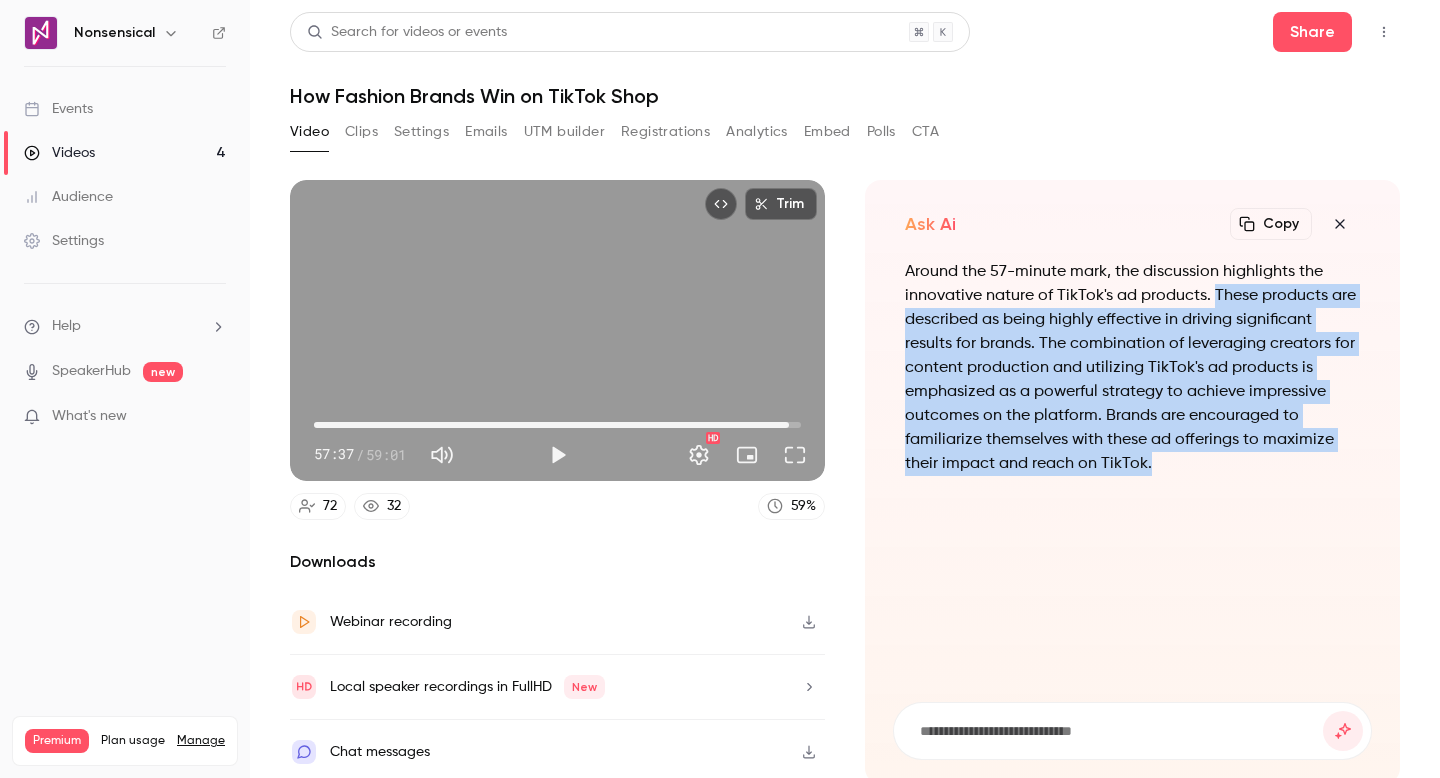 type 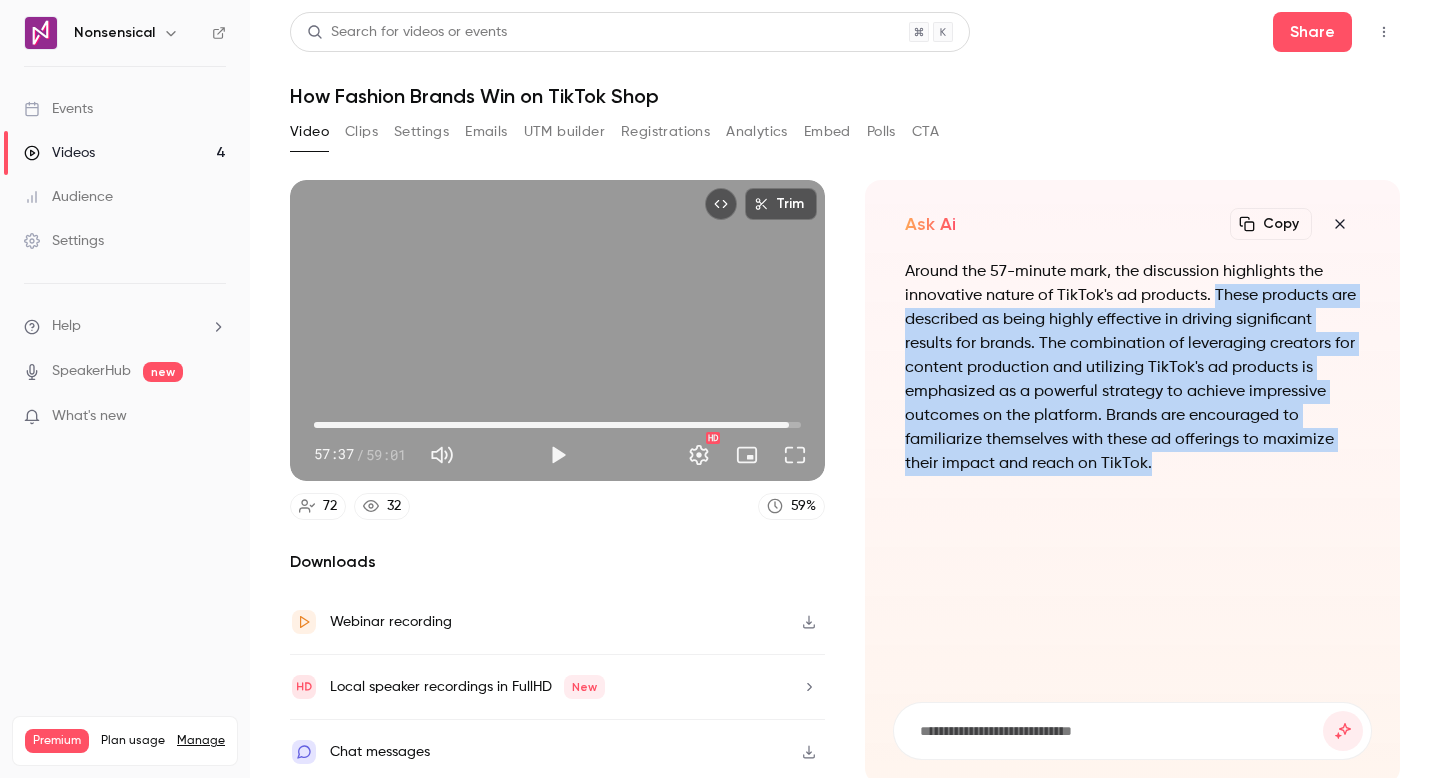click 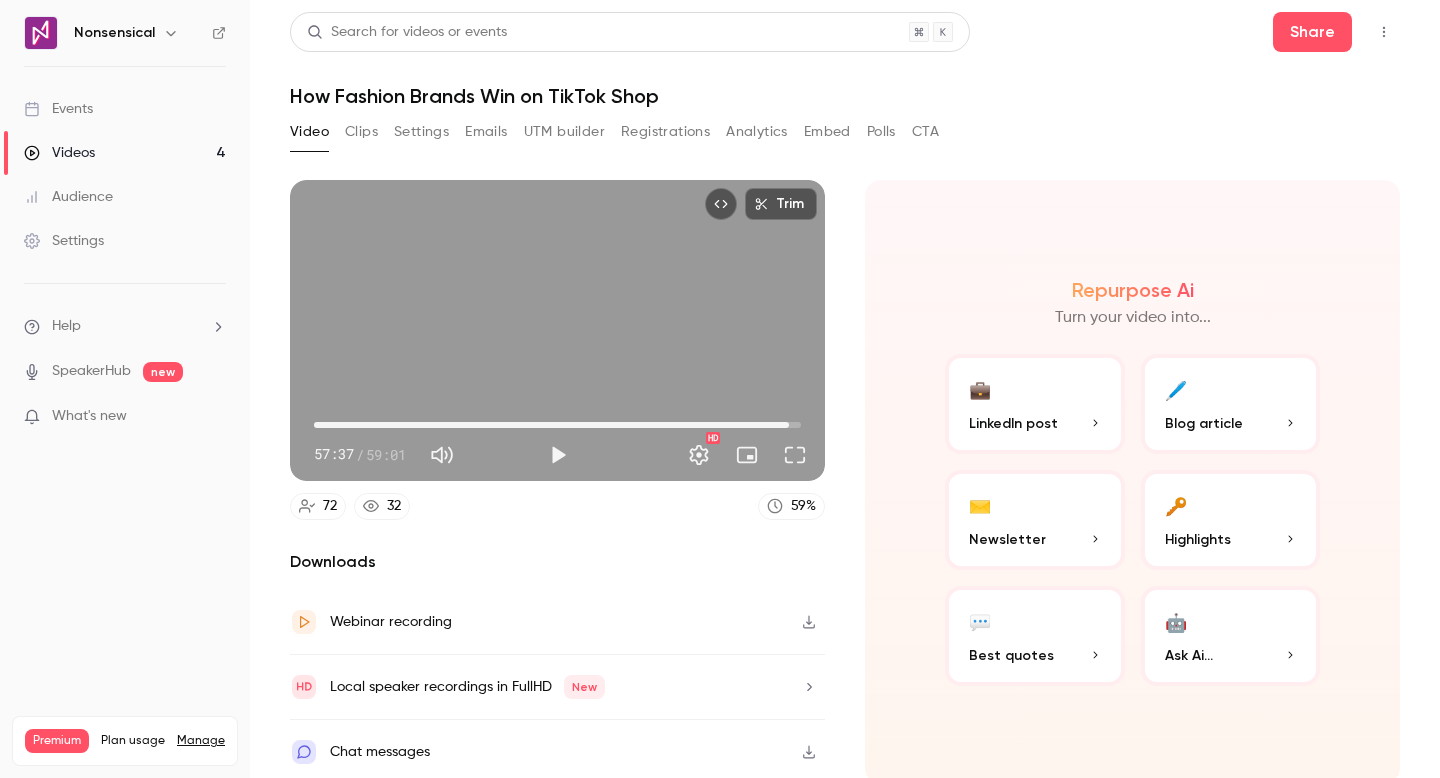 click on "🤖 Ask Ai..." at bounding box center (1231, 636) 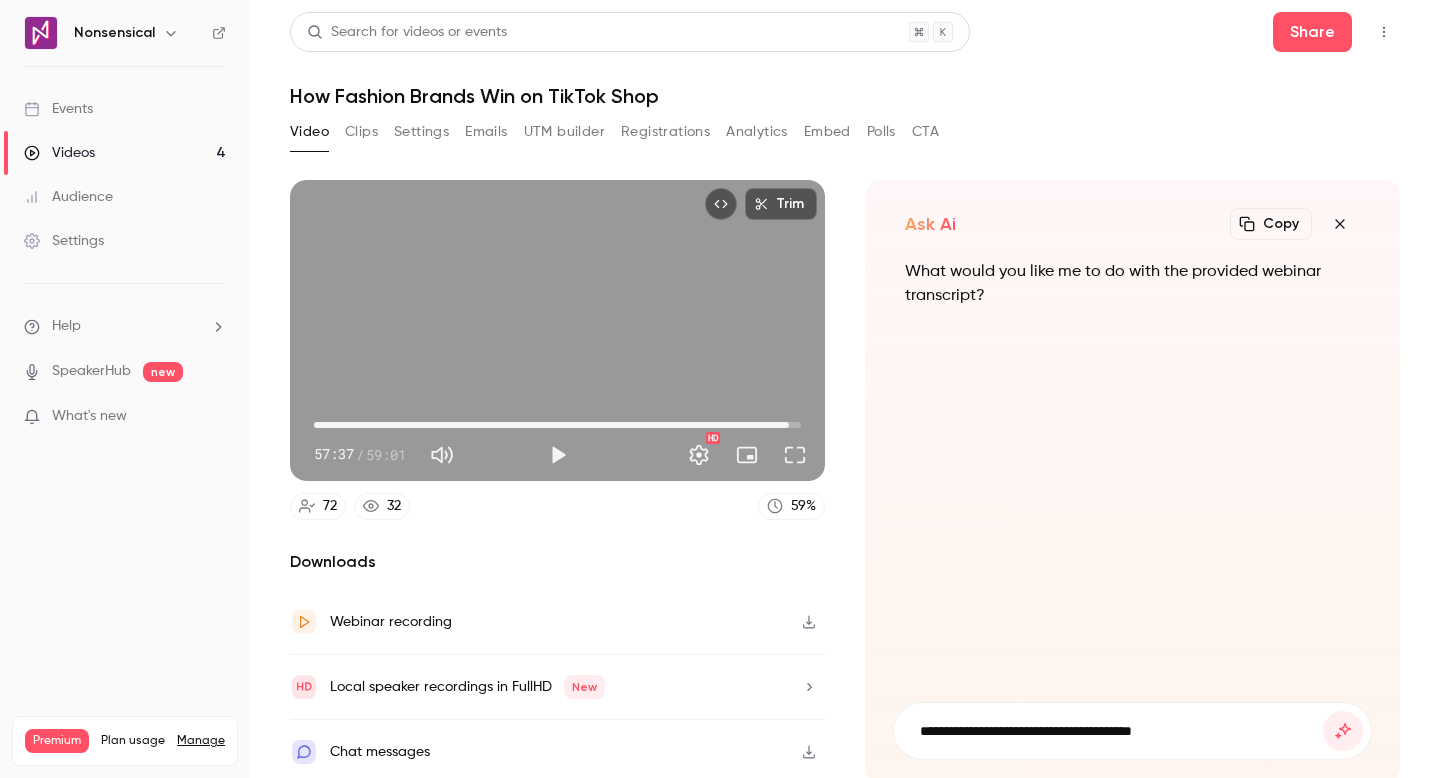 click on "**********" at bounding box center (1120, 731) 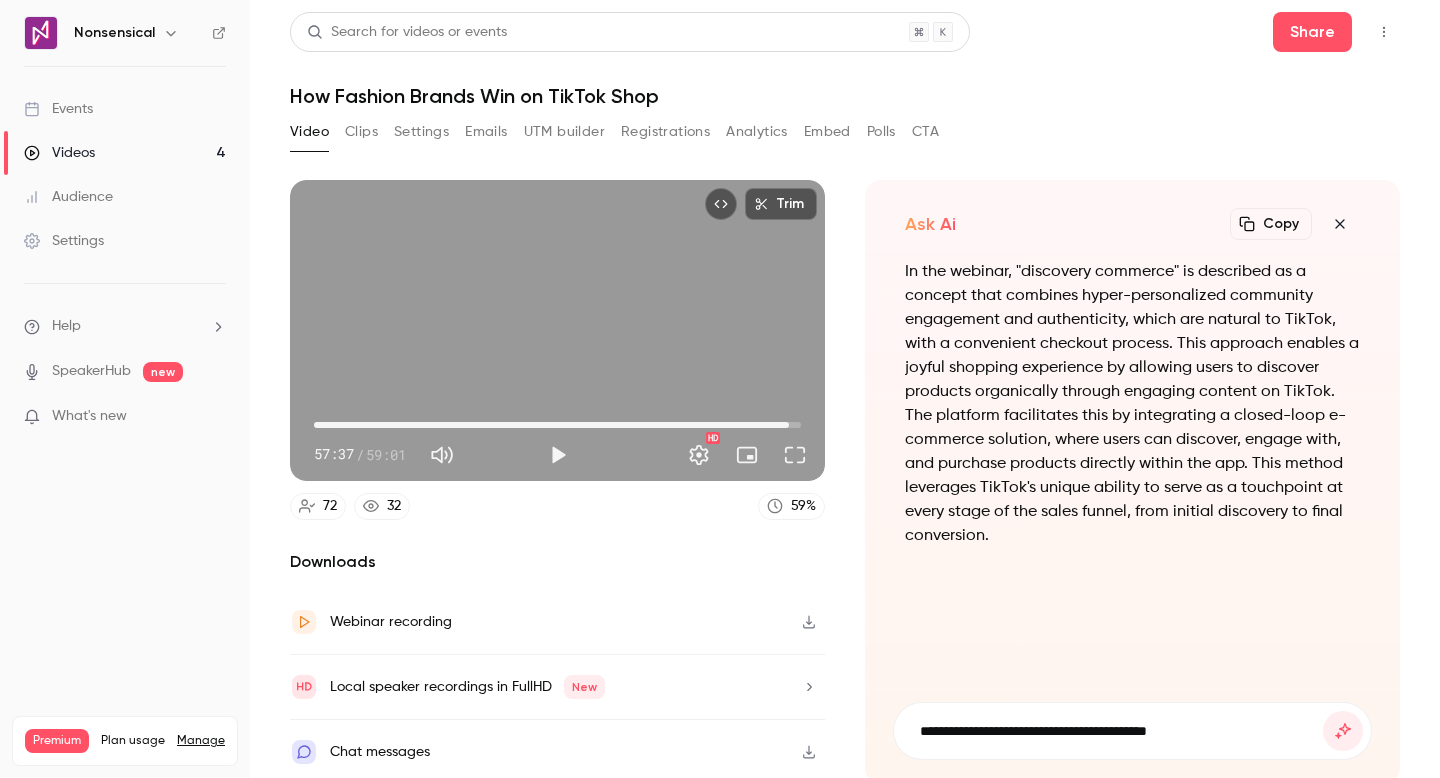 type on "**********" 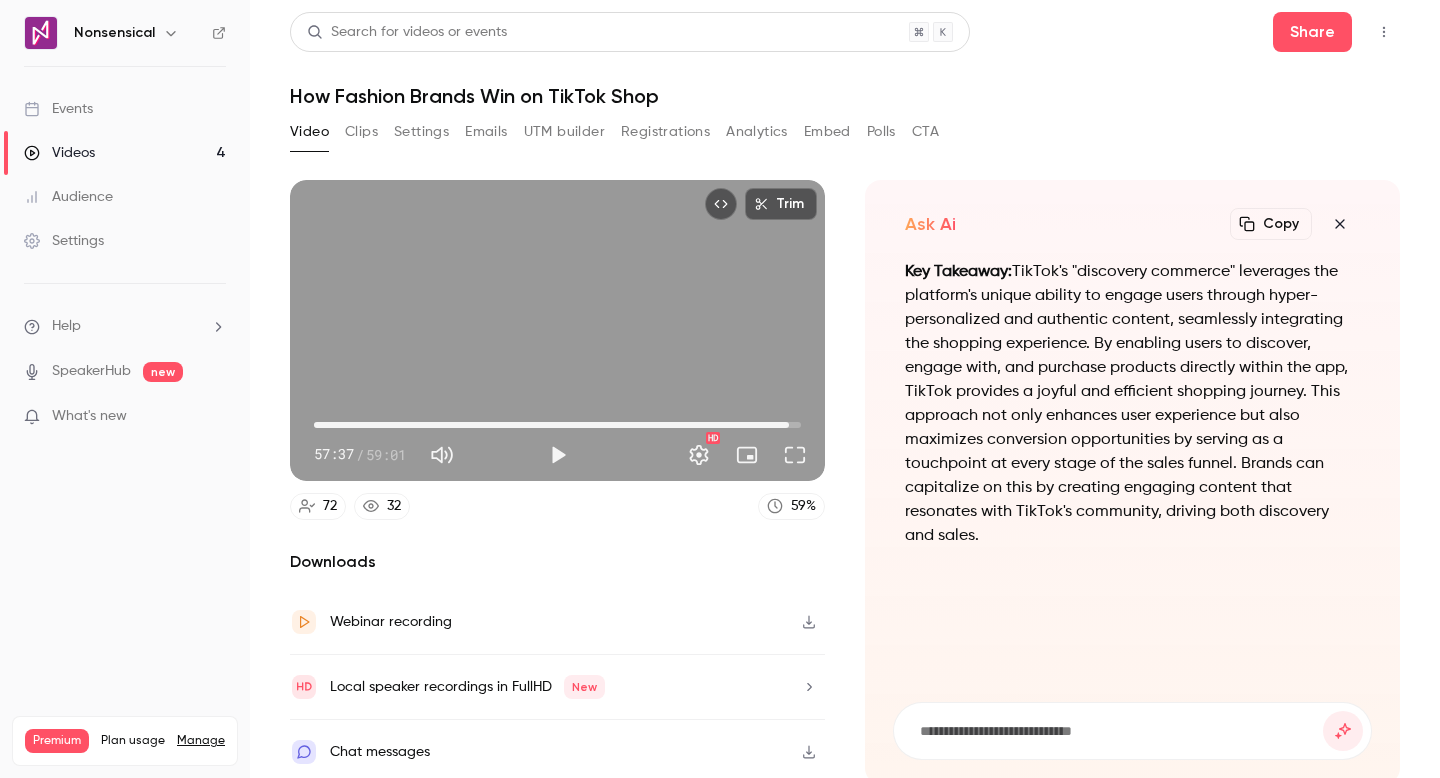 click at bounding box center (1120, 731) 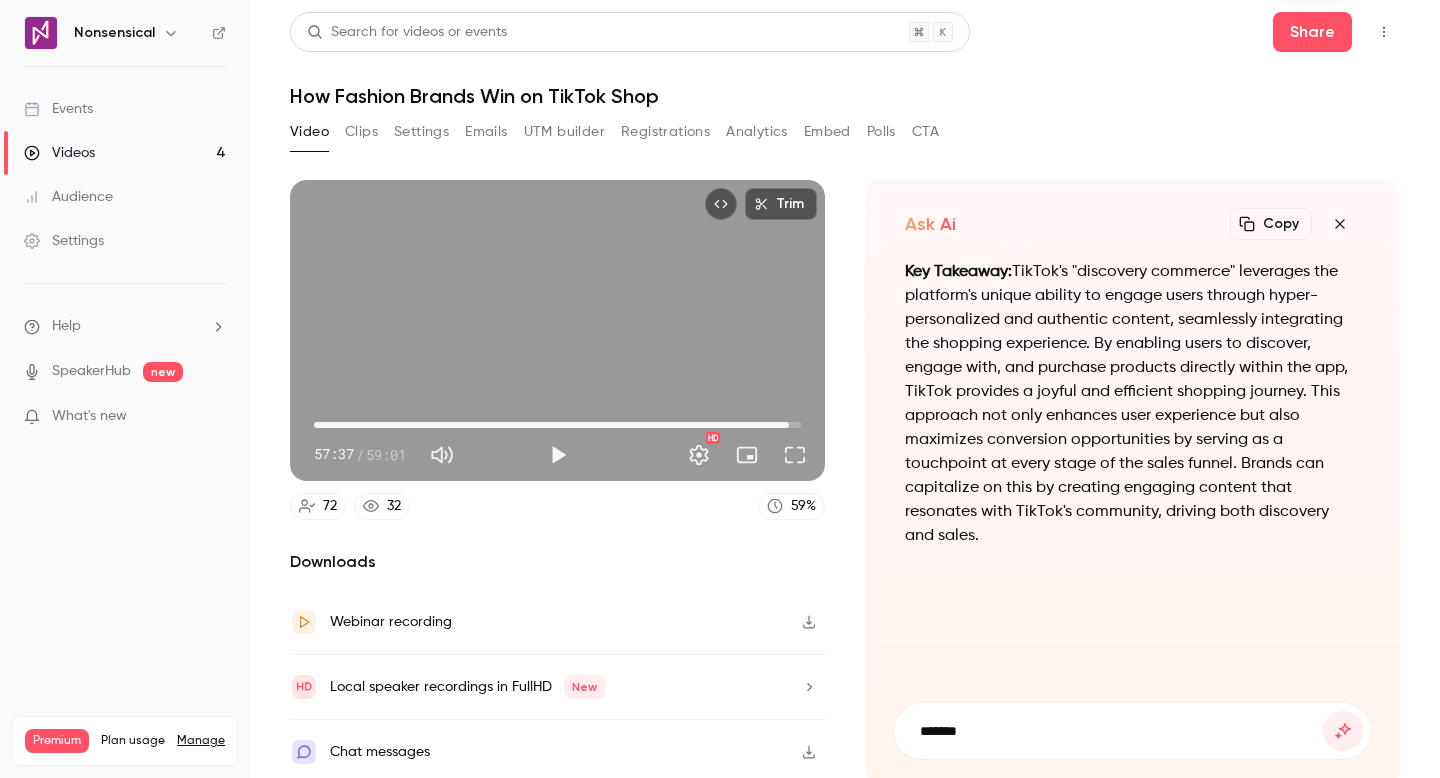 type on "*******" 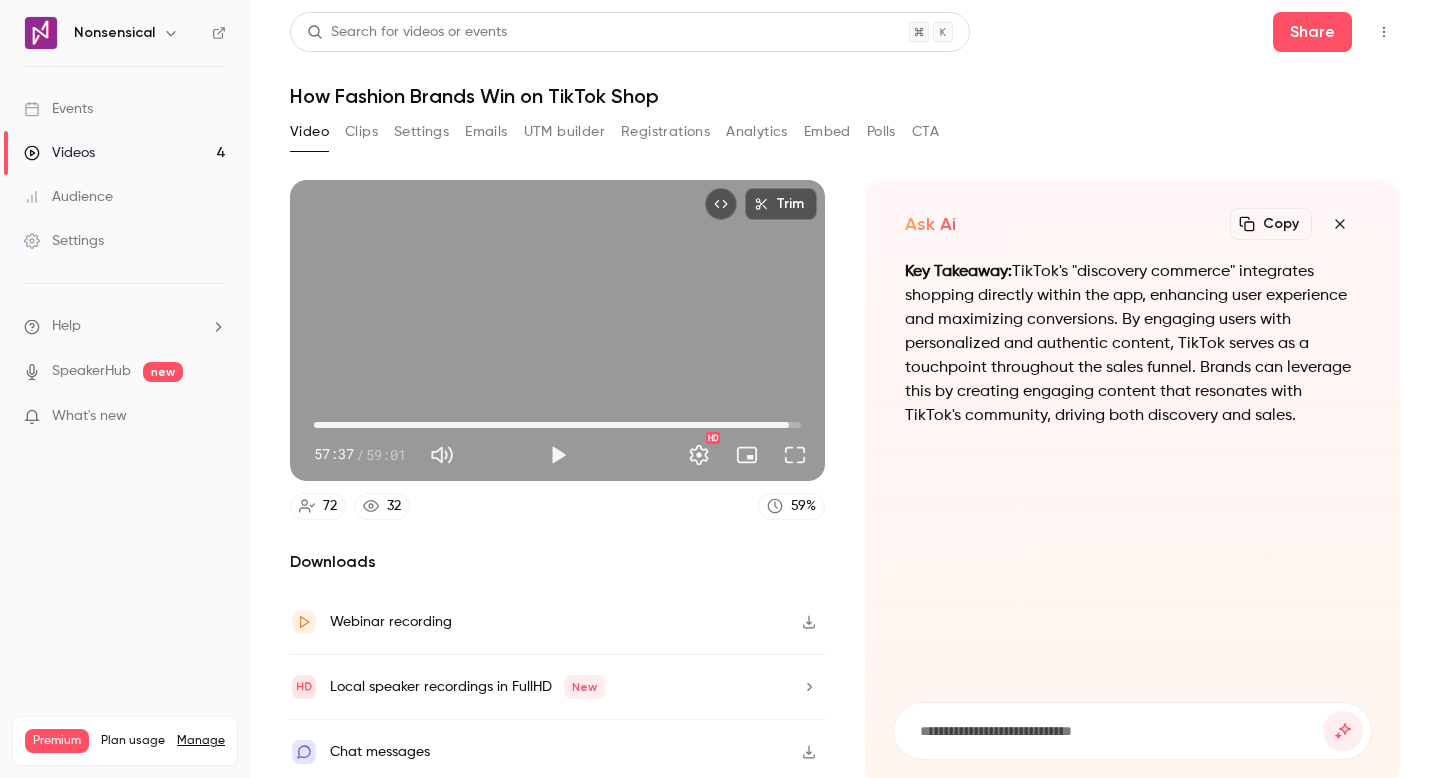click on "Key Takeaway:  TikTok's "discovery commerce" integrates shopping directly within the app, enhancing user experience and maximizing conversions. By engaging users with personalized and authentic content, TikTok serves as a touchpoint throughout the sales funnel. Brands can leverage this by creating engaging content that resonates with TikTok's community, driving both discovery and sales." at bounding box center (1132, 344) 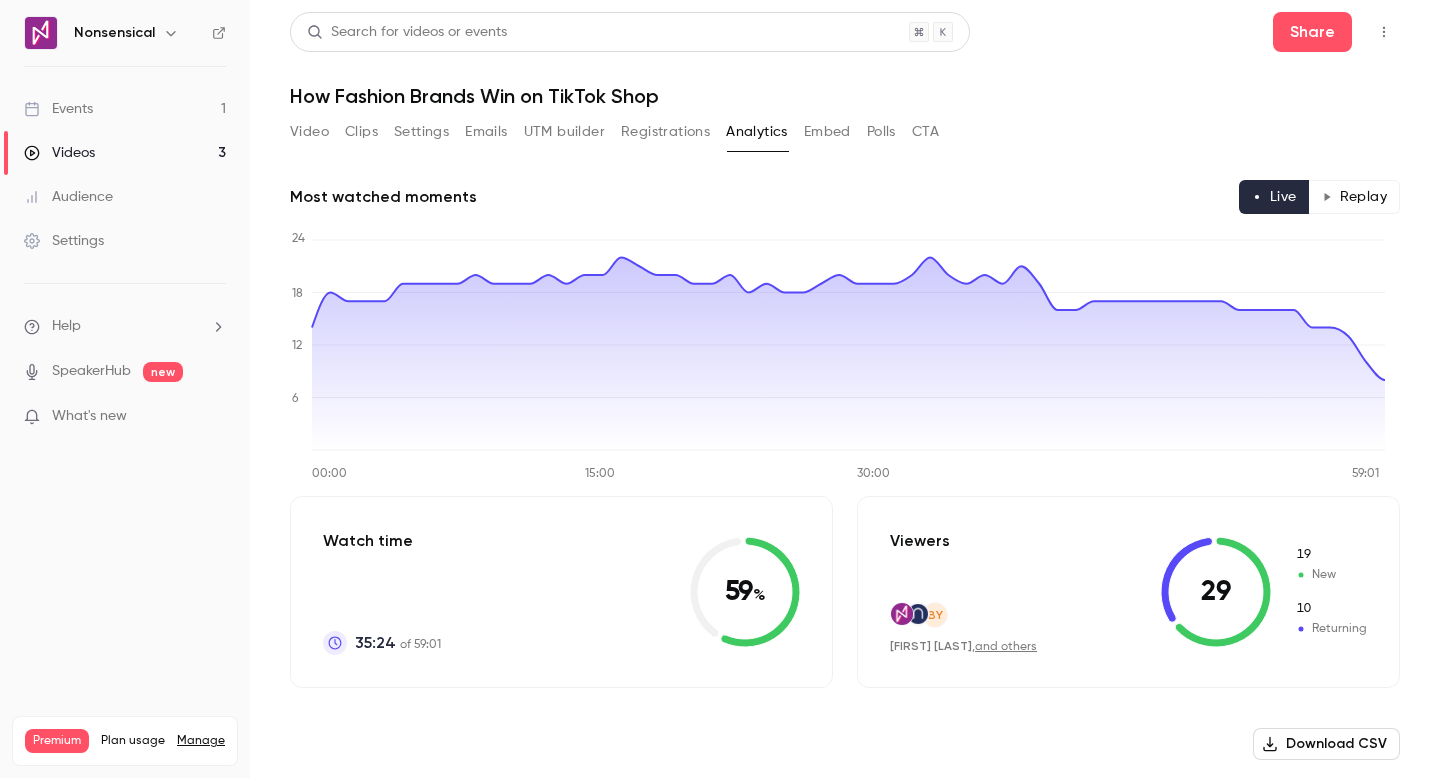 scroll, scrollTop: 0, scrollLeft: 0, axis: both 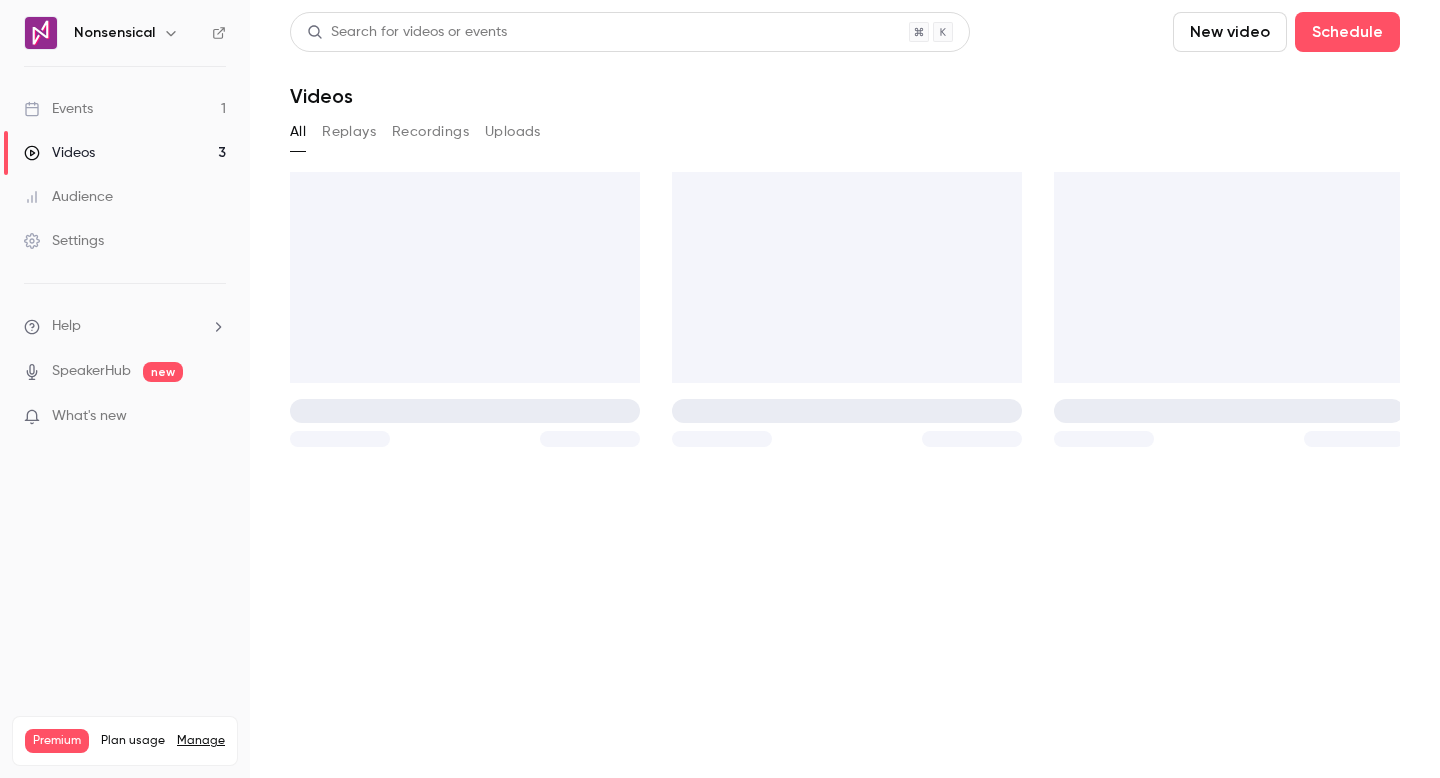 click on "Events 1" at bounding box center (125, 109) 